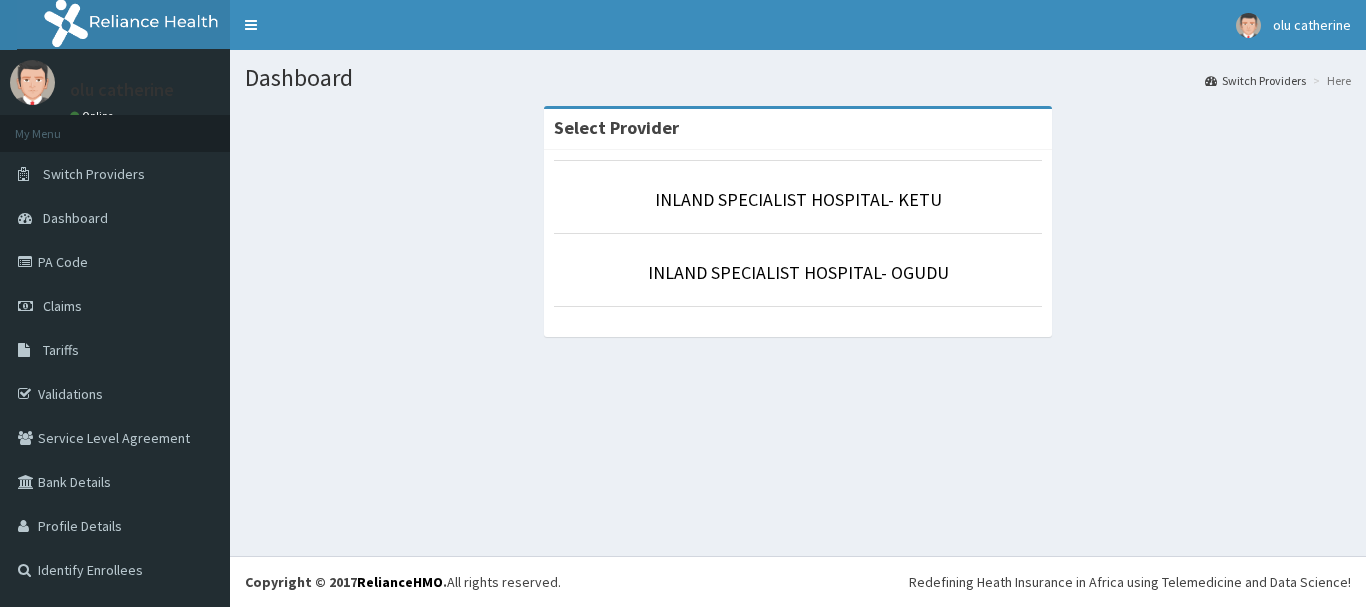 scroll, scrollTop: 0, scrollLeft: 0, axis: both 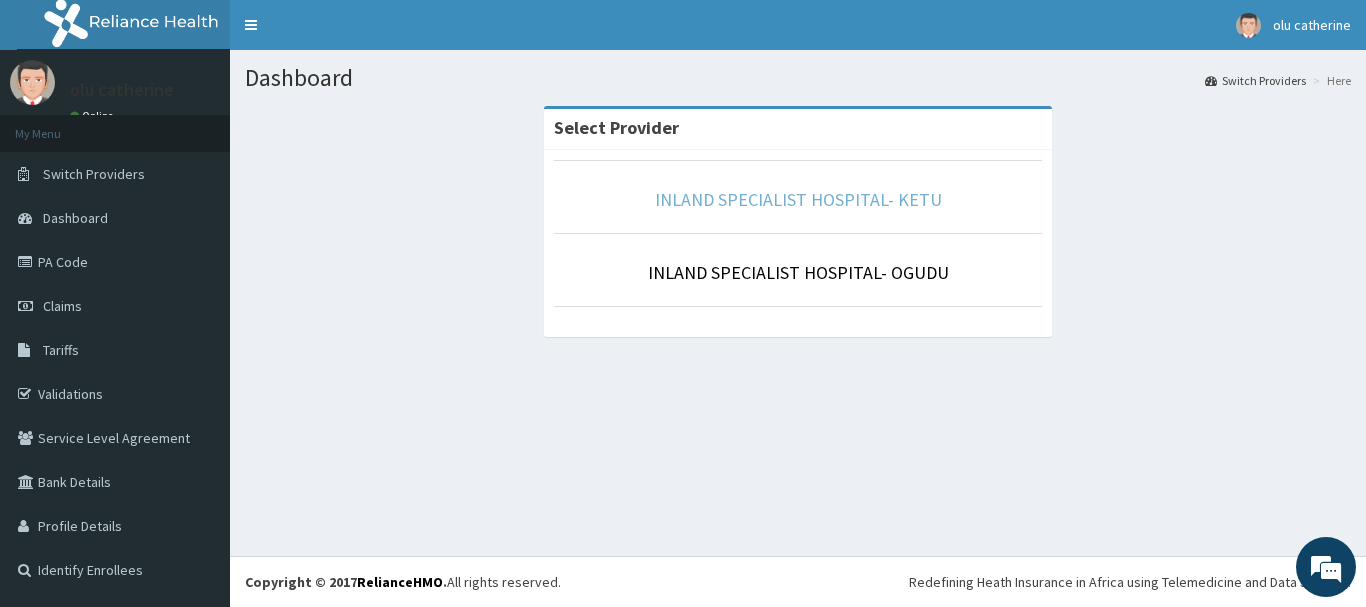 click on "INLAND SPECIALIST HOSPITAL- KETU" at bounding box center [798, 199] 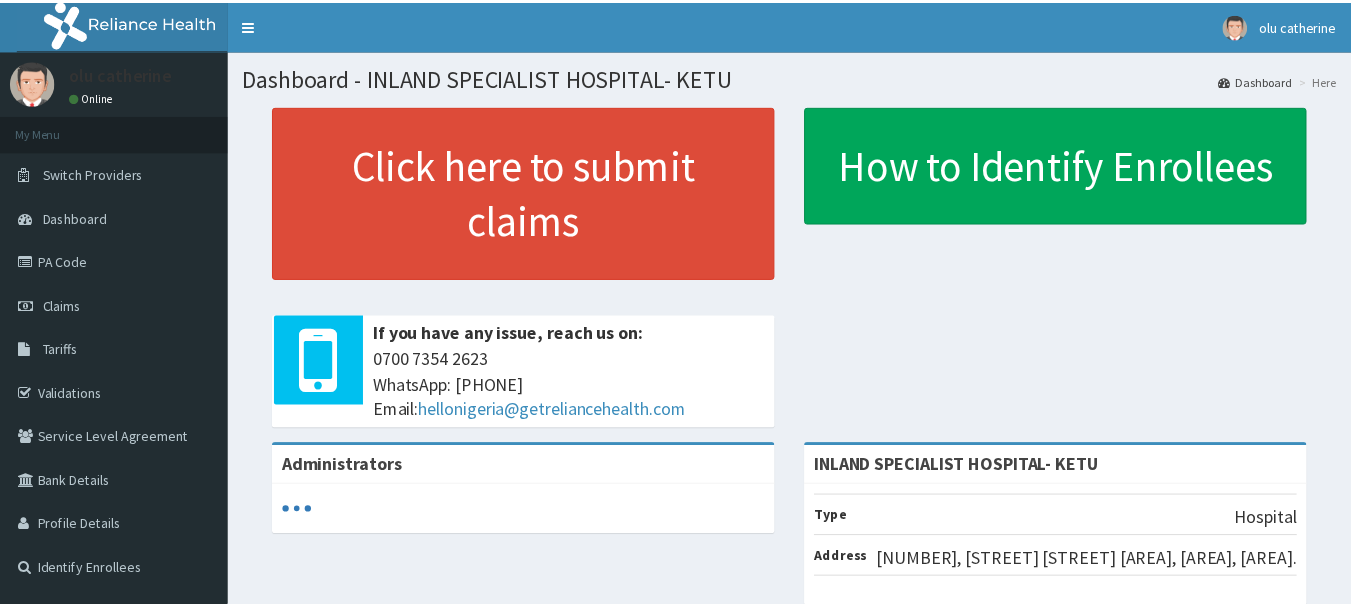 scroll, scrollTop: 0, scrollLeft: 0, axis: both 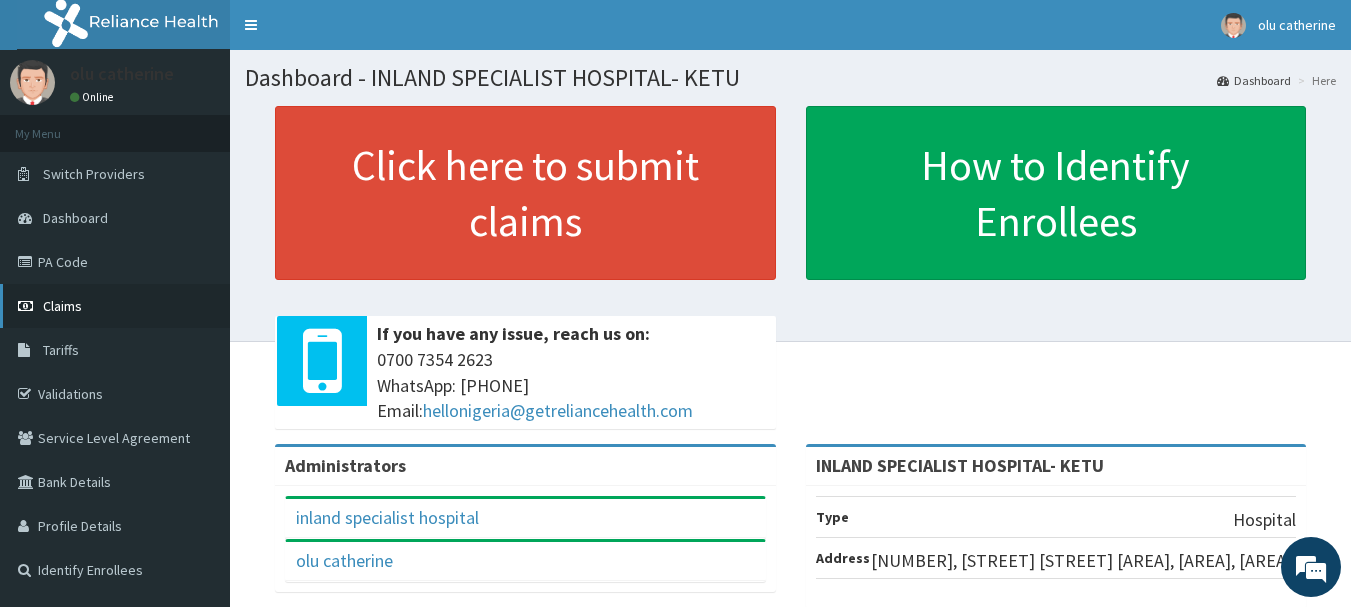 click on "Claims" at bounding box center (62, 306) 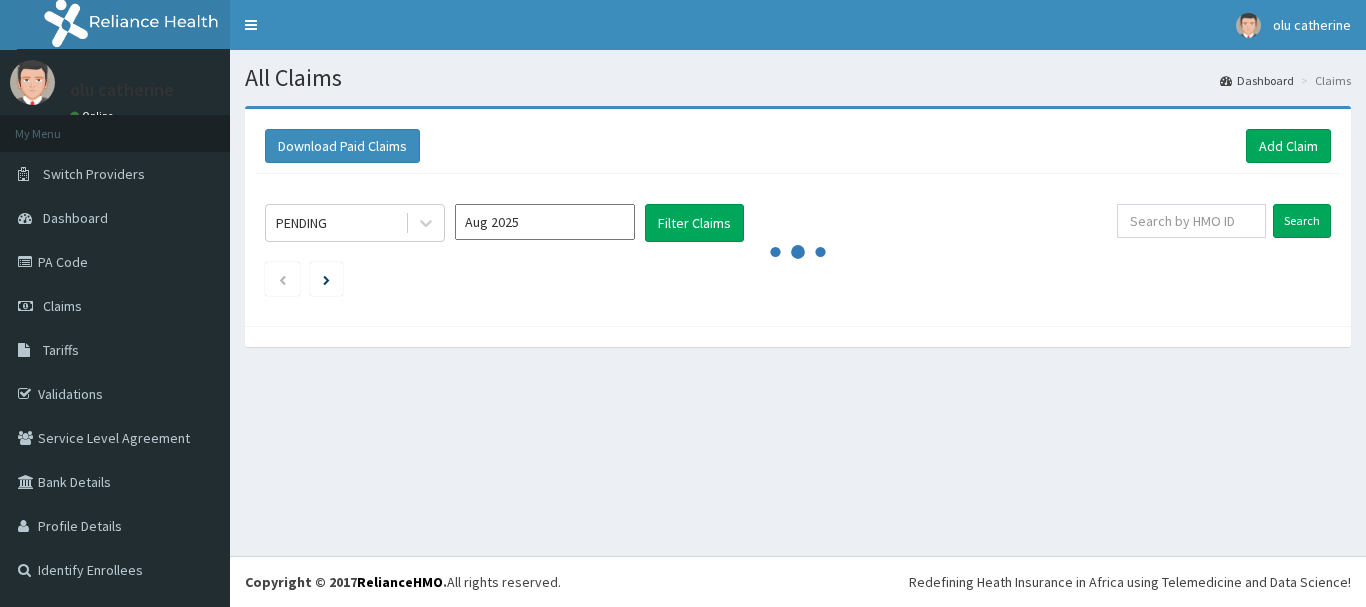 scroll, scrollTop: 0, scrollLeft: 0, axis: both 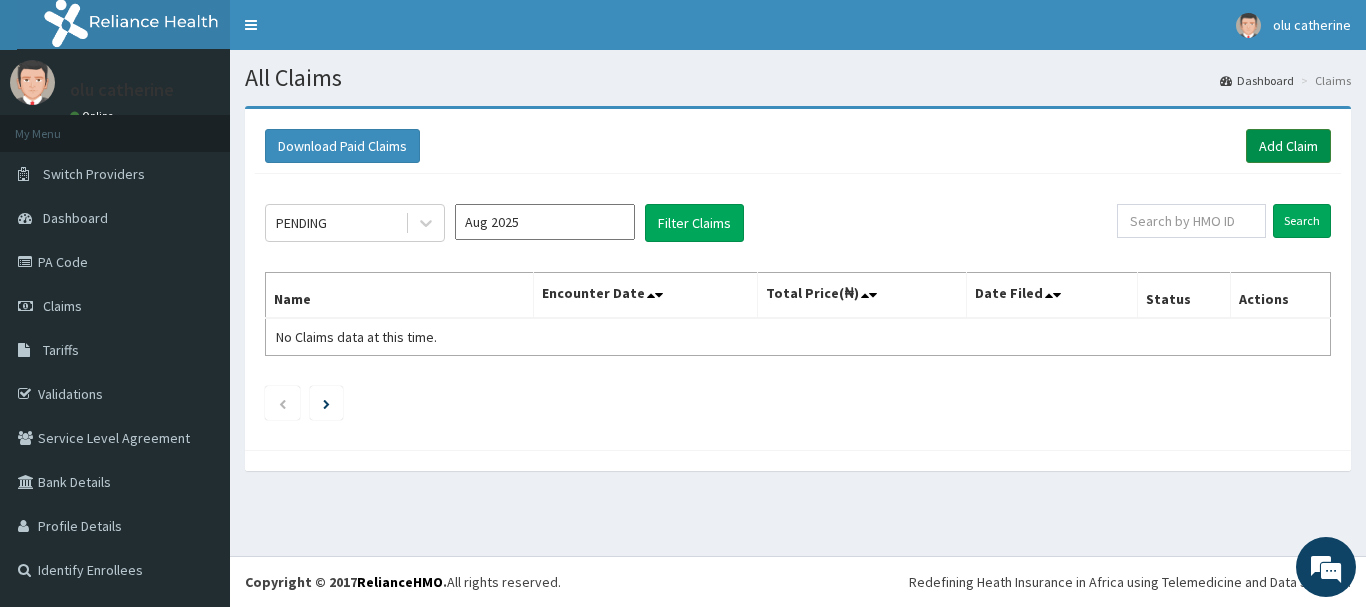 click on "Add Claim" at bounding box center [1288, 146] 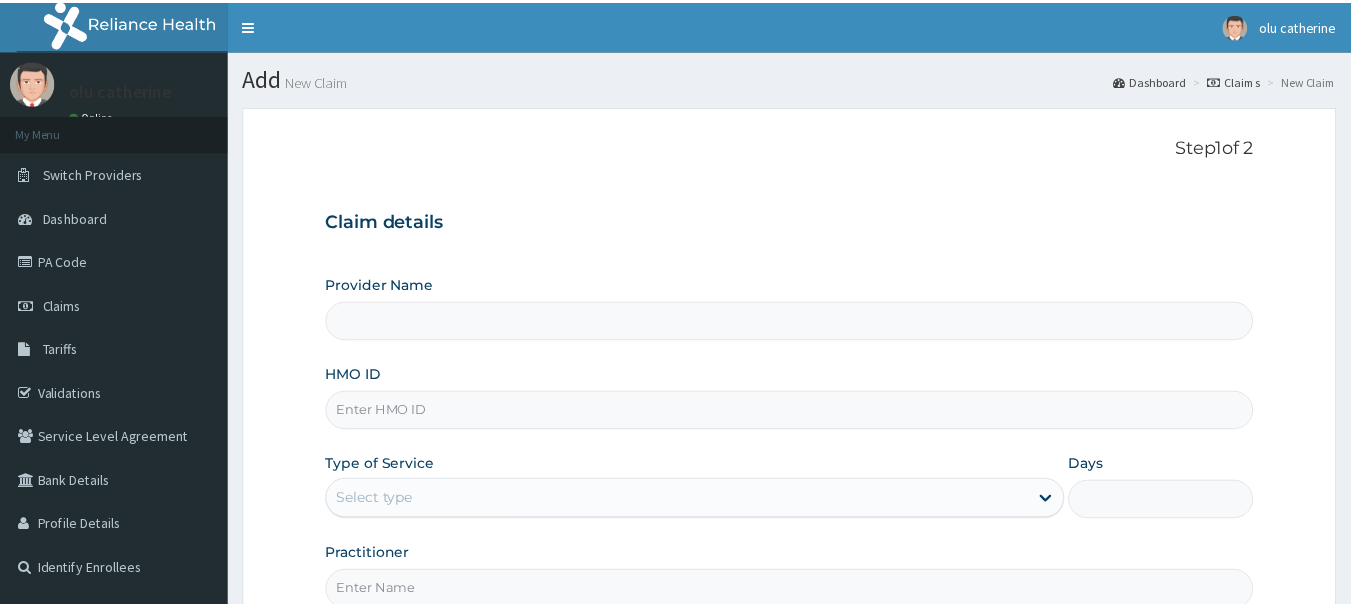 scroll, scrollTop: 0, scrollLeft: 0, axis: both 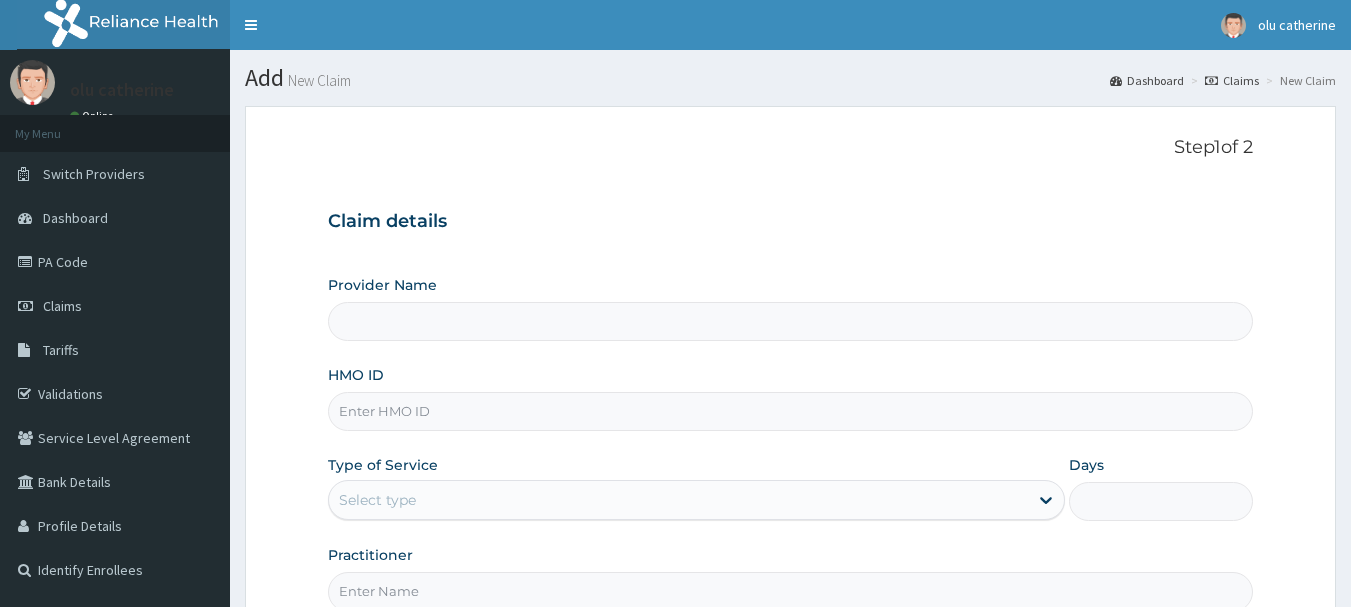type on "INLAND SPECIALIST HOSPITAL- KETU" 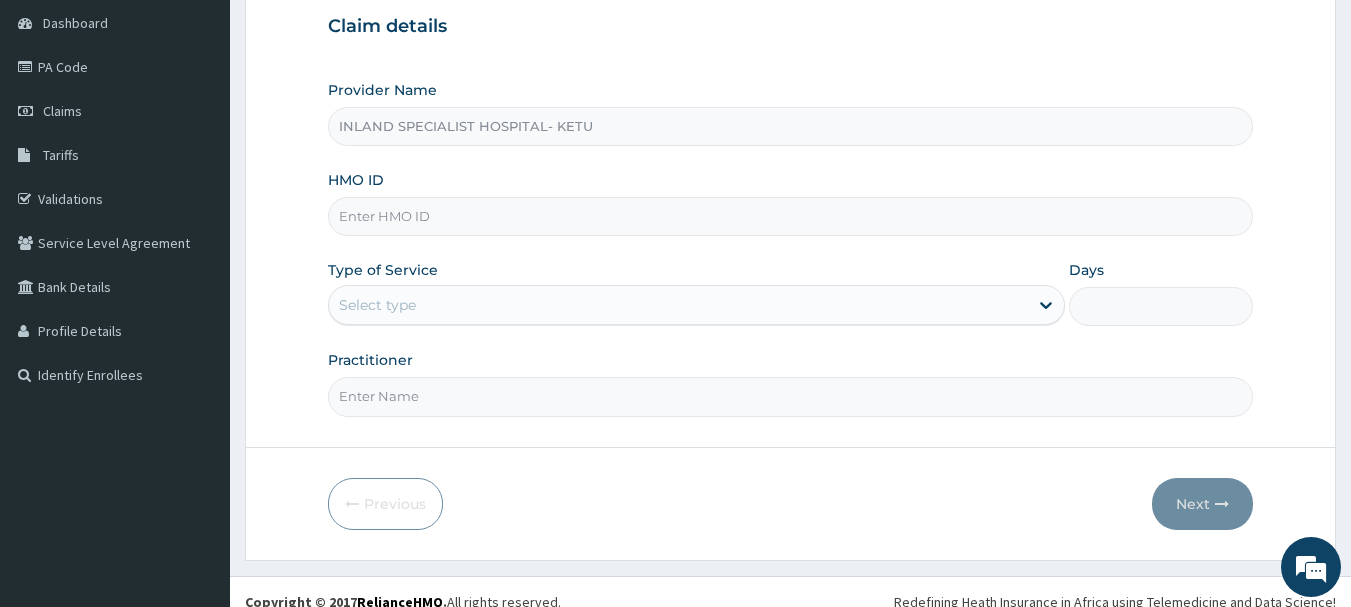 scroll, scrollTop: 200, scrollLeft: 0, axis: vertical 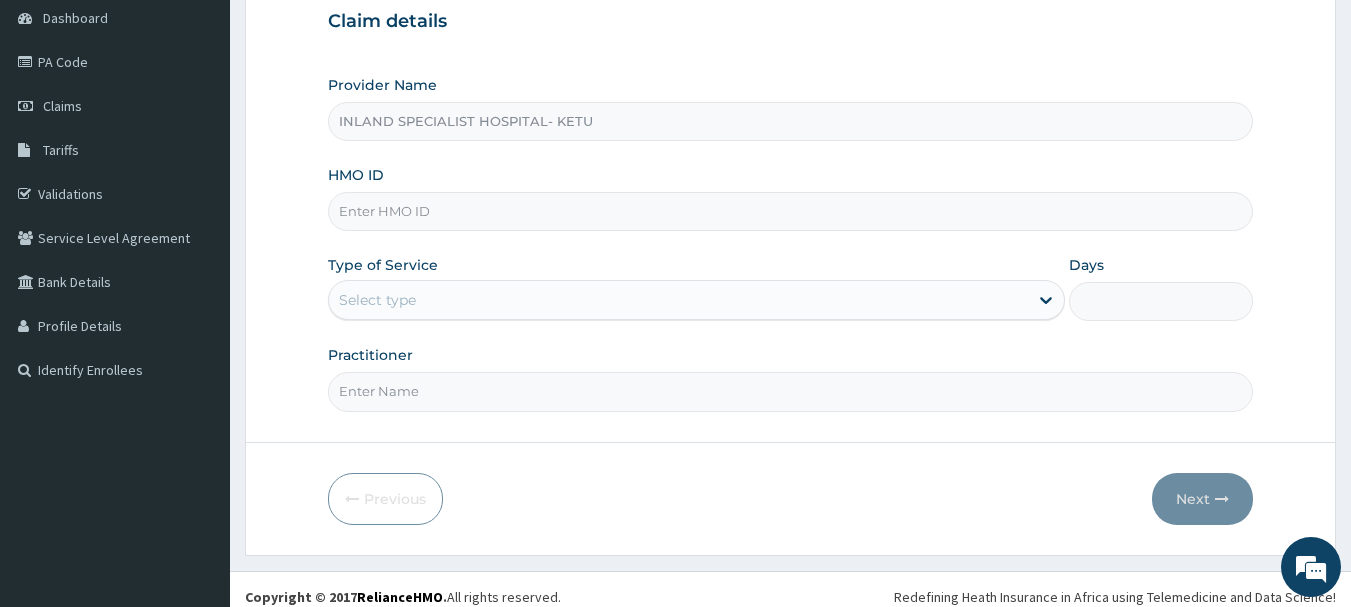 click on "HMO ID" at bounding box center (791, 211) 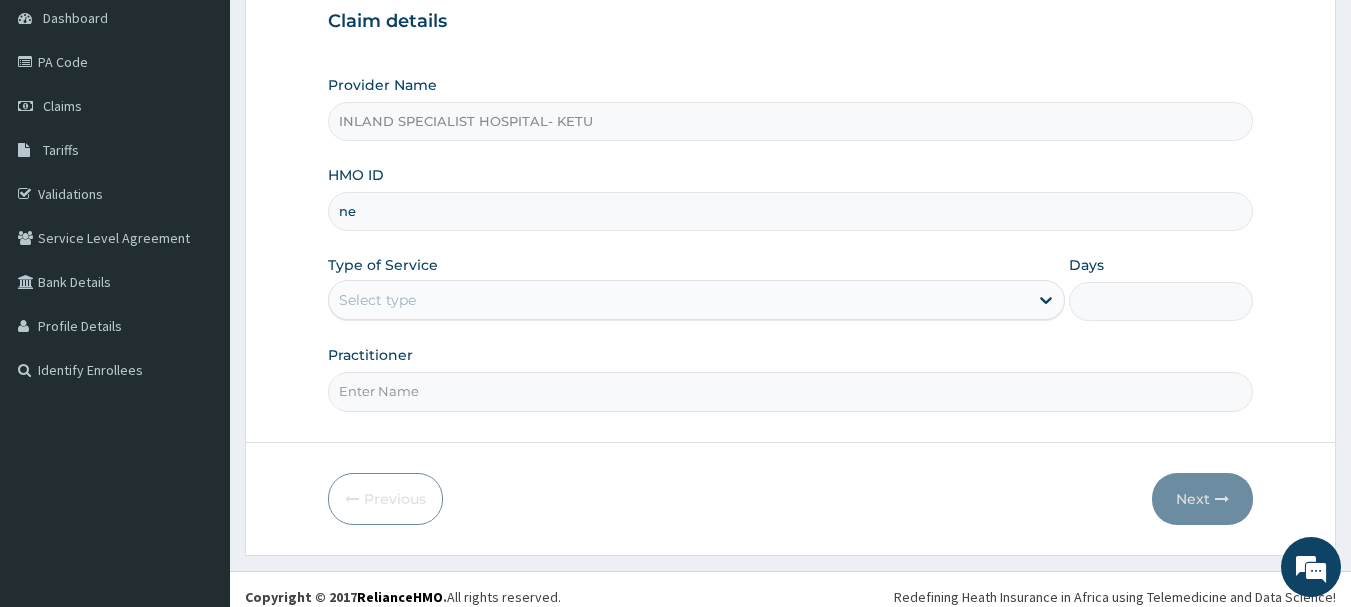 type on "n" 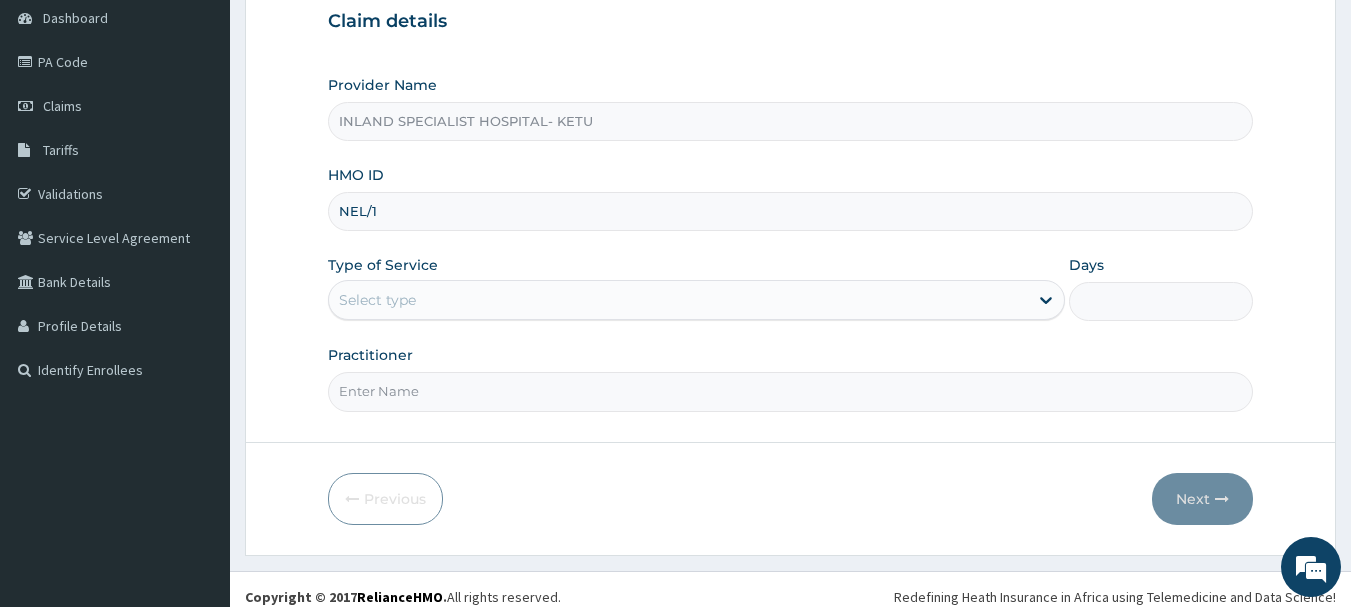 scroll, scrollTop: 0, scrollLeft: 0, axis: both 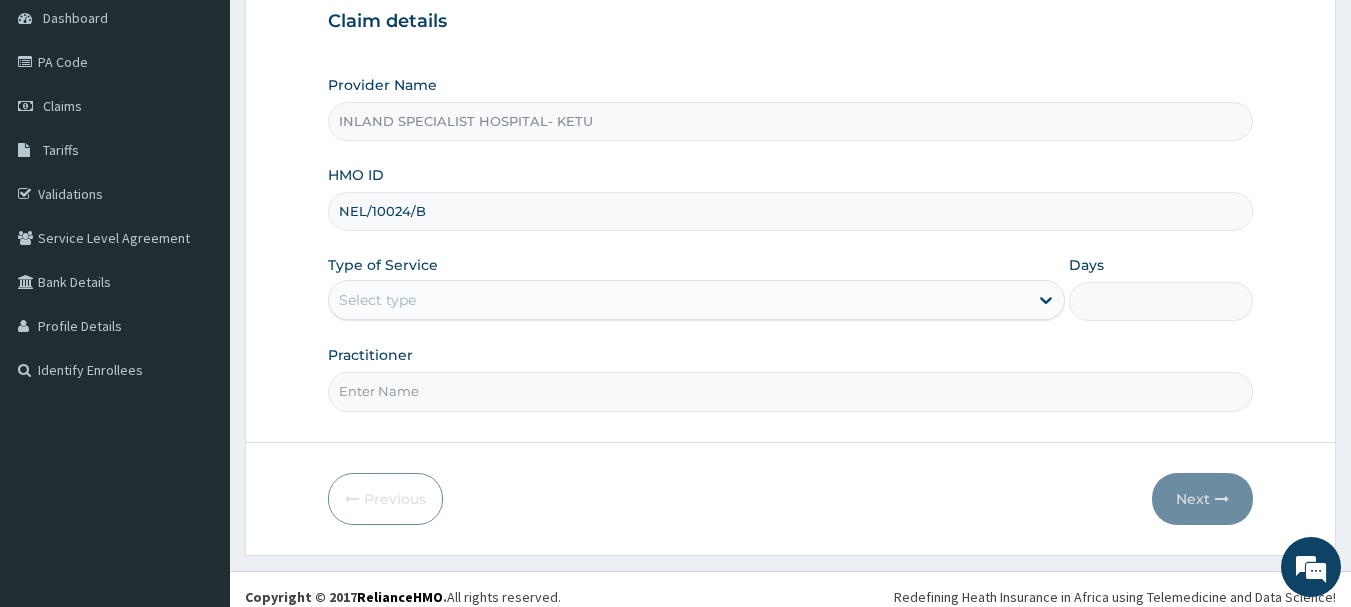 type on "NEL/10024/B" 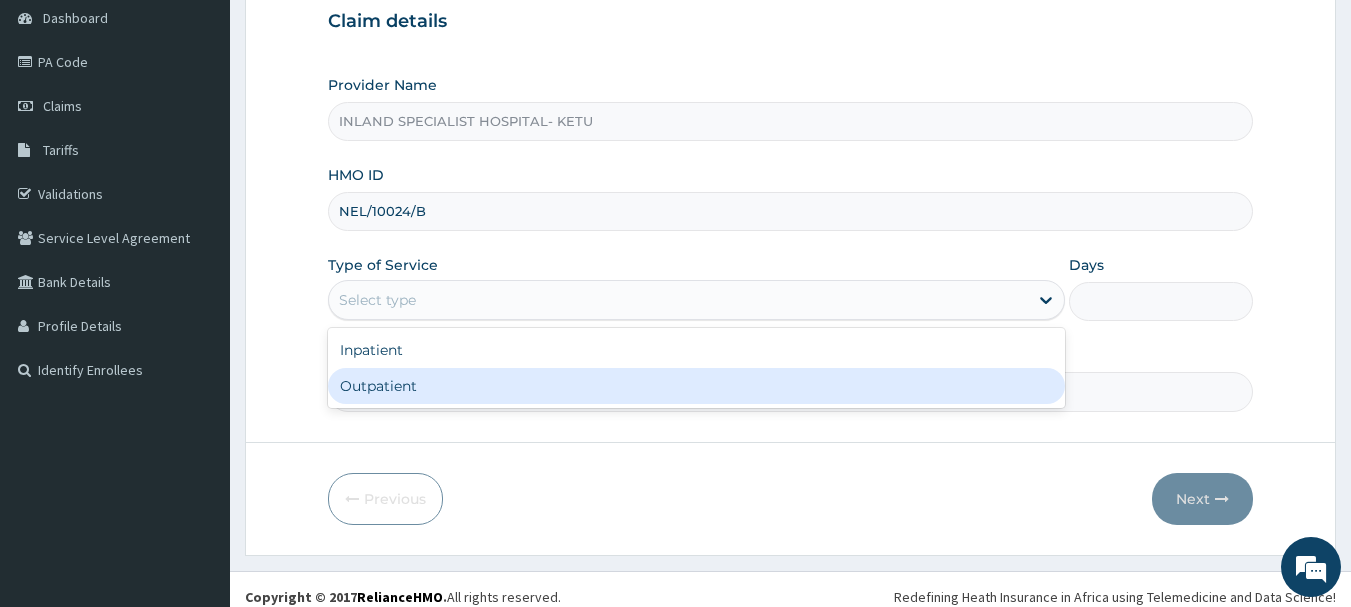 click on "Outpatient" at bounding box center [696, 386] 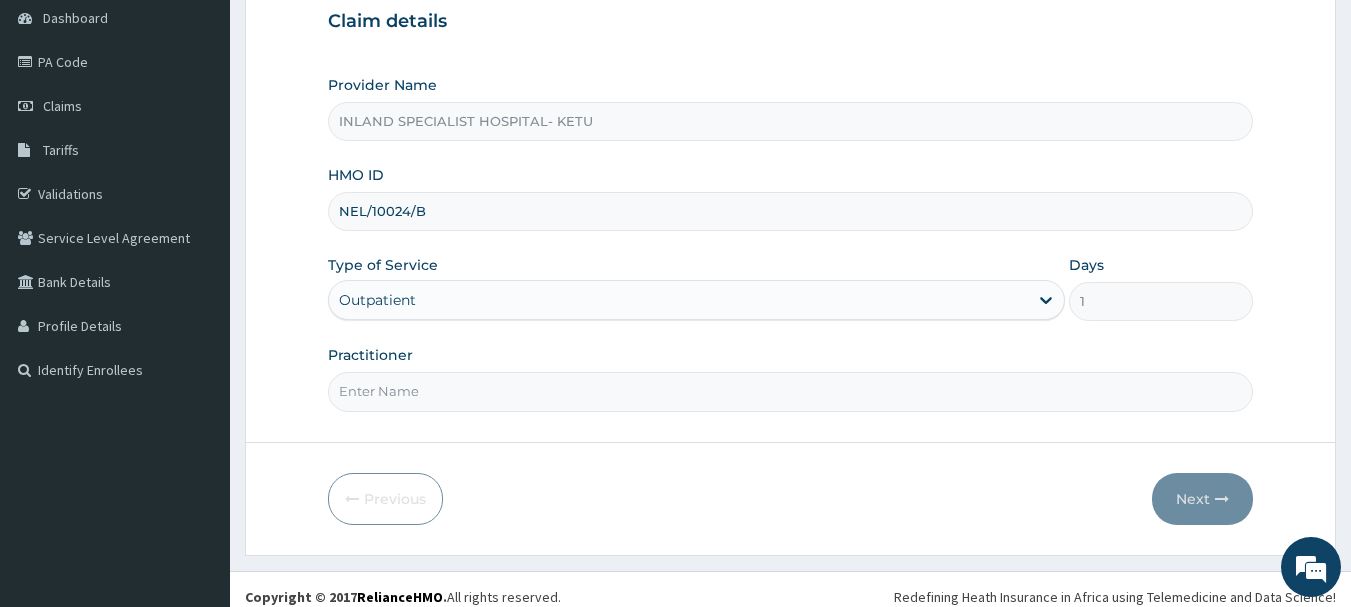 click on "Practitioner" at bounding box center (791, 391) 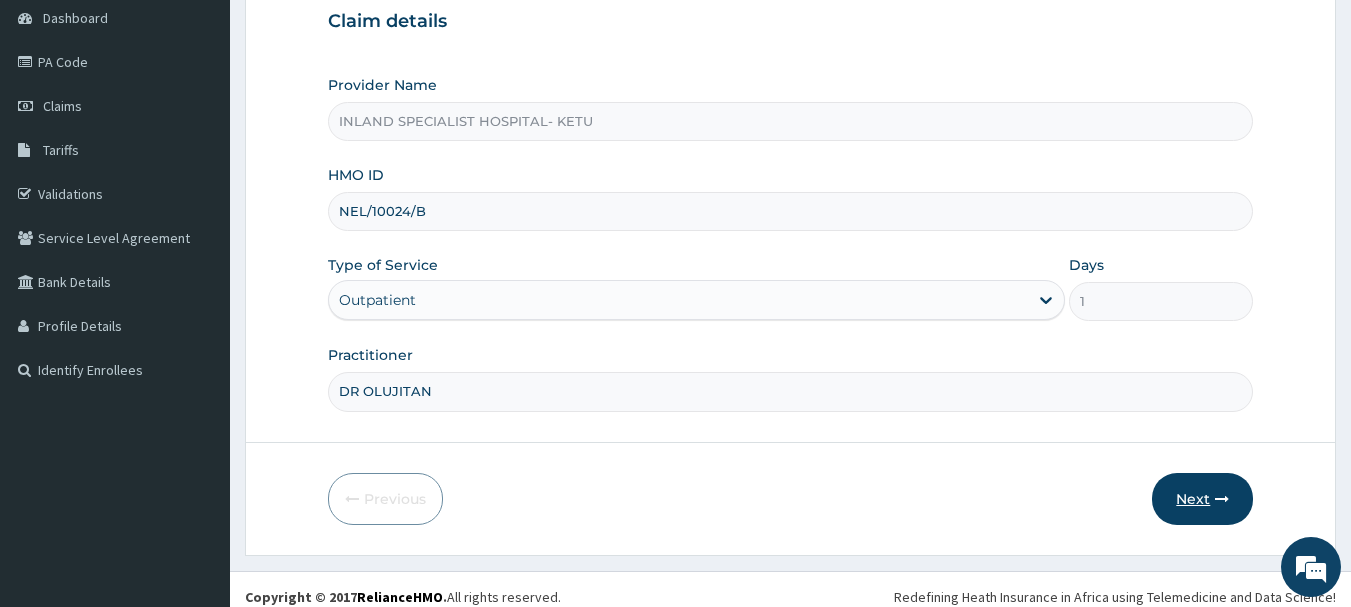 type on "DR OLUJITAN" 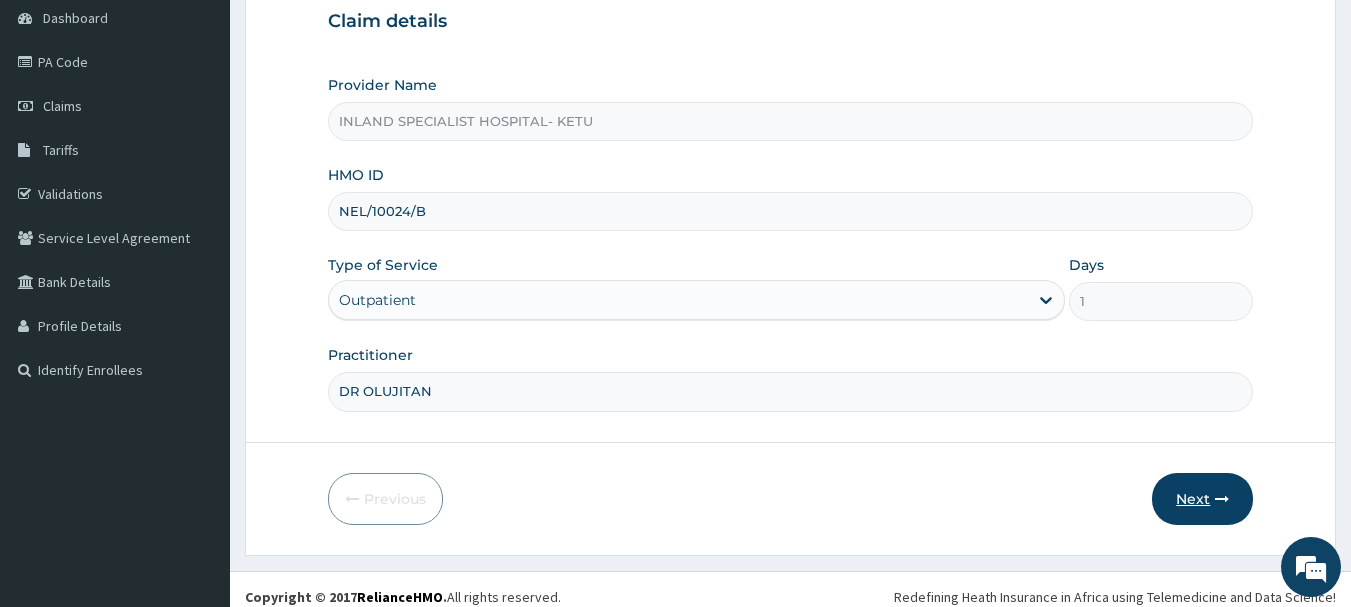 click on "Next" at bounding box center (1202, 499) 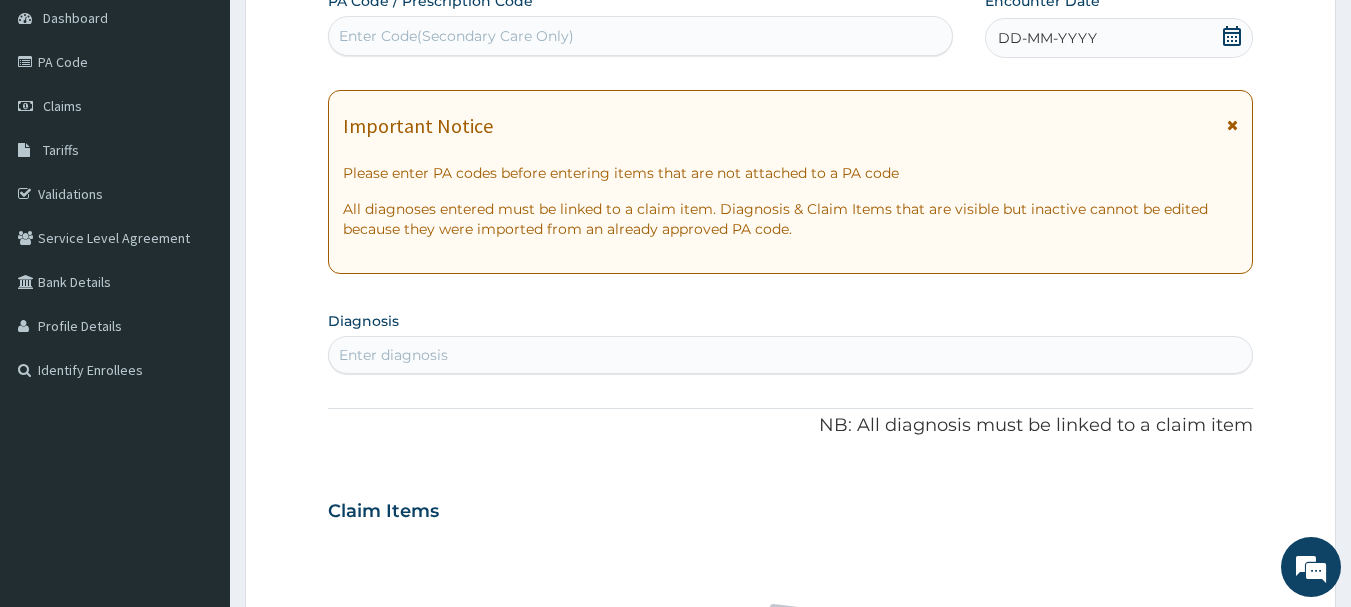 click 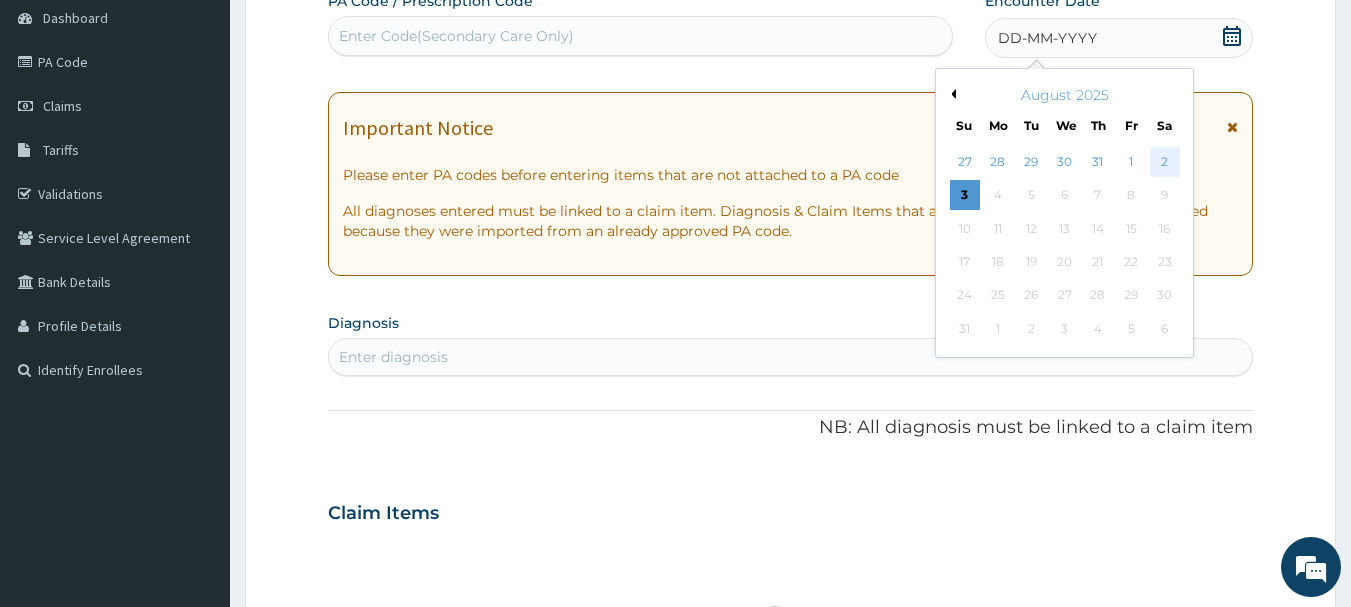 click on "2" at bounding box center [1165, 162] 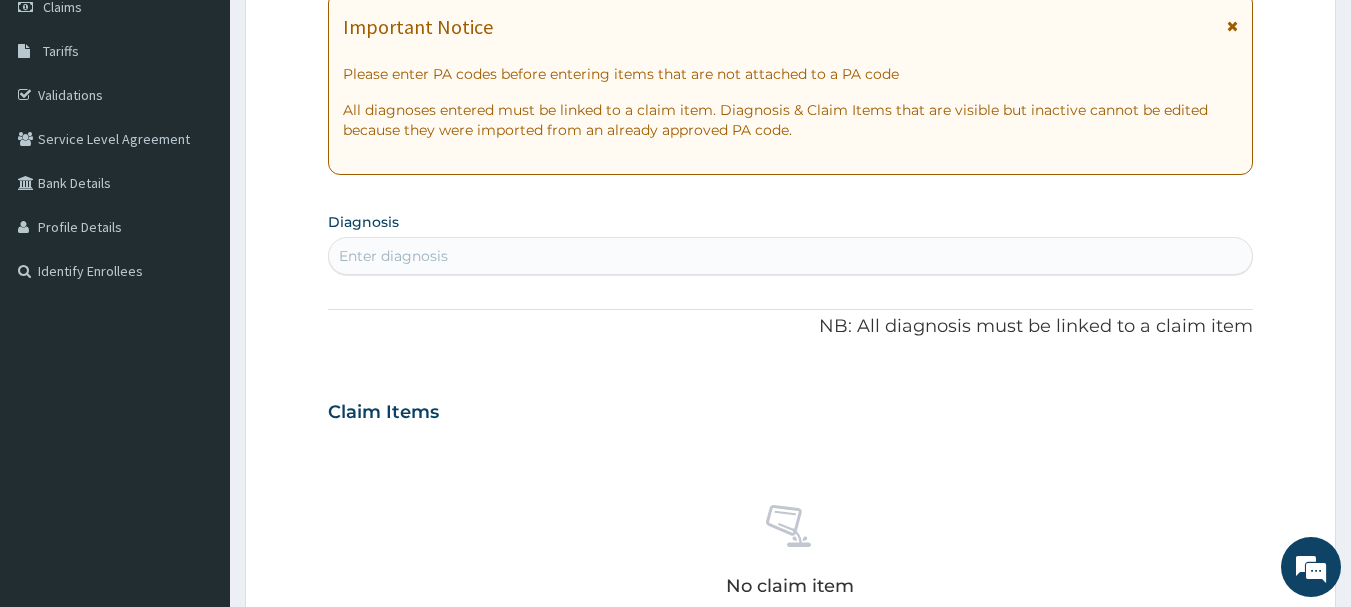 scroll, scrollTop: 300, scrollLeft: 0, axis: vertical 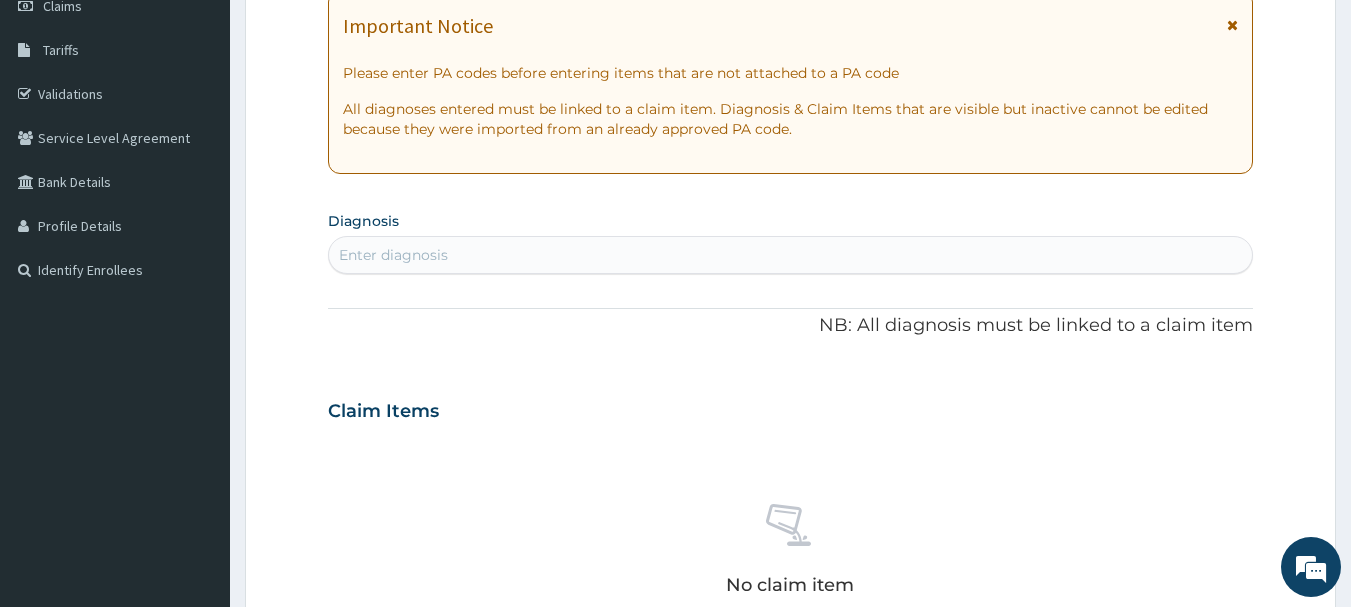 click on "Enter diagnosis" at bounding box center [791, 255] 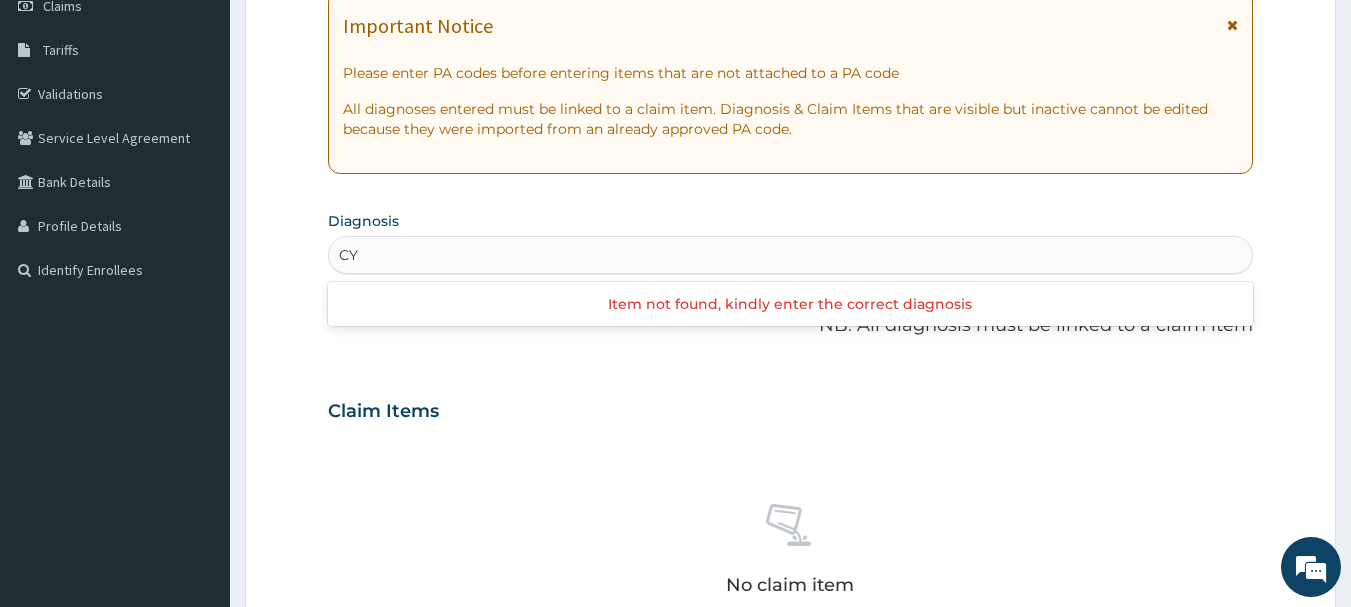 type on "C" 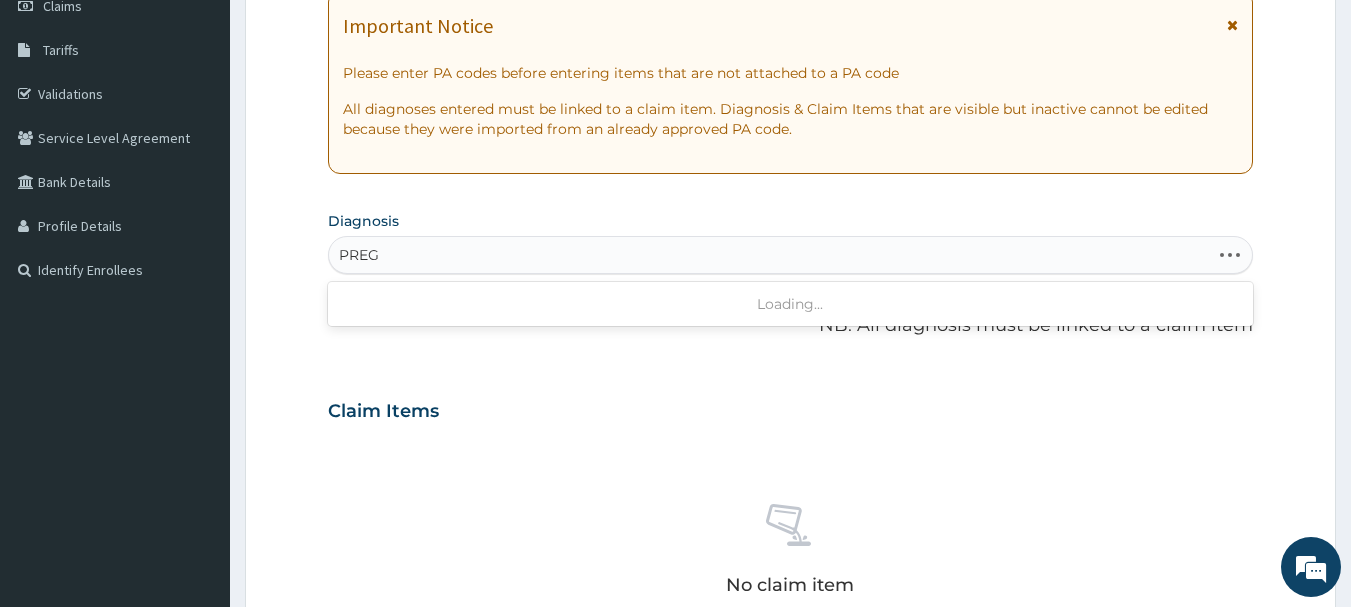 type on "PREGN" 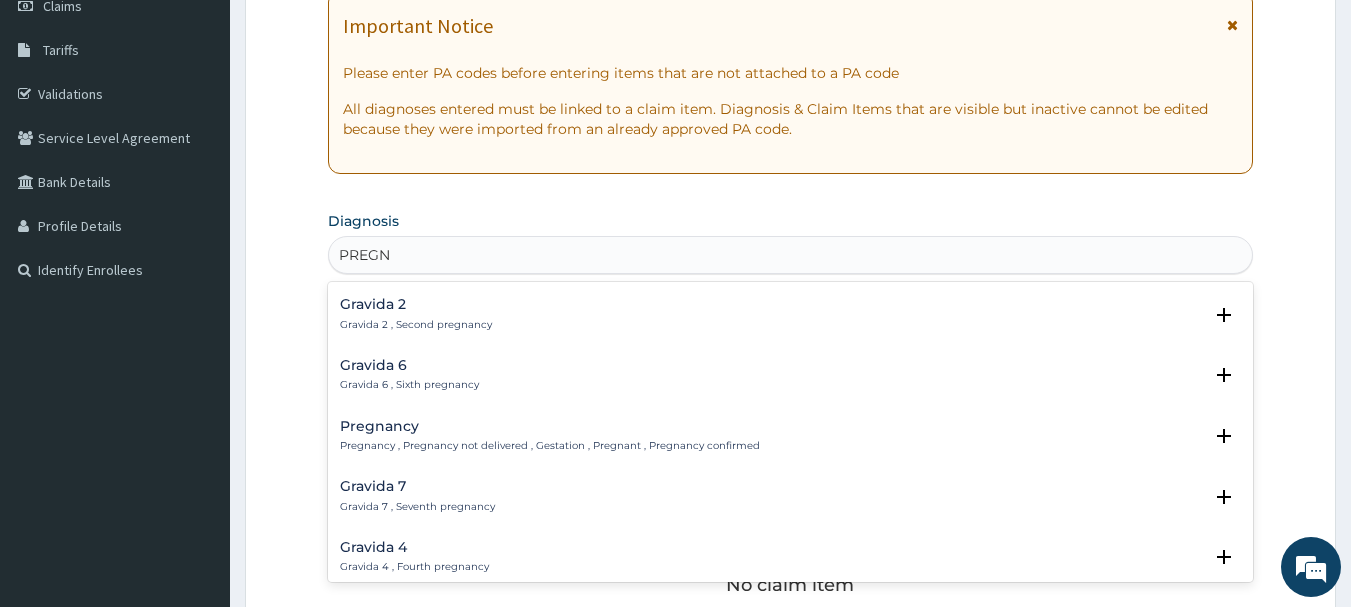 scroll, scrollTop: 200, scrollLeft: 0, axis: vertical 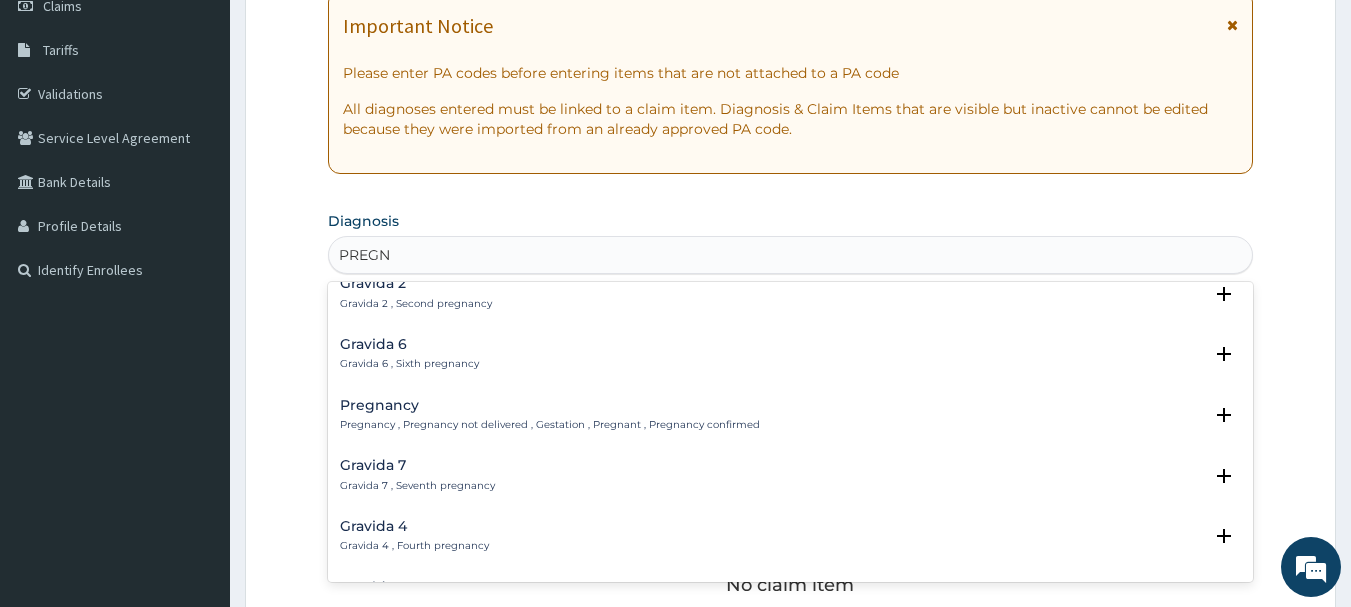 click on "Pregnancy Pregnancy , Pregnancy not delivered , Gestation , Pregnant , Pregnancy confirmed" at bounding box center [550, 415] 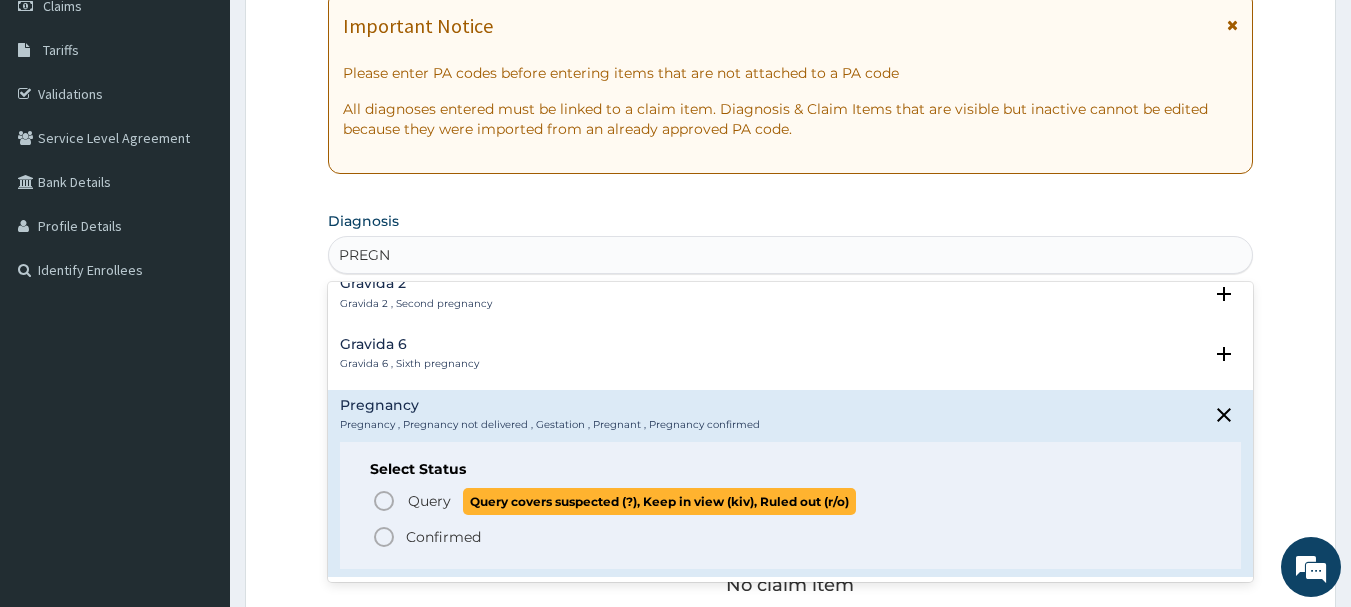 click 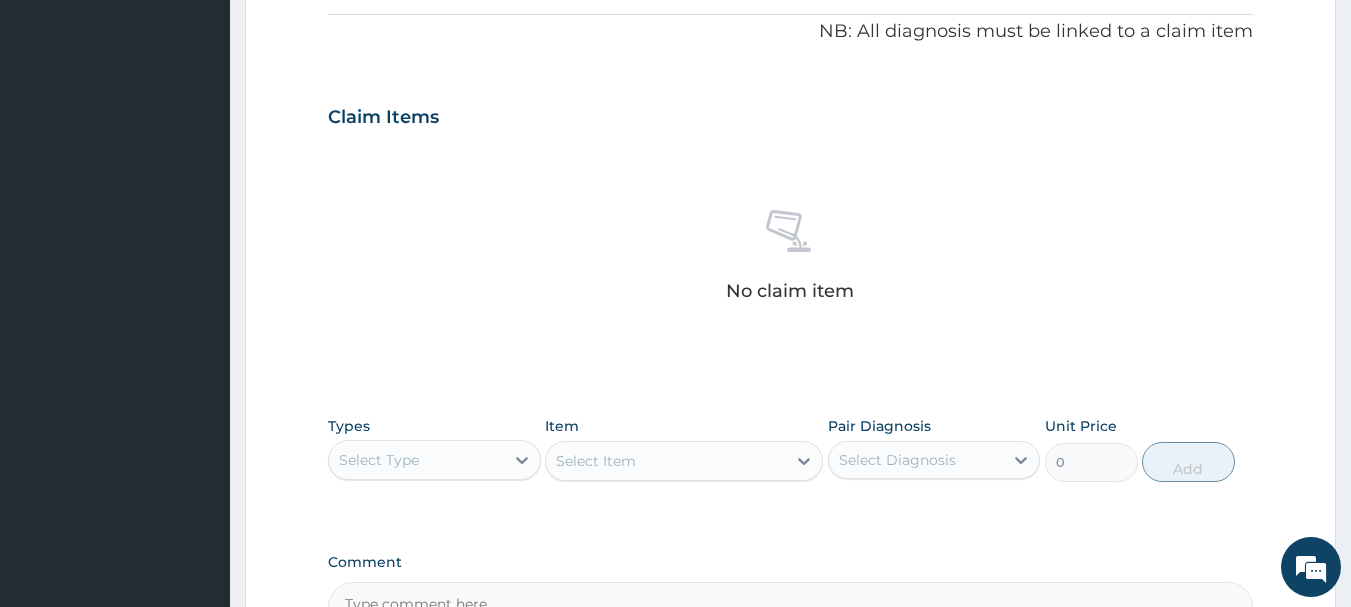 scroll, scrollTop: 835, scrollLeft: 0, axis: vertical 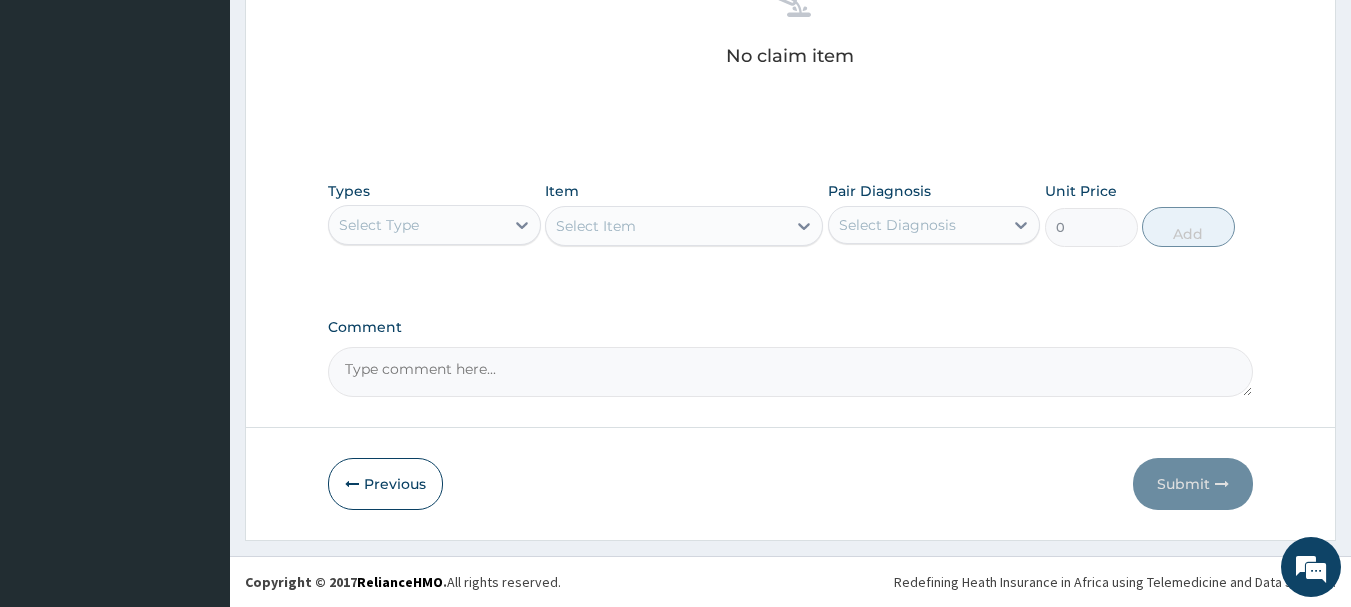click on "Select Type" at bounding box center (416, 225) 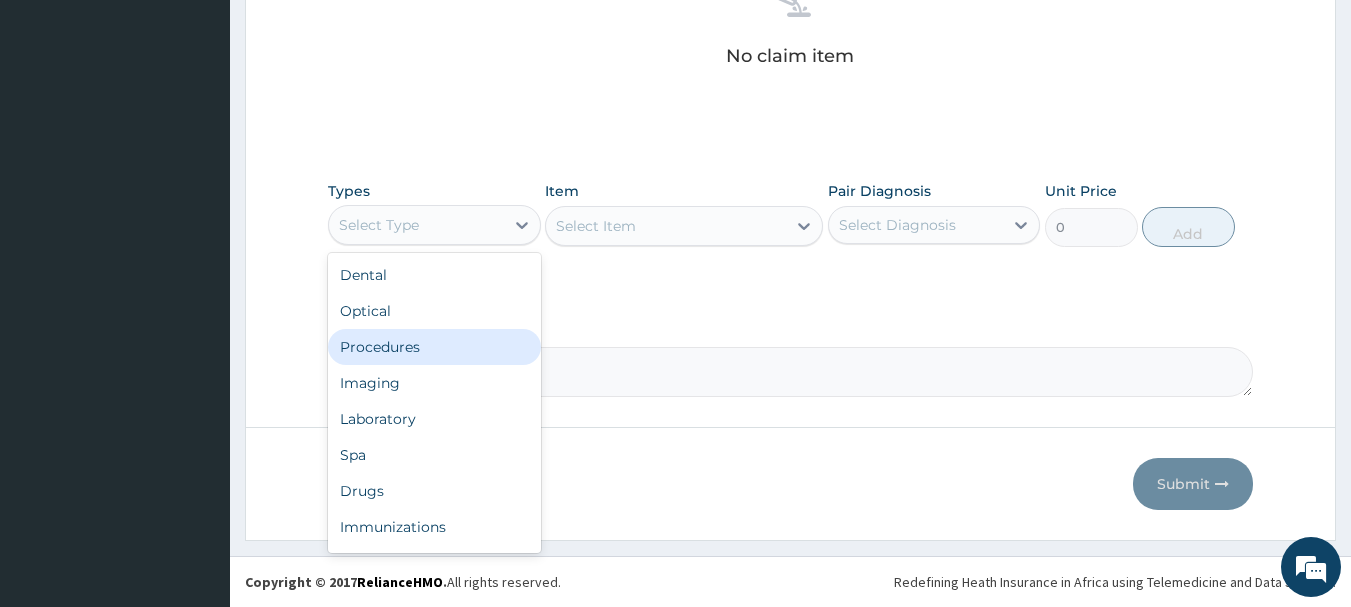 click on "Procedures" at bounding box center [434, 347] 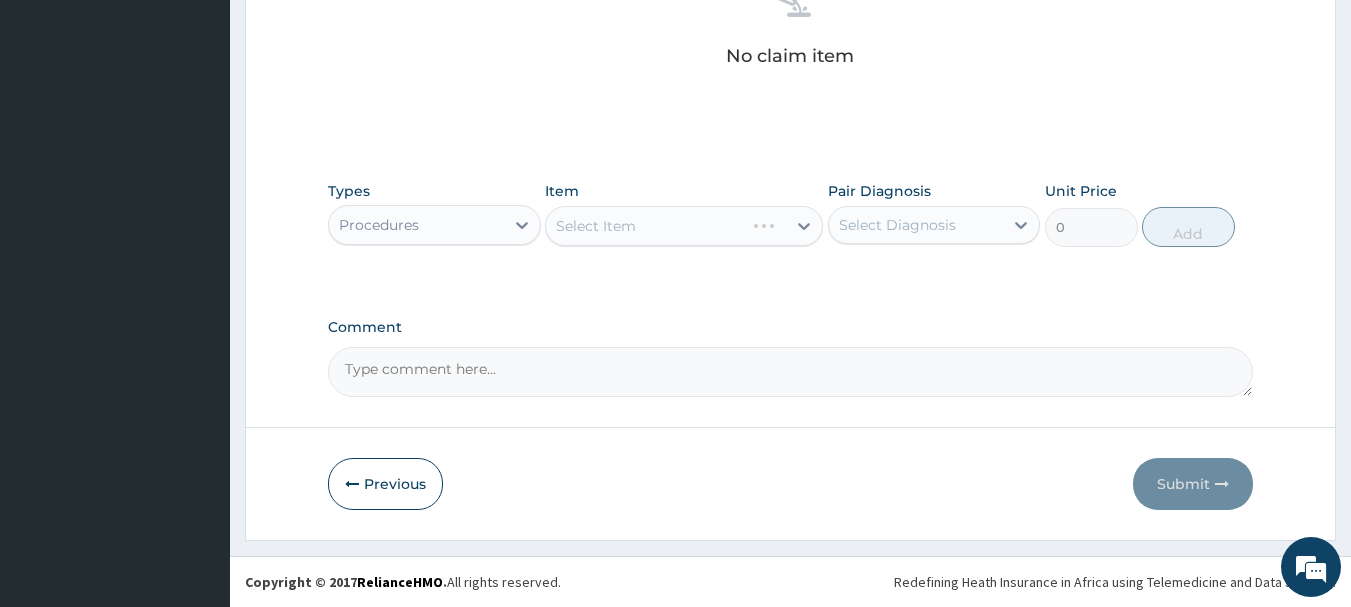 click on "Select Diagnosis" at bounding box center [897, 225] 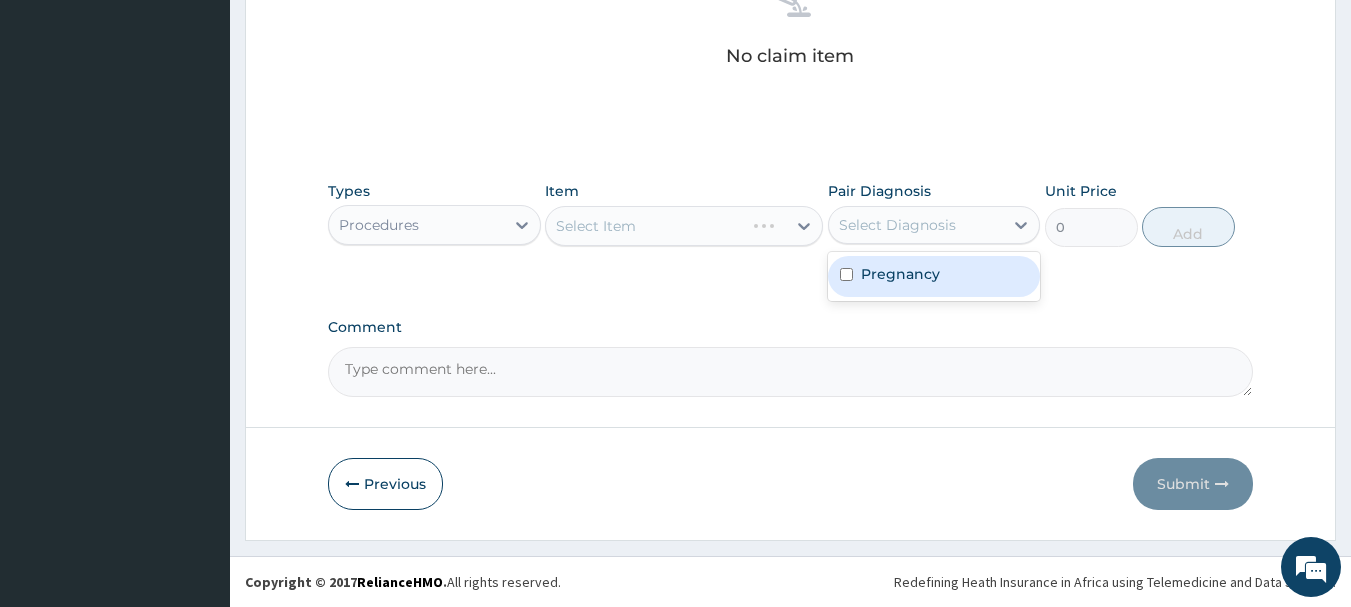 click on "Pregnancy" at bounding box center [900, 274] 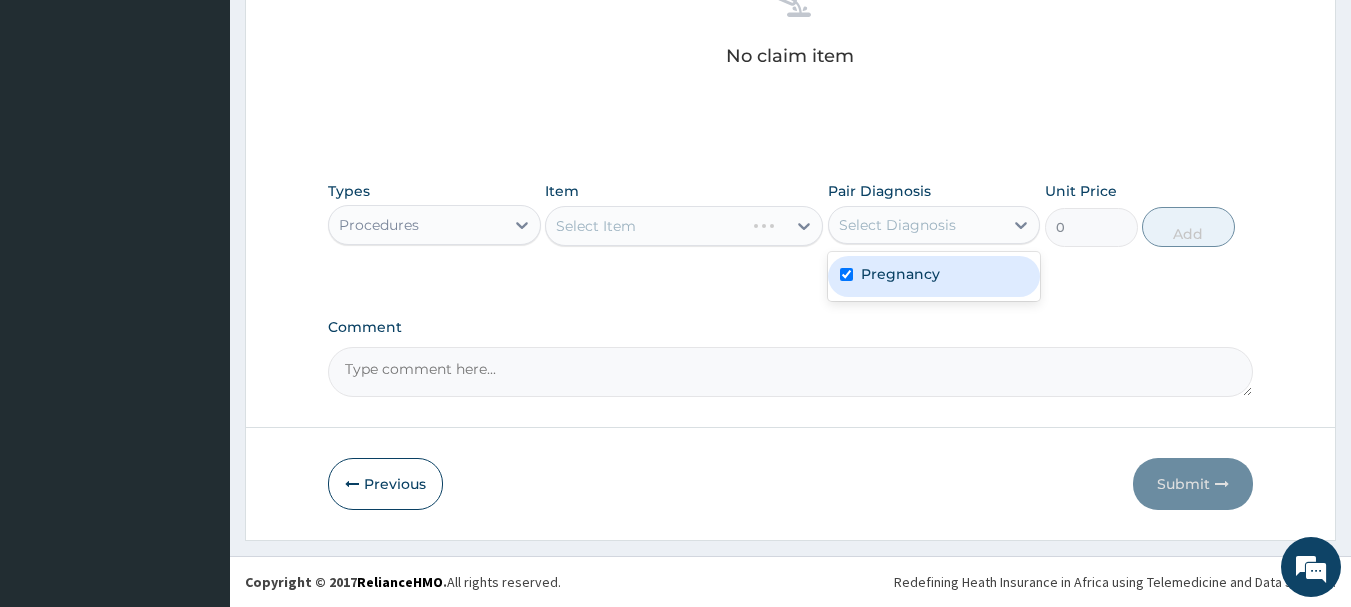 checkbox on "true" 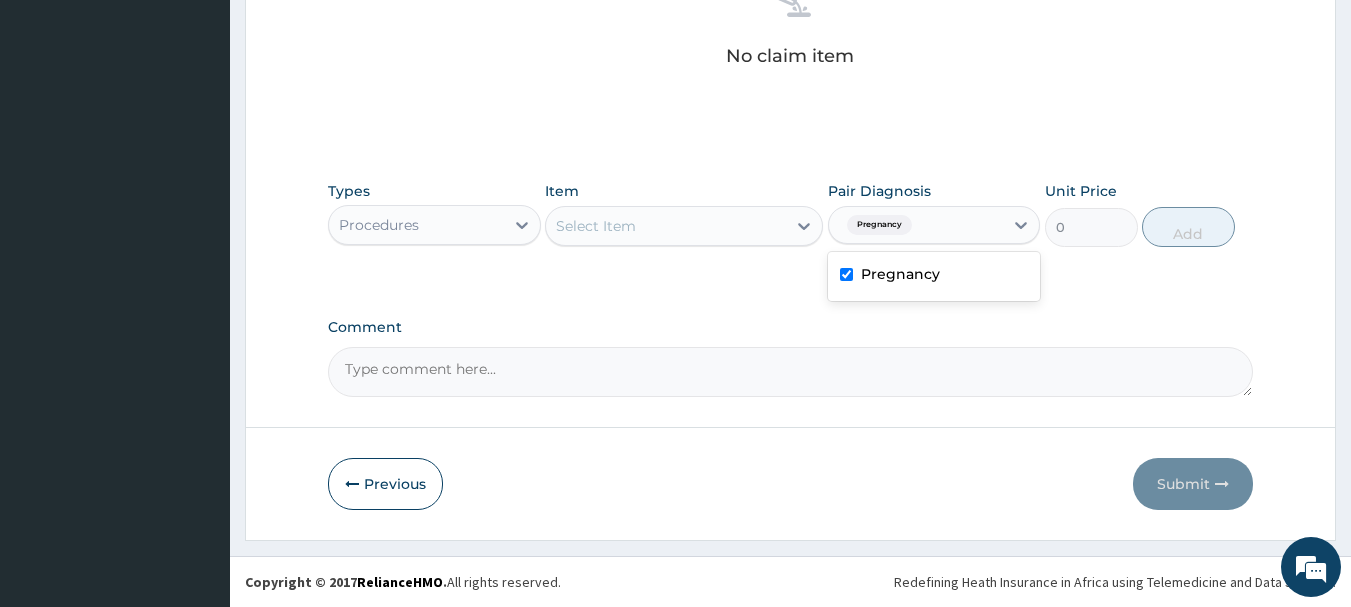 click on "Select Item" at bounding box center (666, 226) 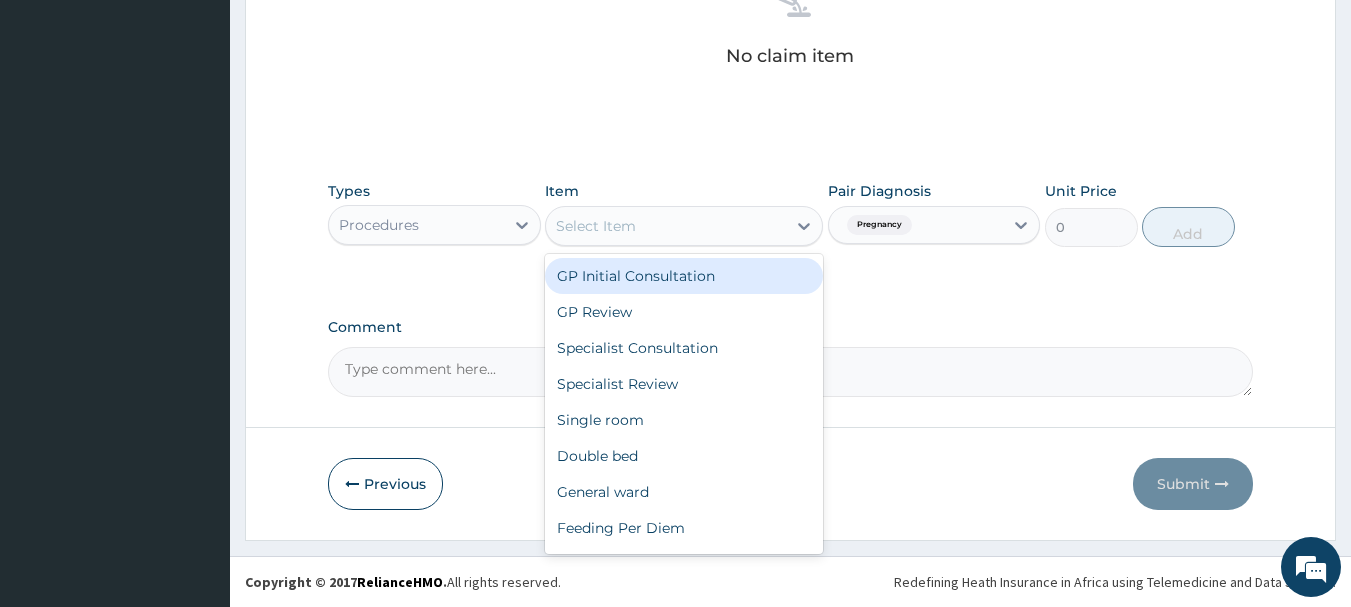 click on "GP Initial Consultation" at bounding box center [684, 276] 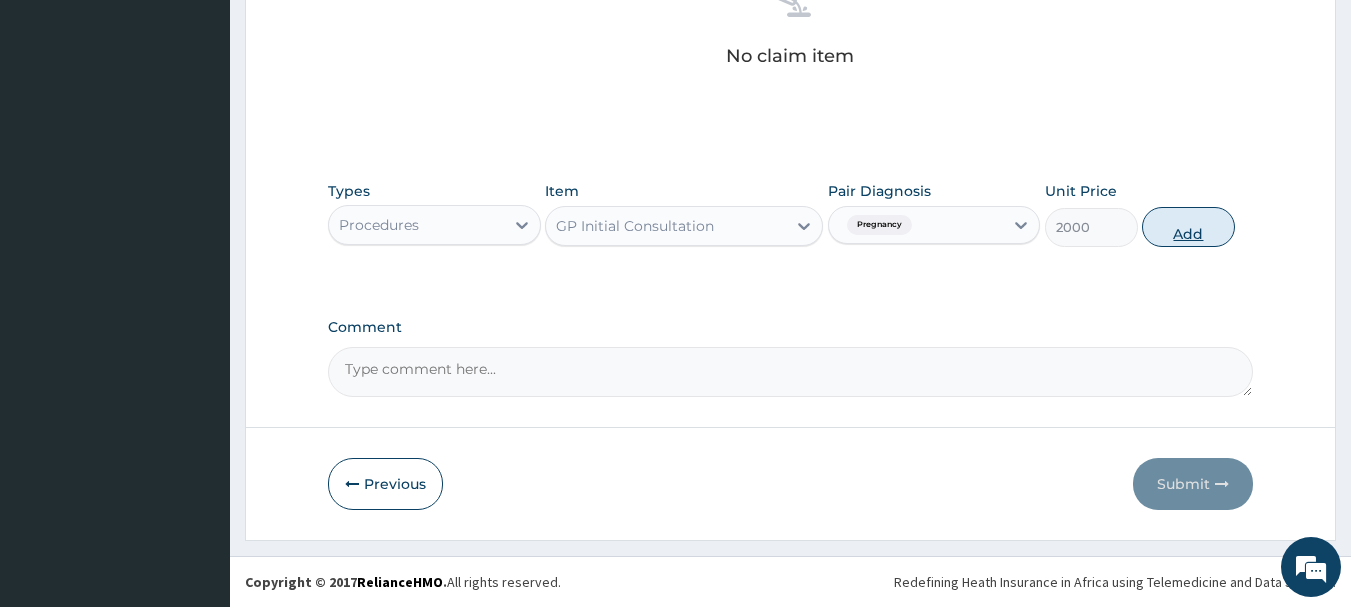 click on "Add" at bounding box center [1188, 227] 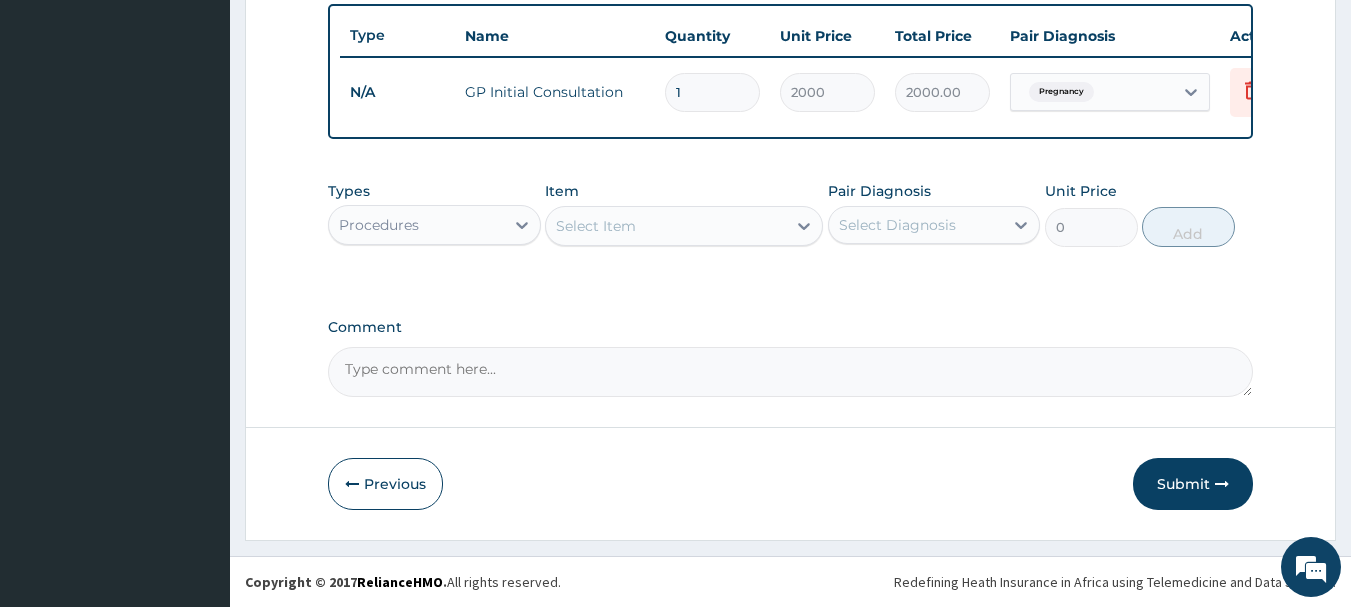 scroll, scrollTop: 755, scrollLeft: 0, axis: vertical 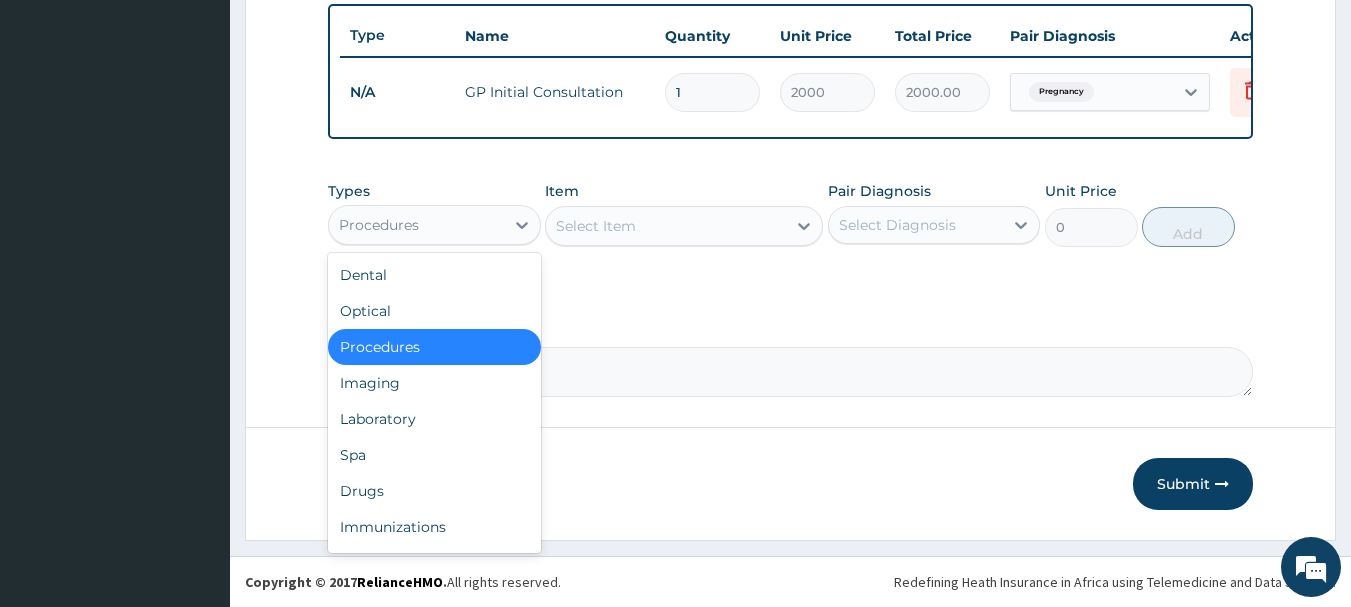 click on "Procedures" at bounding box center (379, 225) 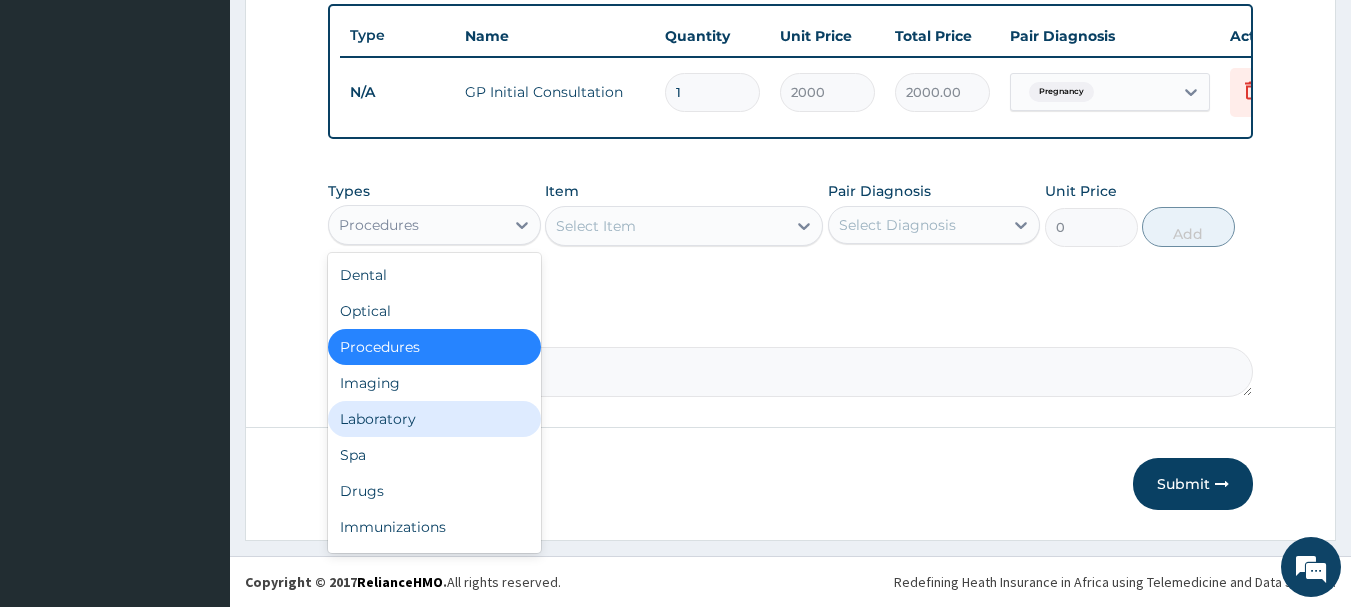 click on "Laboratory" at bounding box center [434, 419] 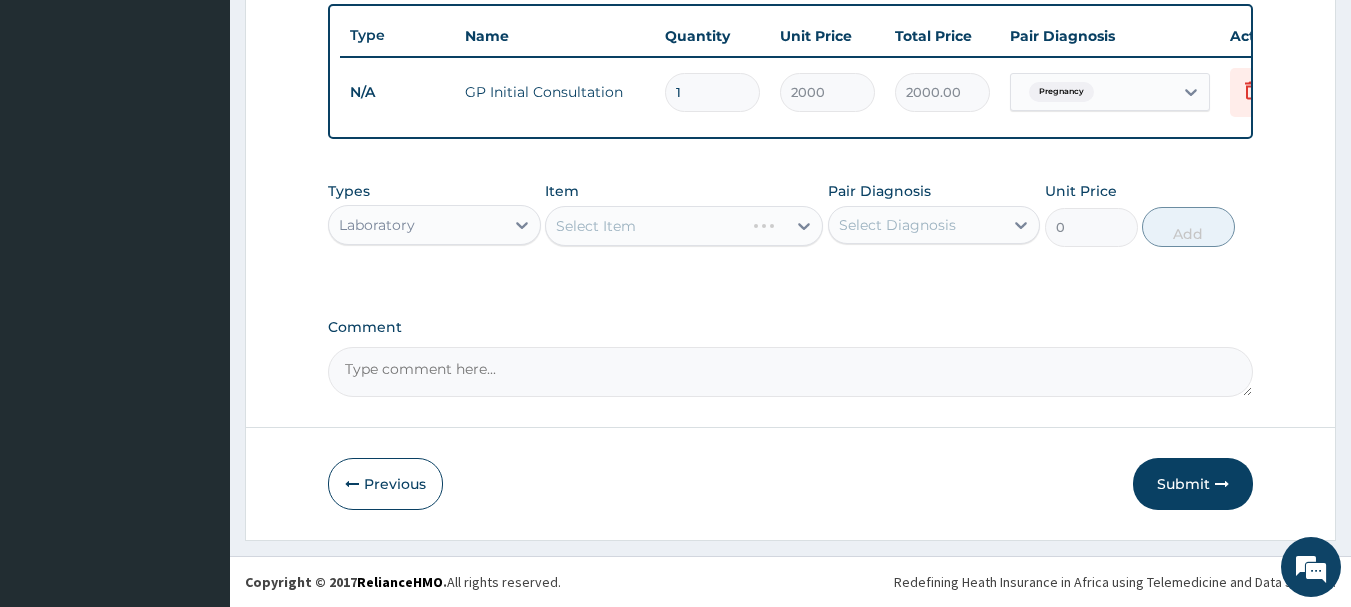 click on "Select Diagnosis" at bounding box center [897, 225] 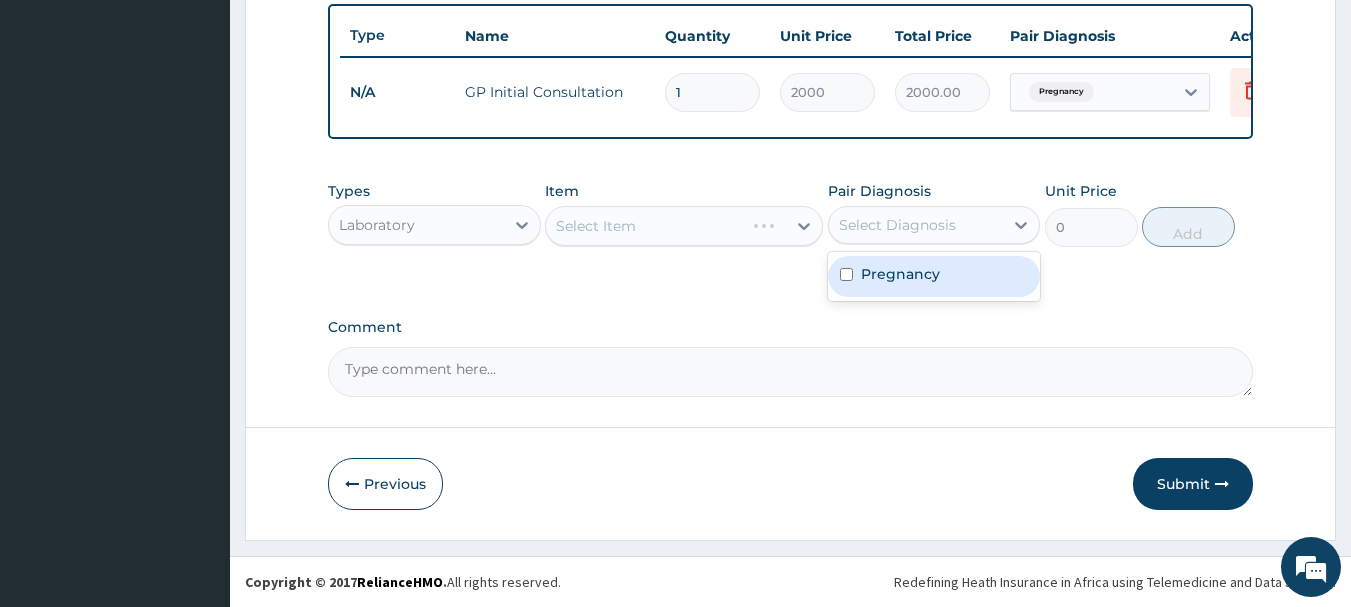 click on "Pregnancy" at bounding box center (900, 274) 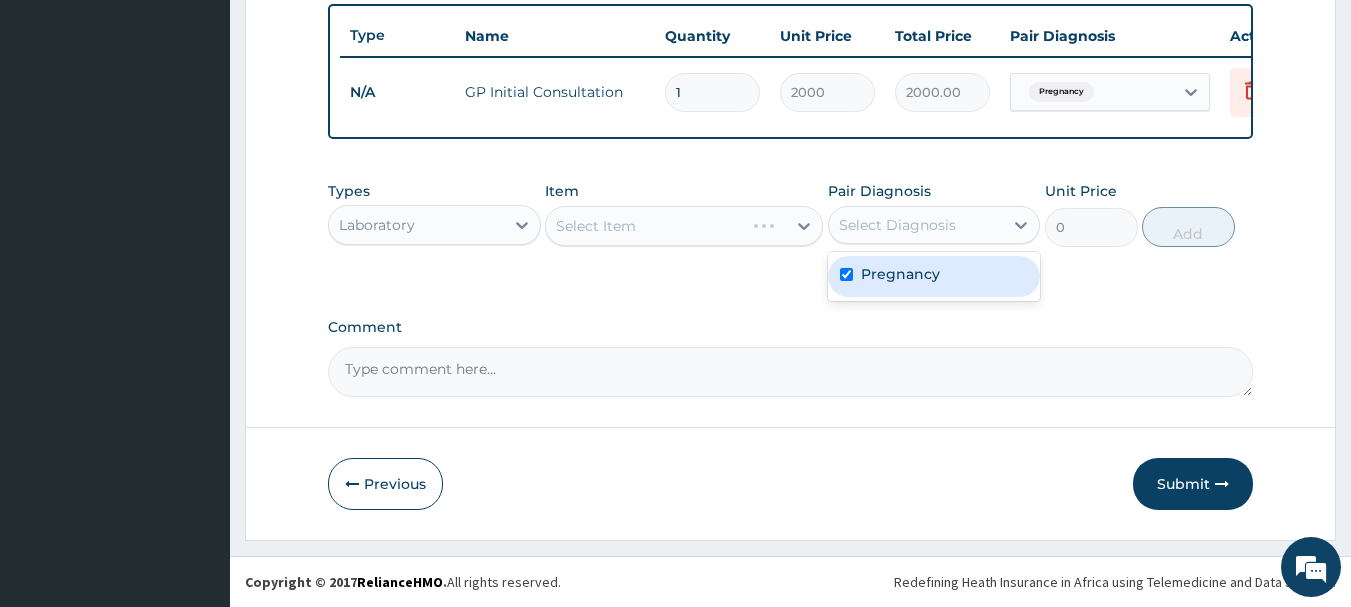 checkbox on "true" 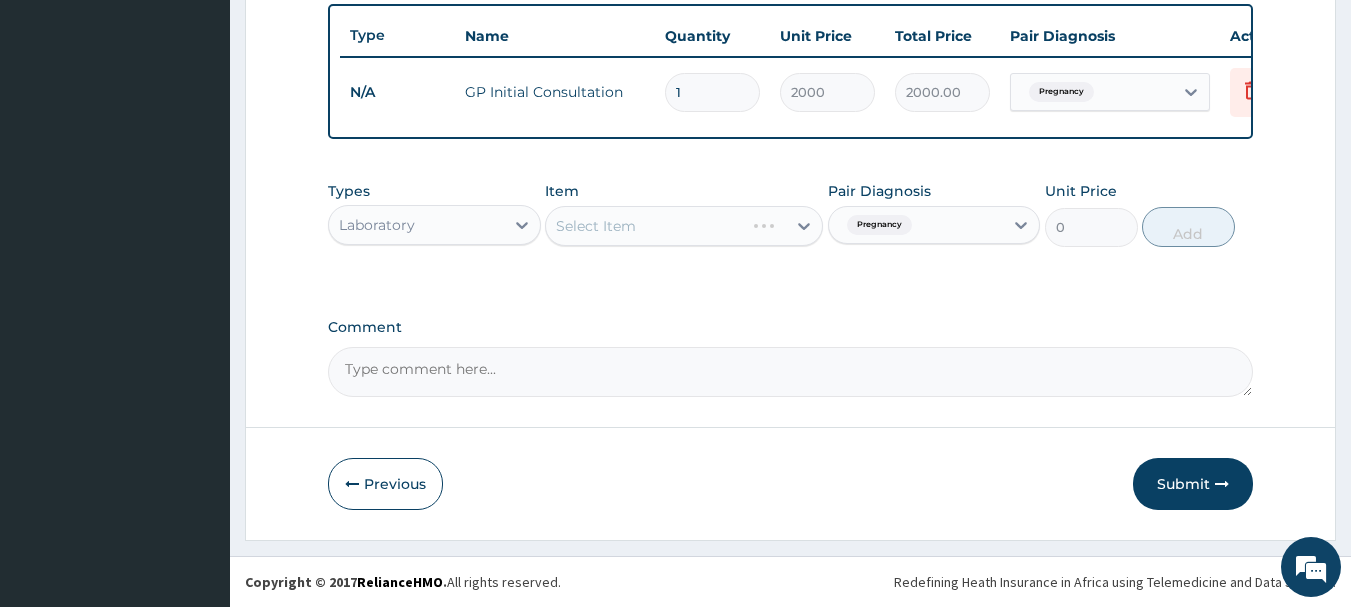 click on "Select Item" at bounding box center (684, 226) 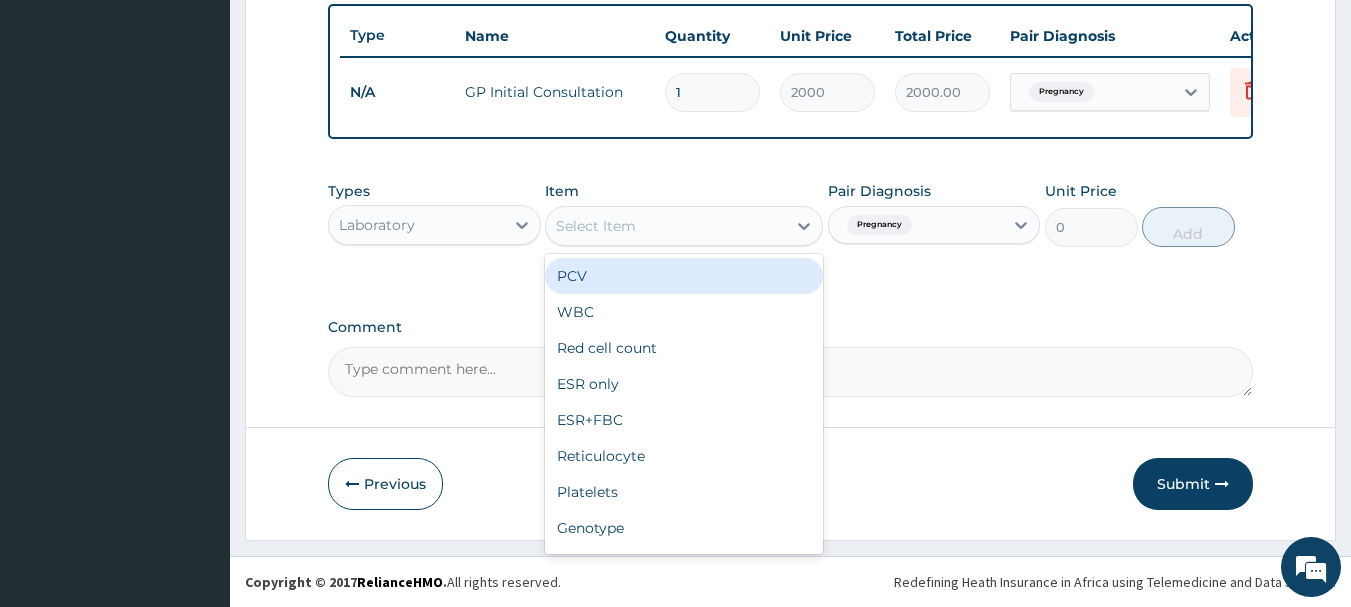 click on "Select Item" at bounding box center (666, 226) 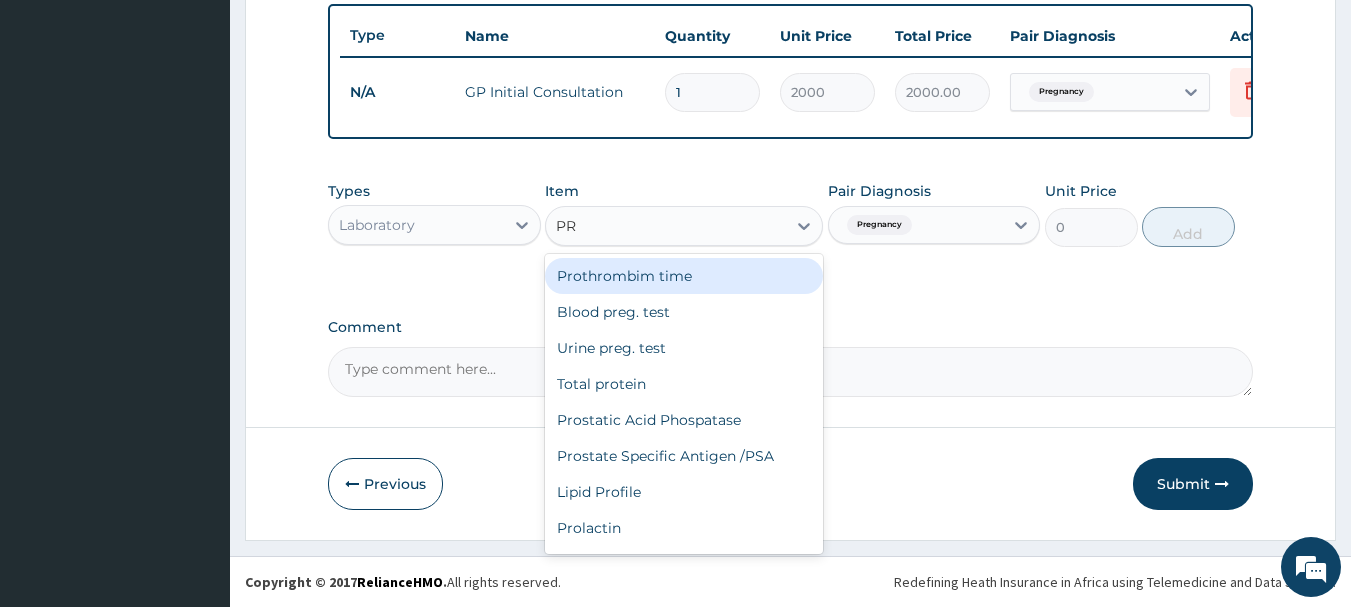 type on "PRE" 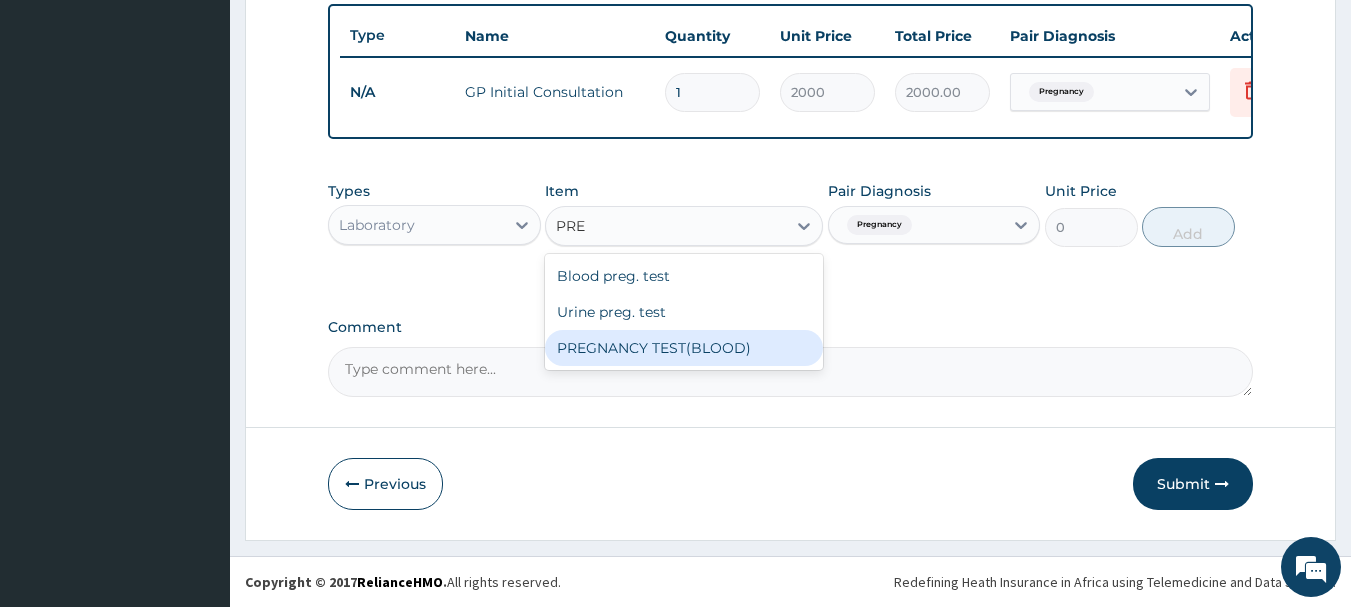 click on "PREGNANCY TEST(BLOOD)" at bounding box center (684, 348) 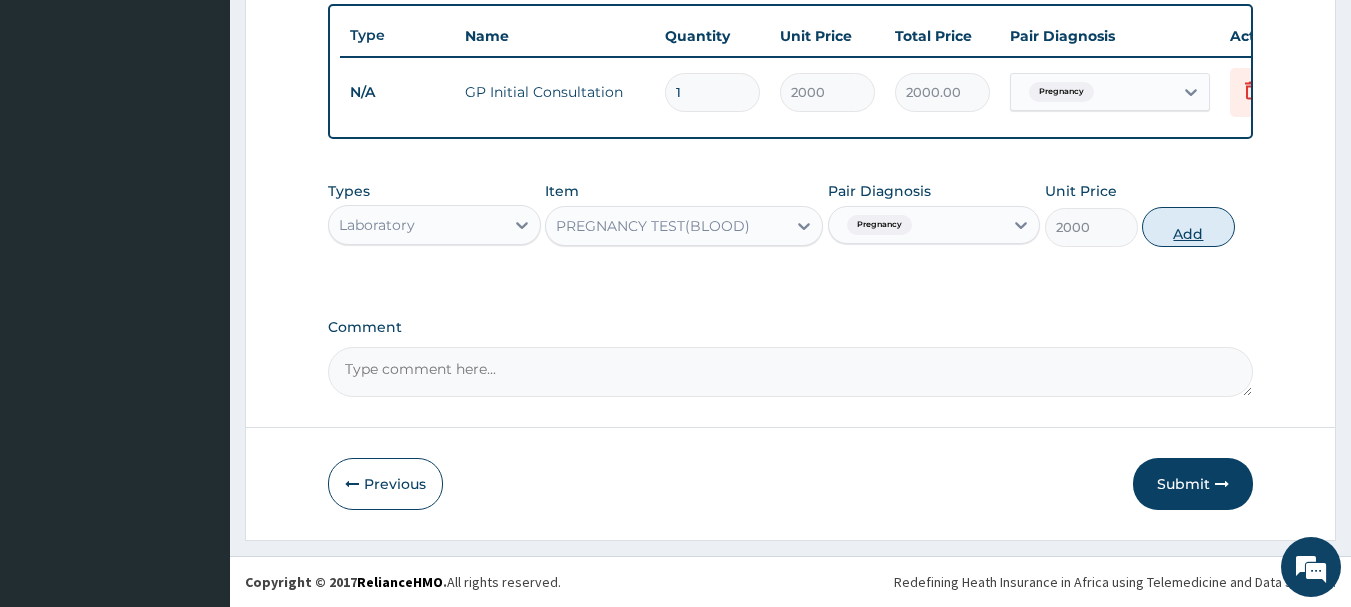 click on "Add" at bounding box center [1188, 227] 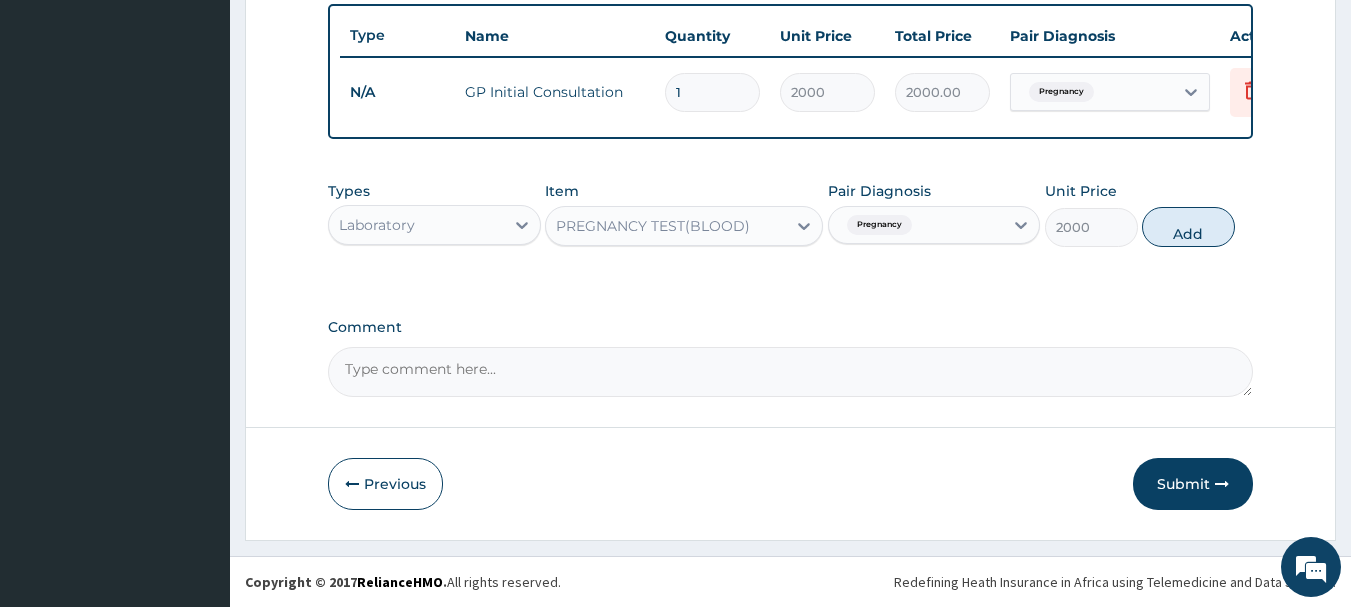 type on "0" 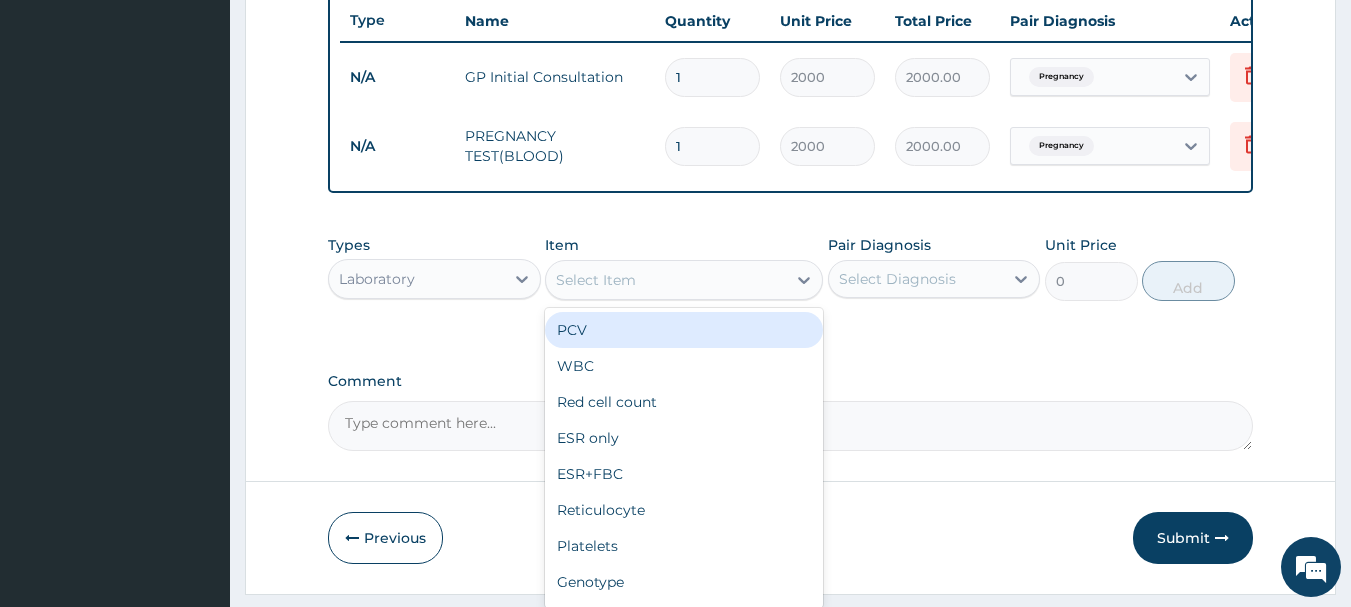 click on "Select Item" at bounding box center (666, 280) 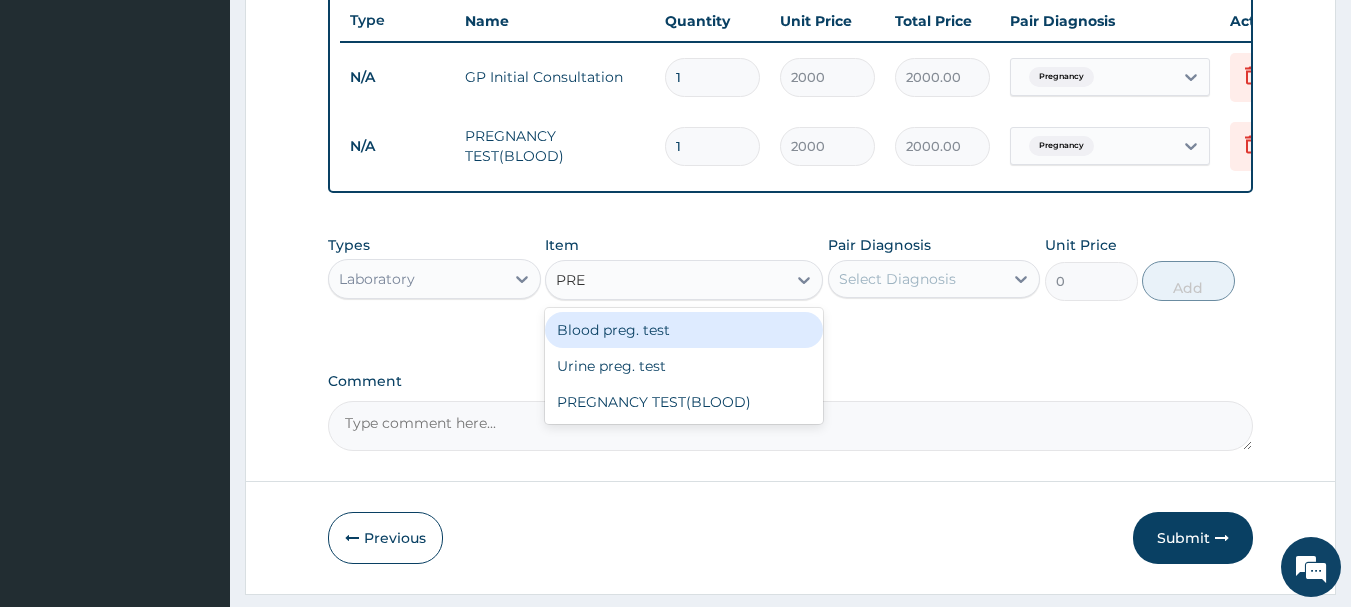 type on "PREG" 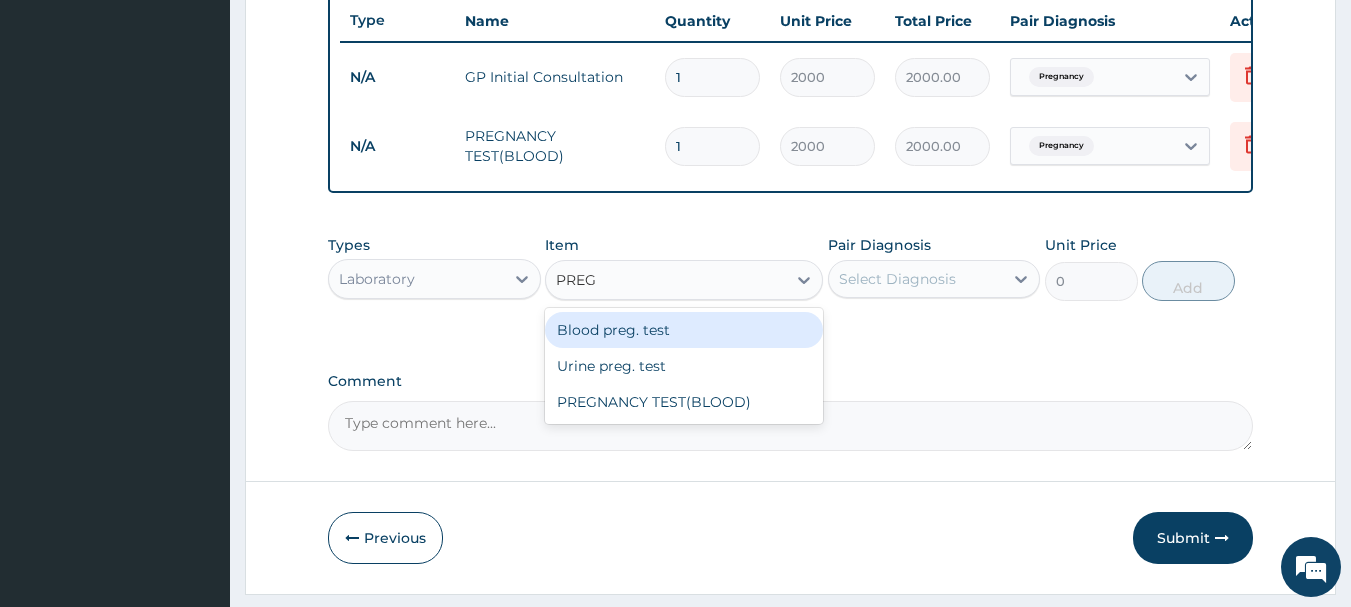 click on "Blood preg. test" at bounding box center (684, 330) 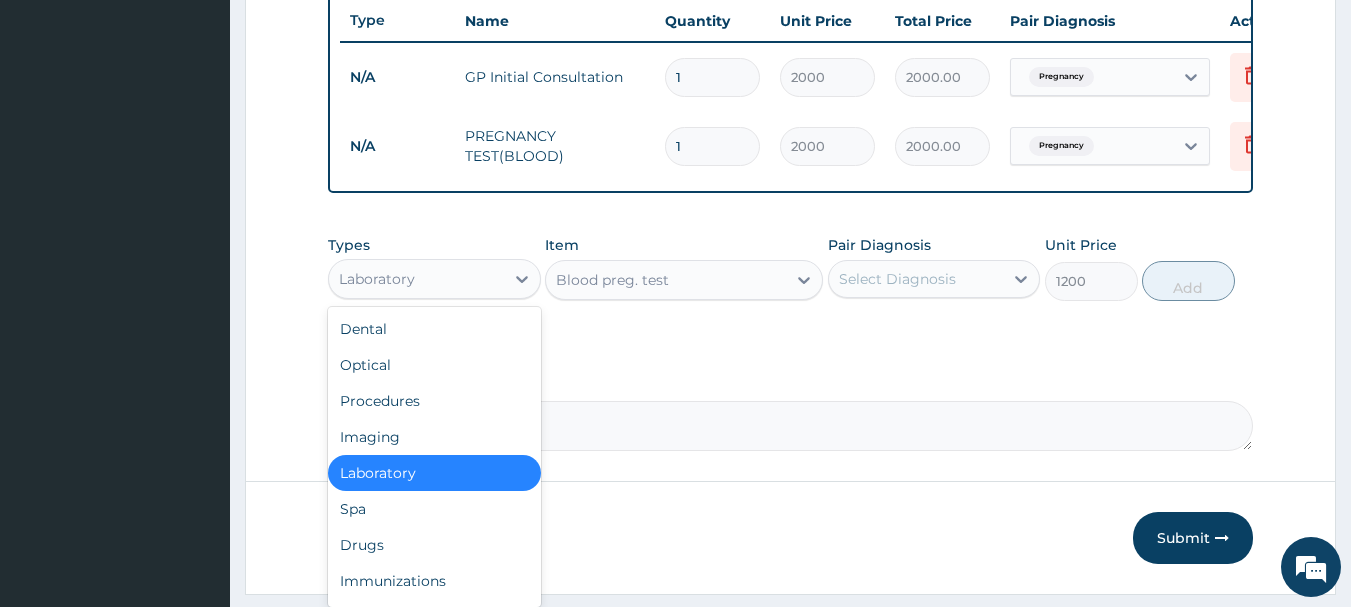 click on "Laboratory" at bounding box center [377, 279] 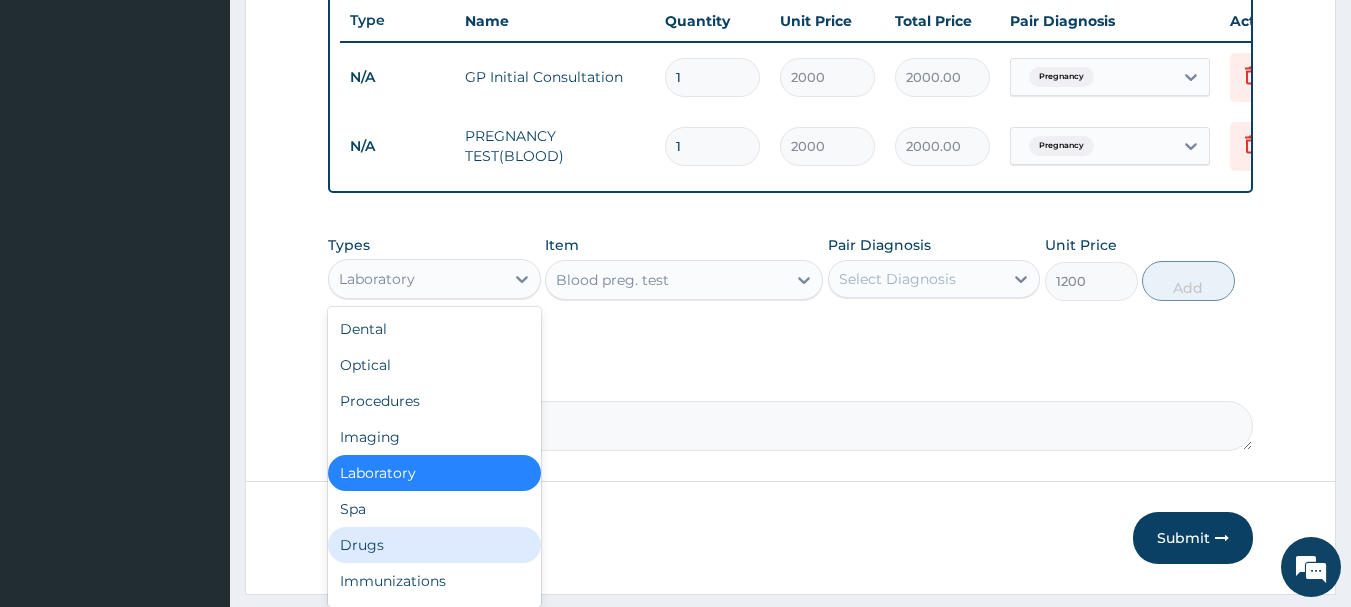 click on "Drugs" at bounding box center (434, 545) 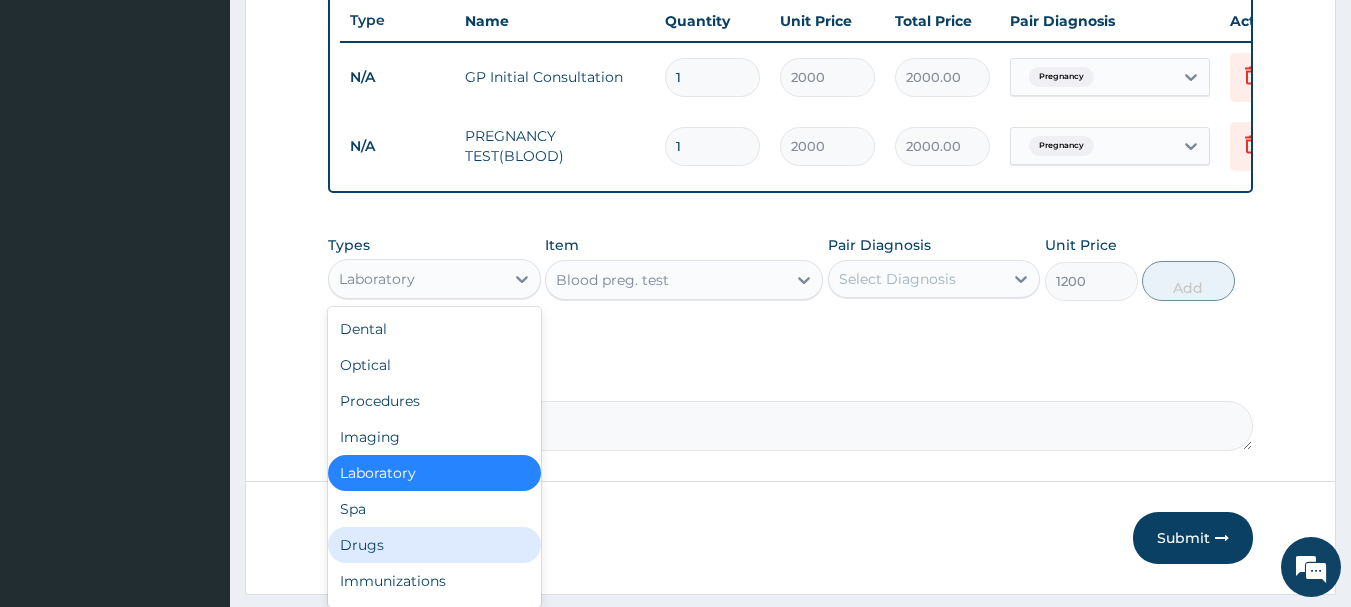type on "0" 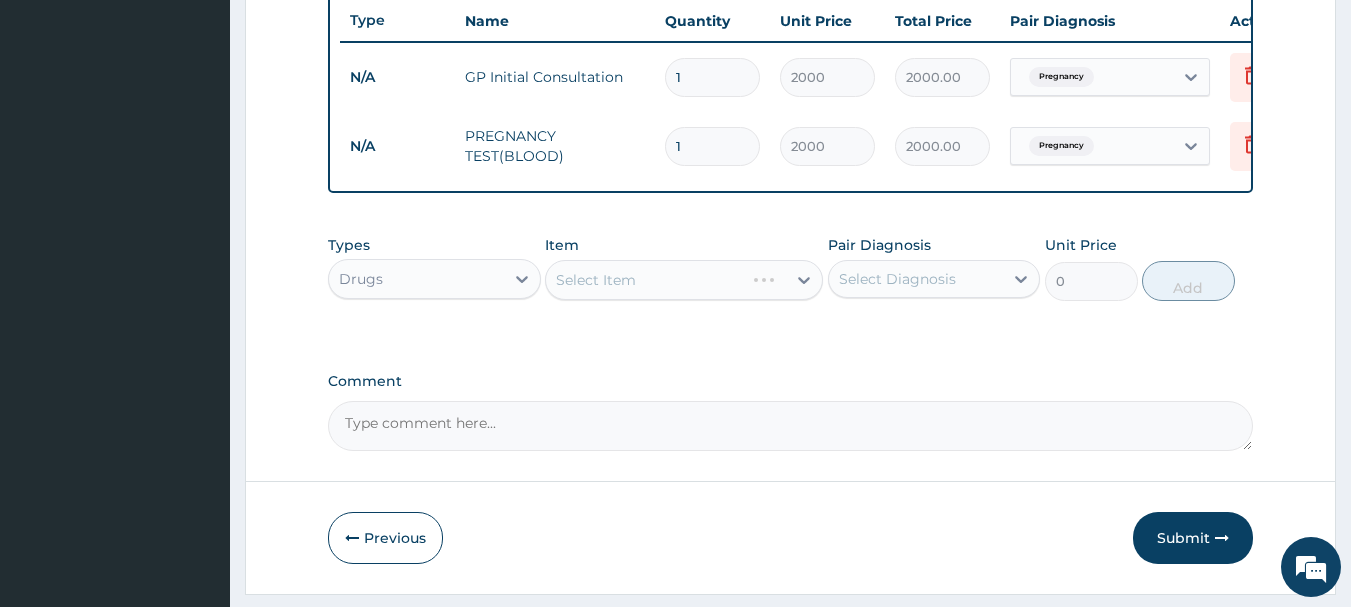 click on "Select Item" at bounding box center [684, 280] 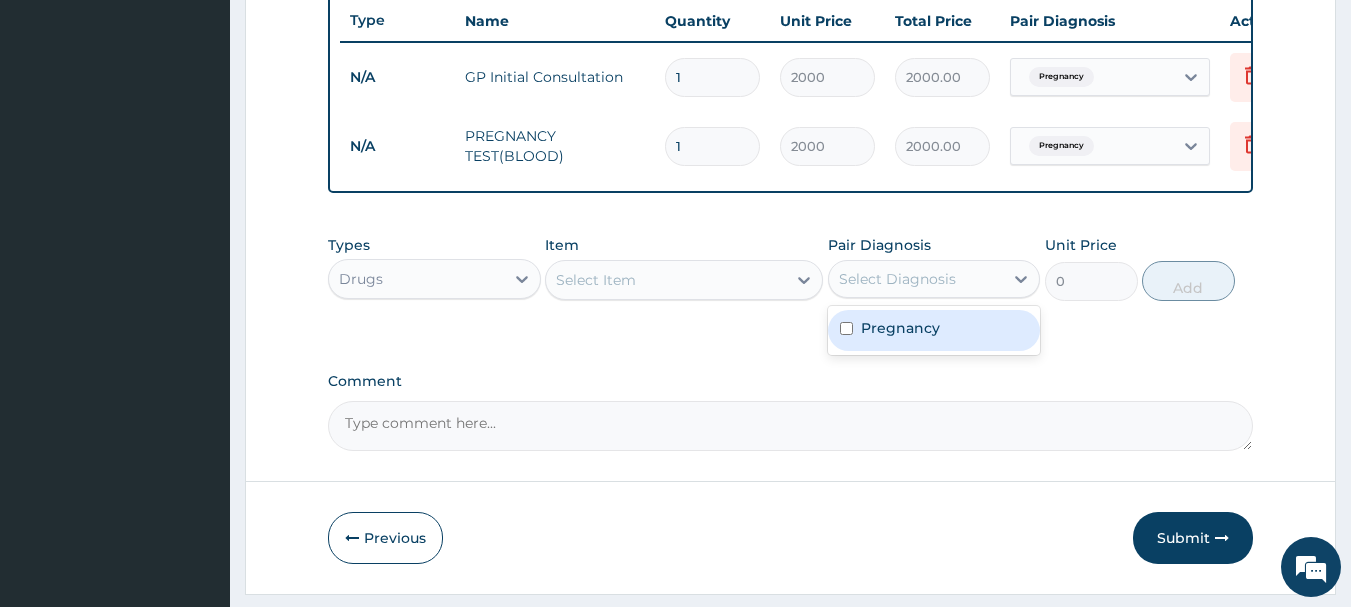 drag, startPoint x: 905, startPoint y: 342, endPoint x: 773, endPoint y: 300, distance: 138.52075 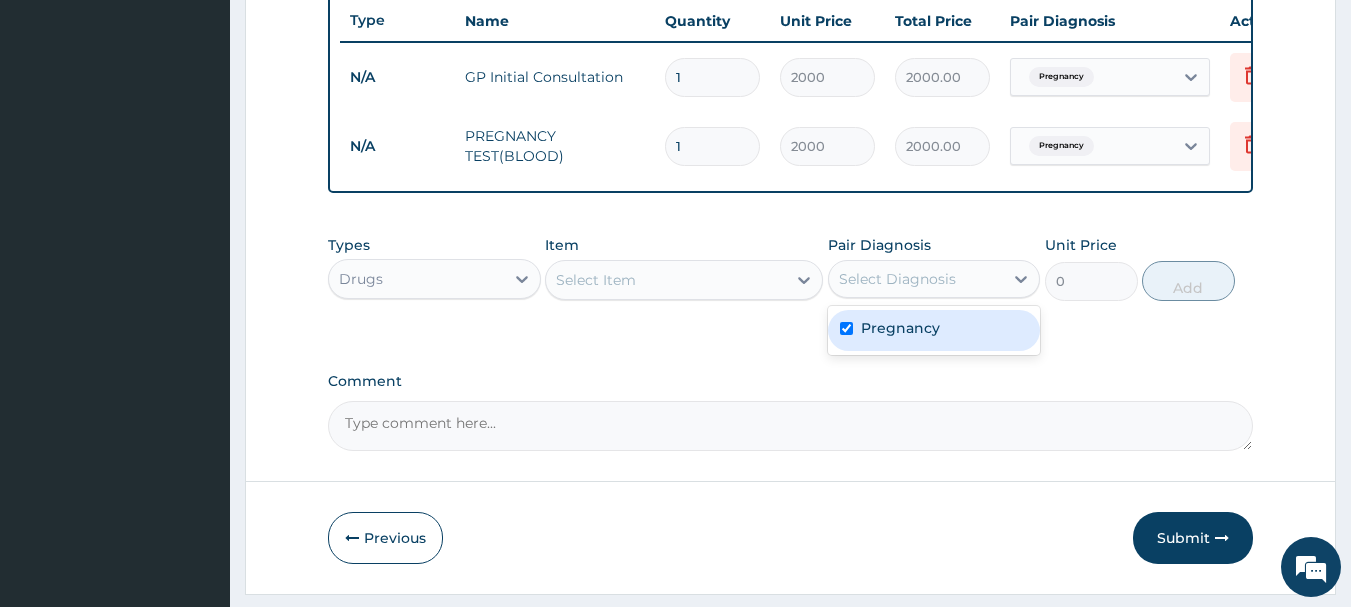 checkbox on "true" 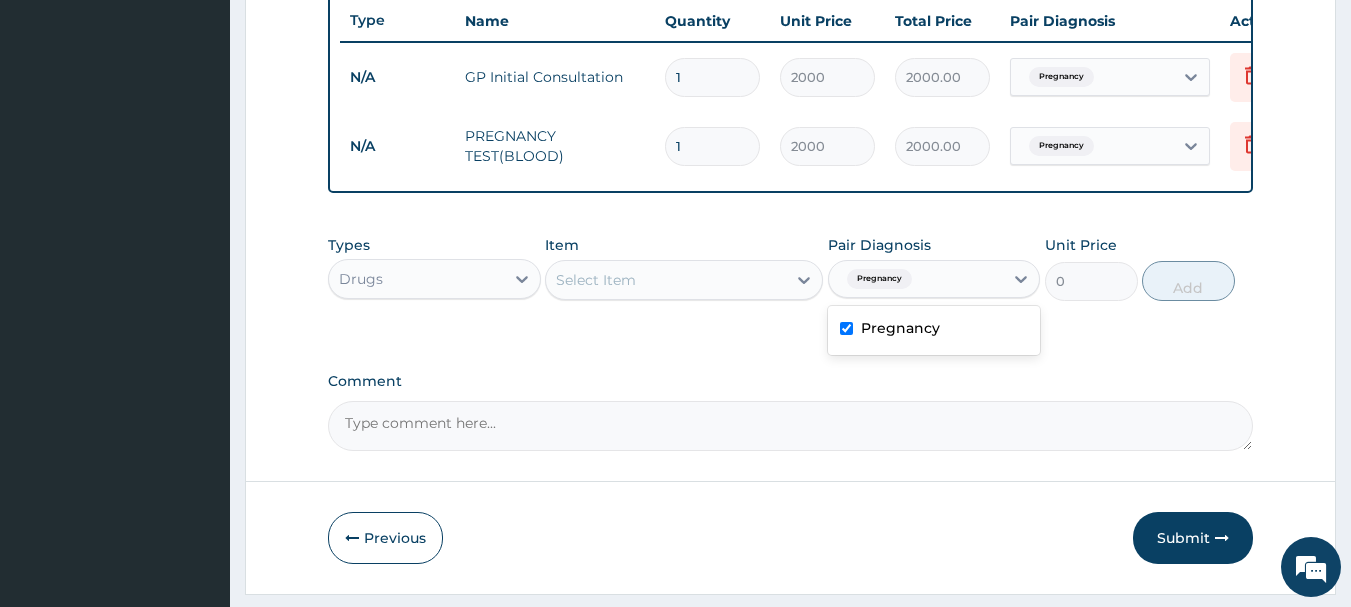 click on "Select Item" at bounding box center (666, 280) 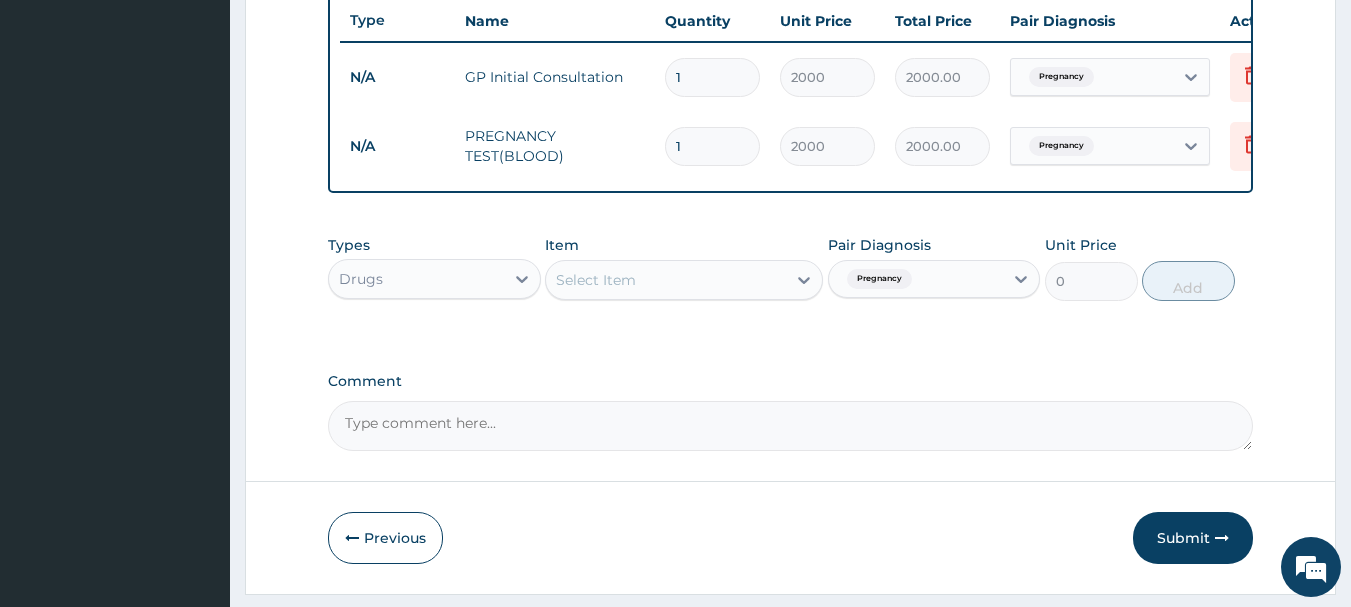 click on "Select Item" at bounding box center [666, 280] 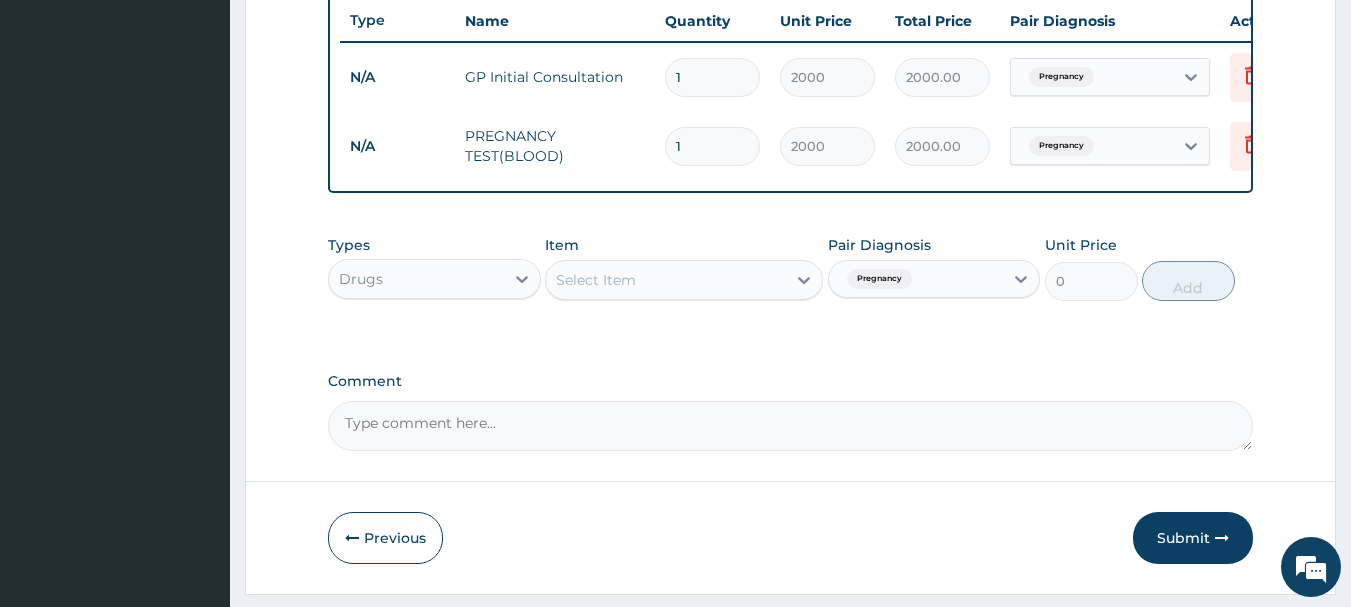 click on "Select Item" at bounding box center (666, 280) 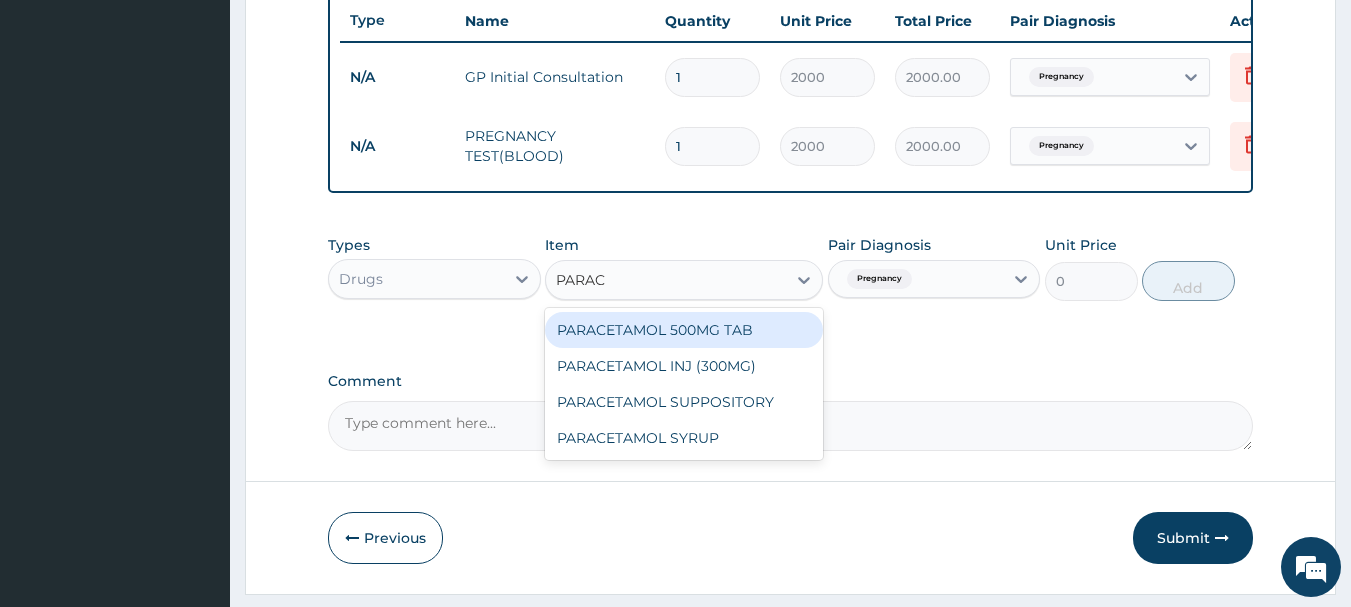 type on "PARACE" 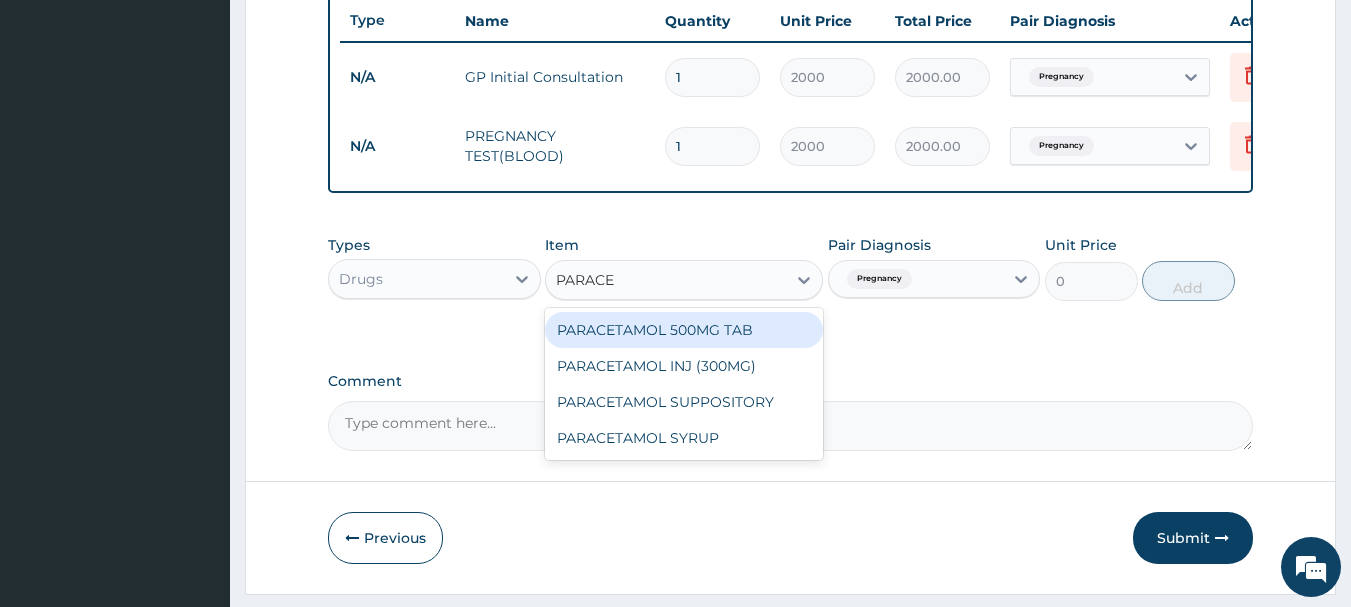 click on "PARACETAMOL 500MG TAB" at bounding box center [684, 330] 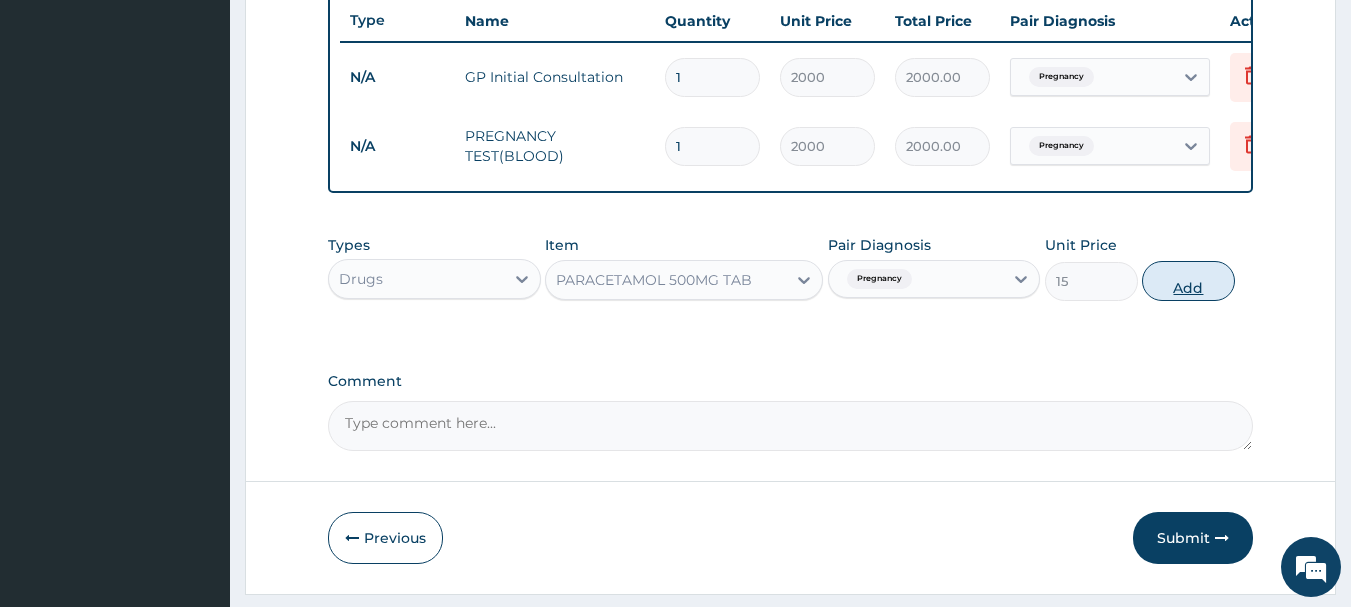 click on "Add" at bounding box center (1188, 281) 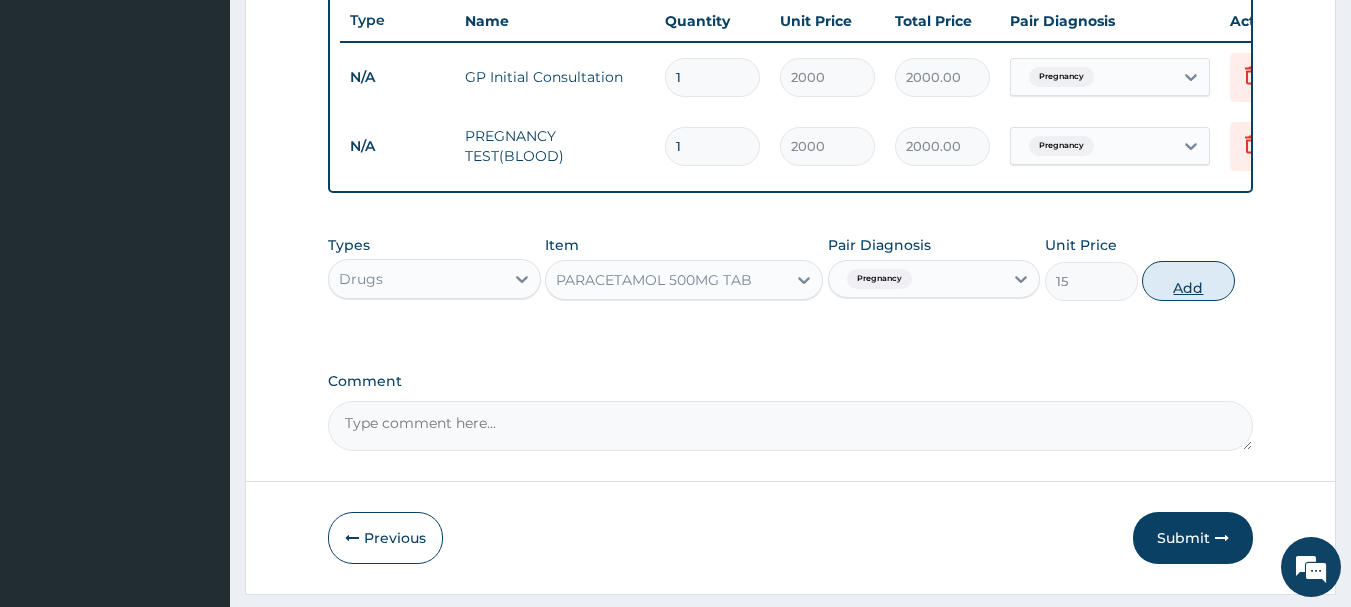 type on "0" 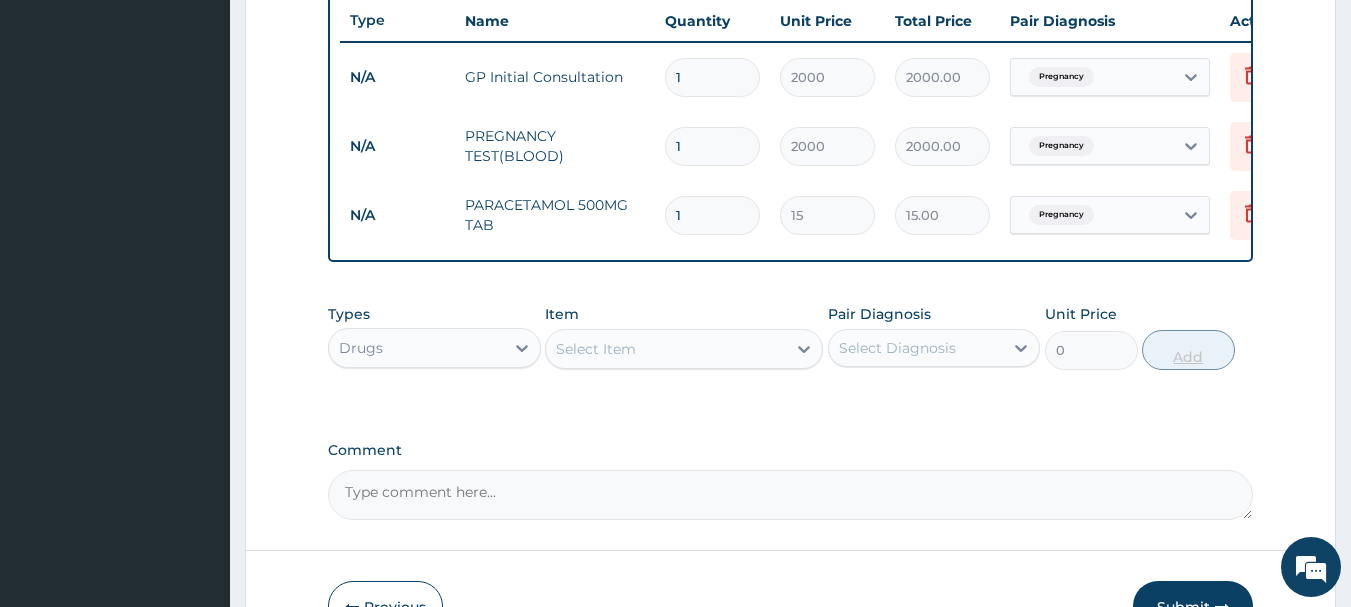 type on "18" 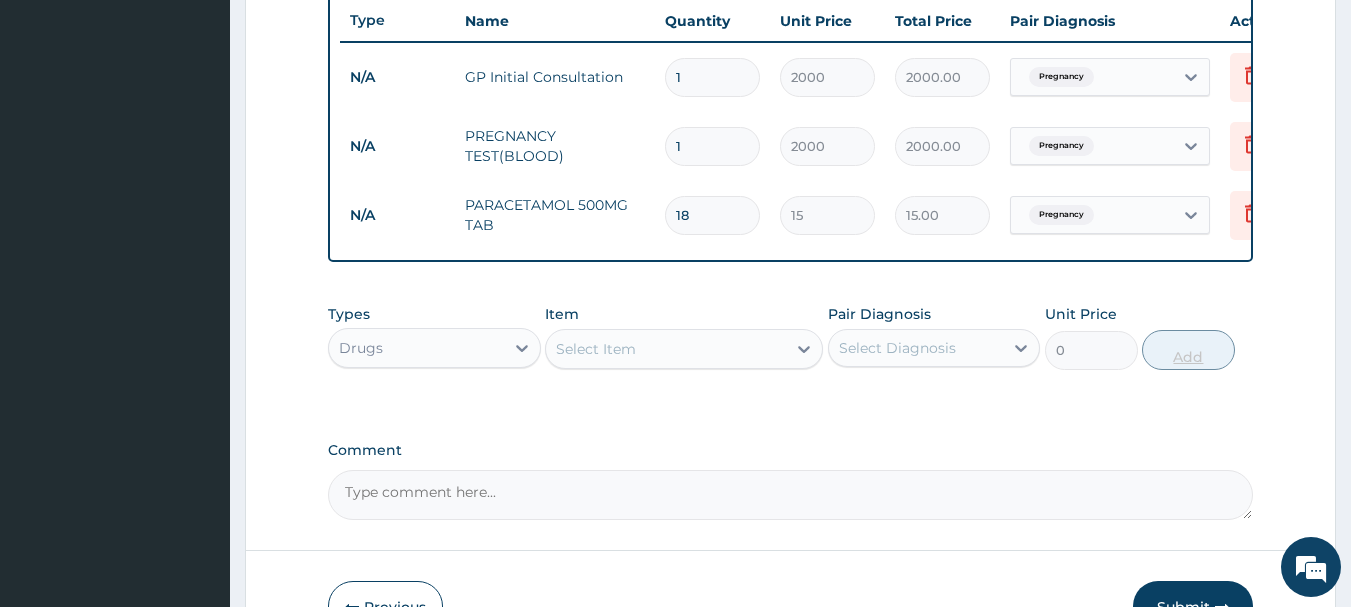 type on "270.00" 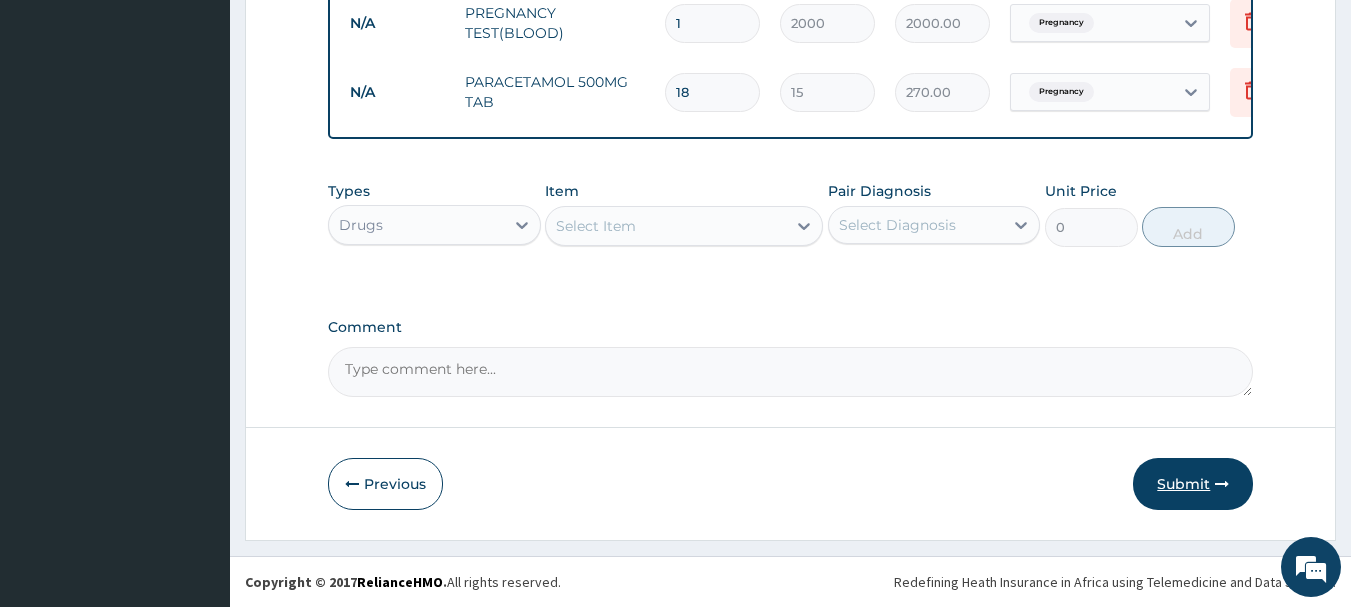 type on "18" 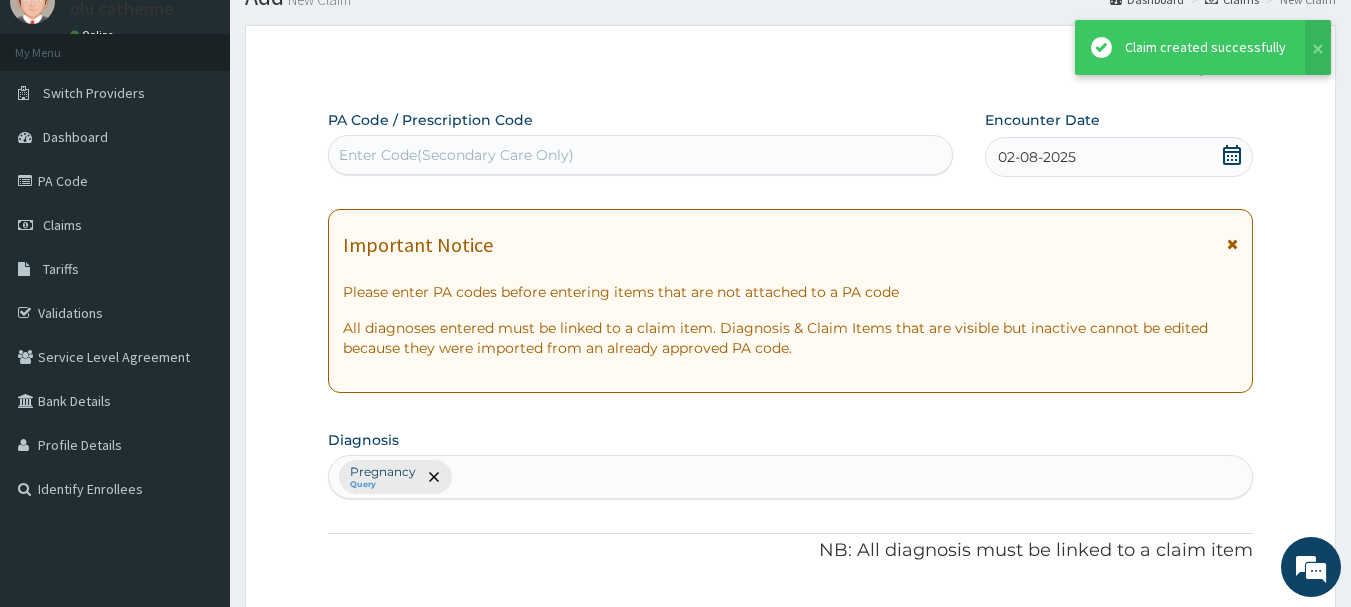 scroll, scrollTop: 893, scrollLeft: 0, axis: vertical 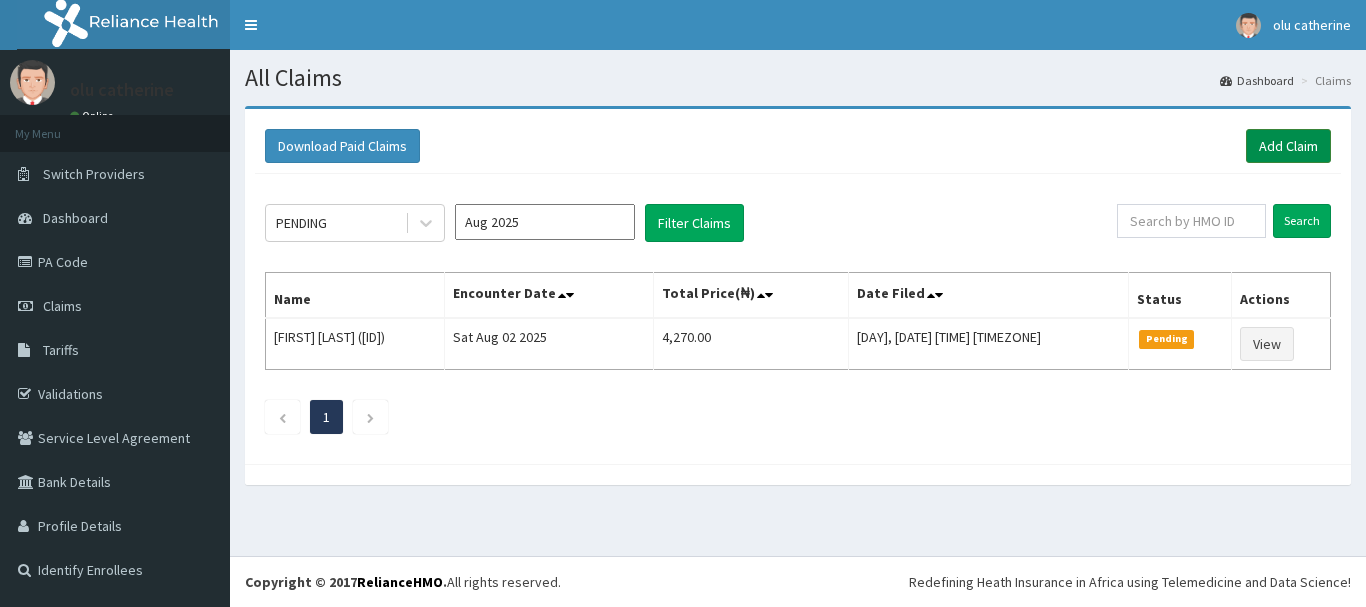 click on "Add Claim" at bounding box center (1288, 146) 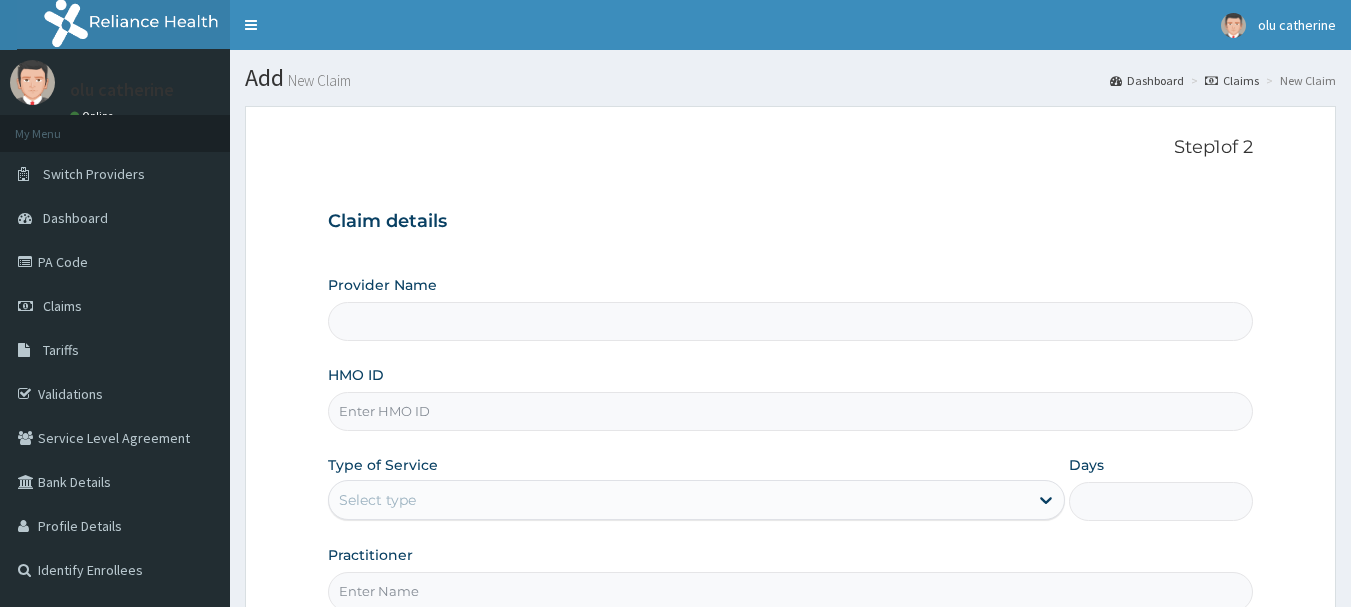 scroll, scrollTop: 0, scrollLeft: 0, axis: both 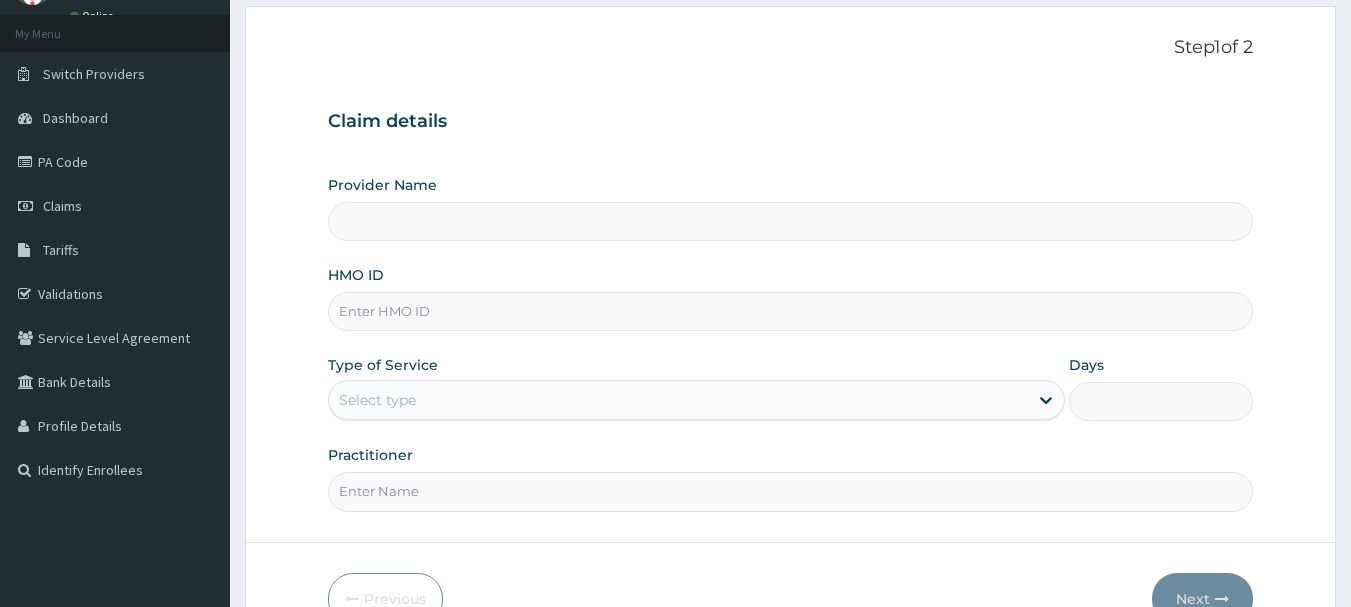 click on "HMO ID" at bounding box center (791, 311) 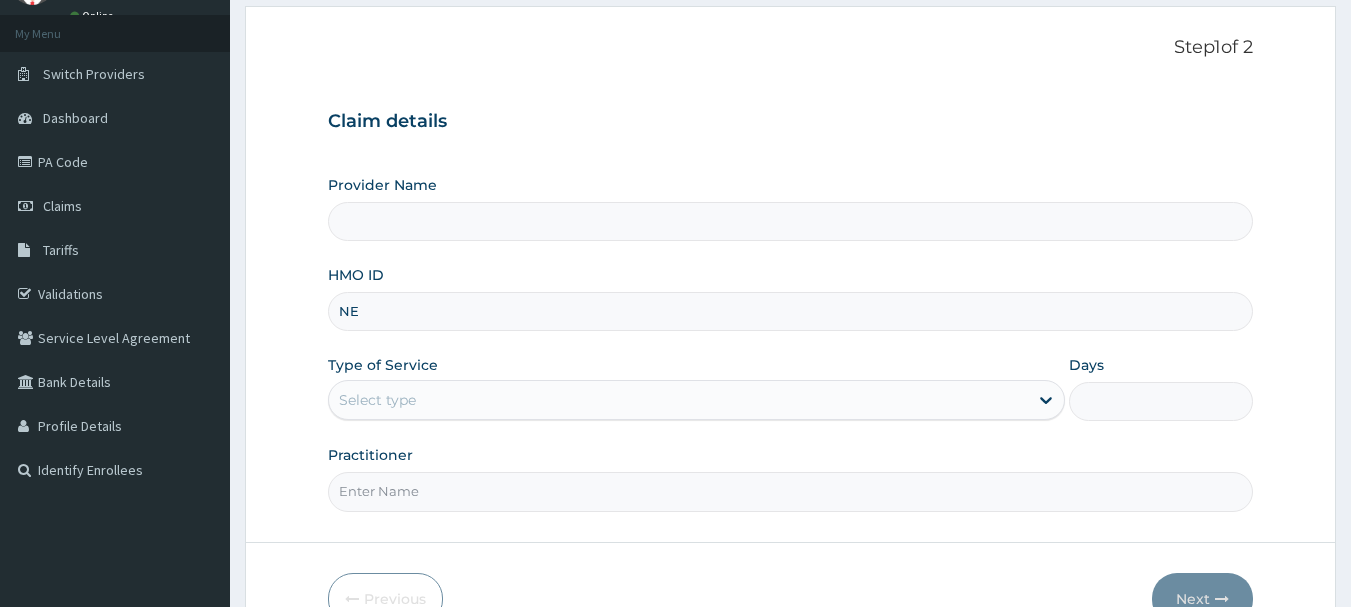 type on "NEL" 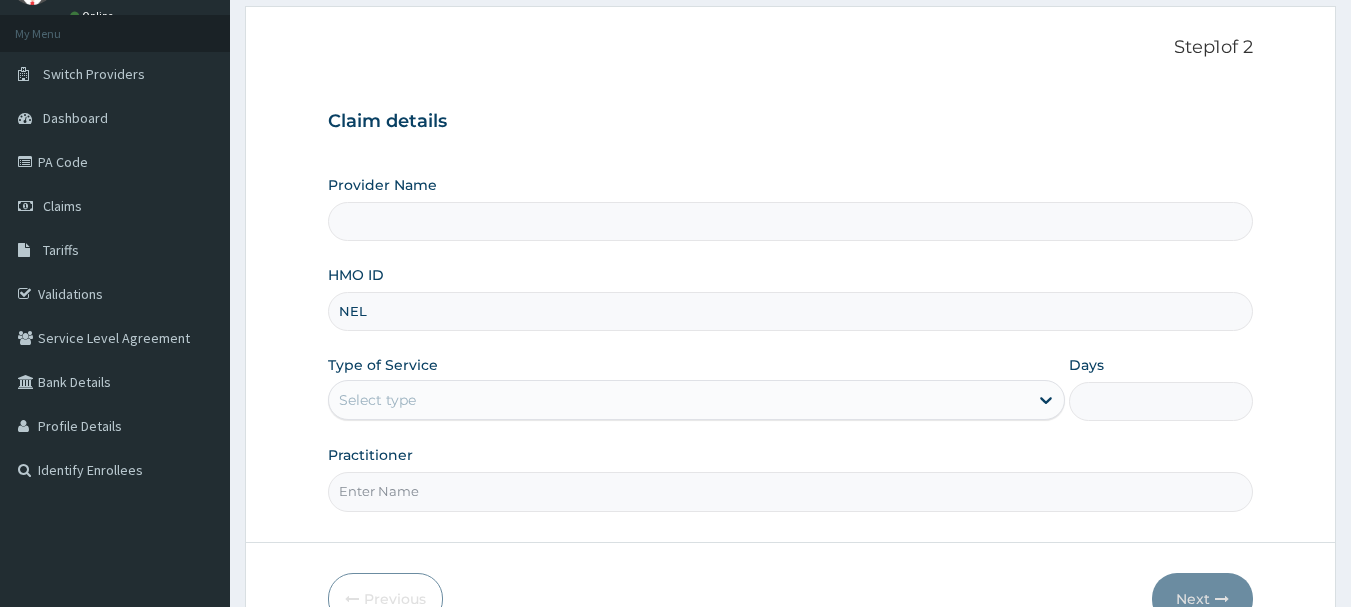 type on "INLAND SPECIALIST HOSPITAL- KETU" 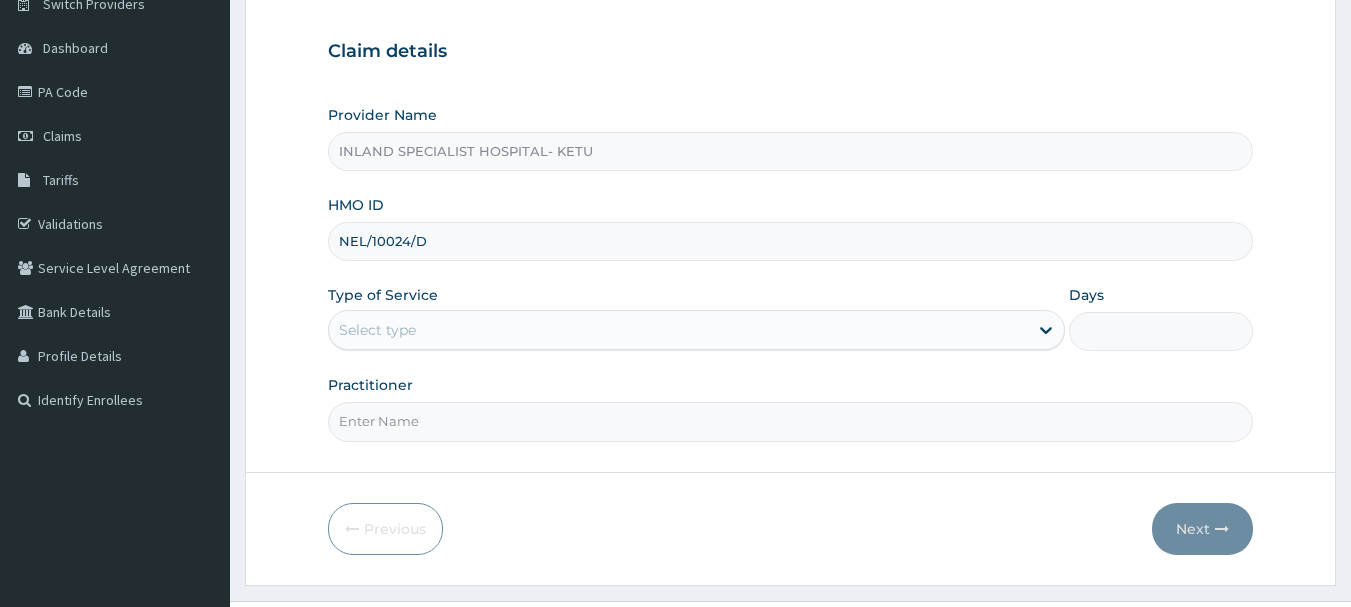 scroll, scrollTop: 200, scrollLeft: 0, axis: vertical 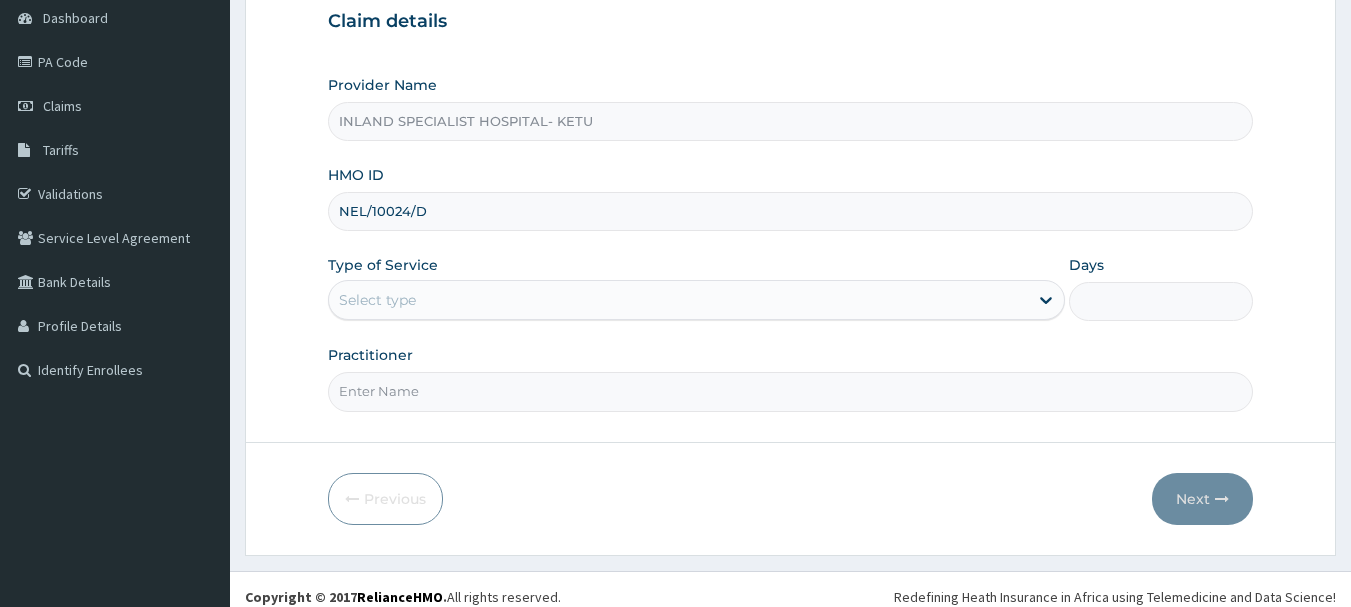 type on "NEL/10024/D" 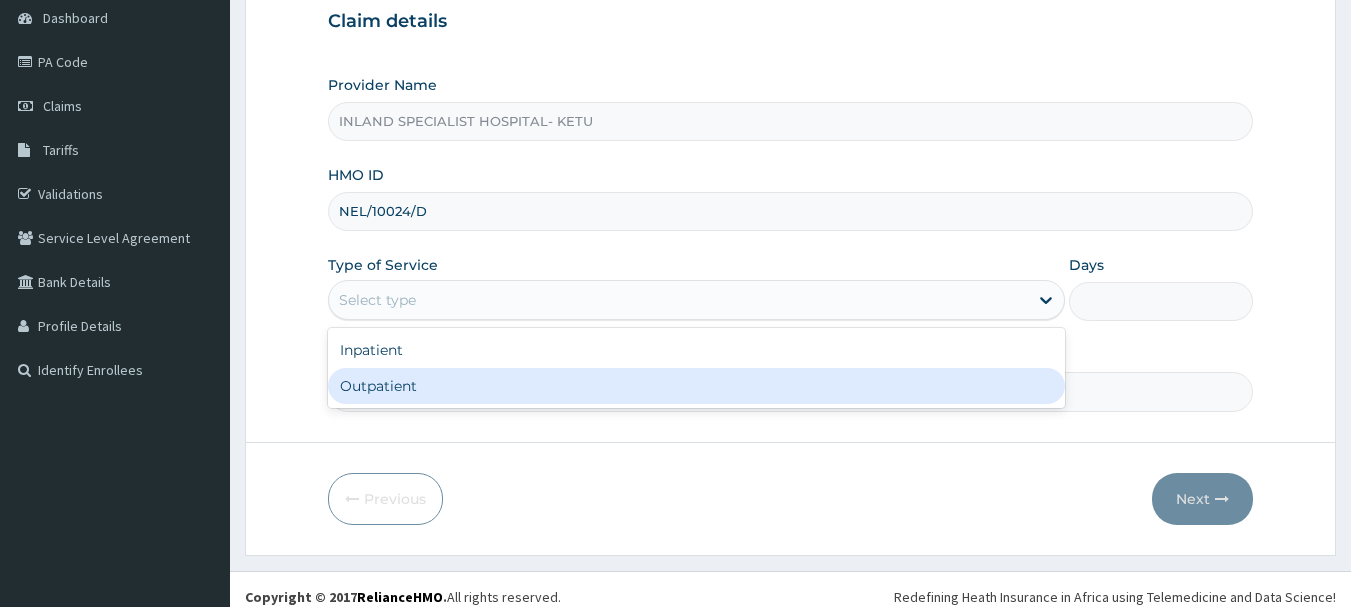 click on "Outpatient" at bounding box center (696, 386) 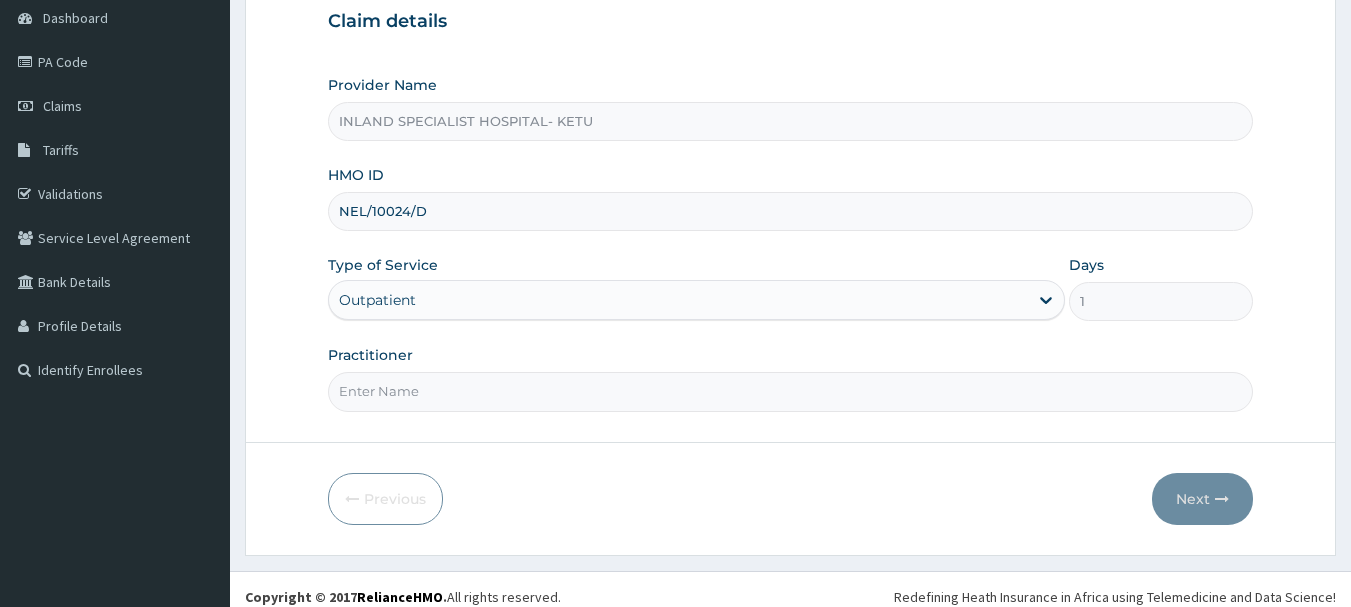 click on "Practitioner" at bounding box center [791, 391] 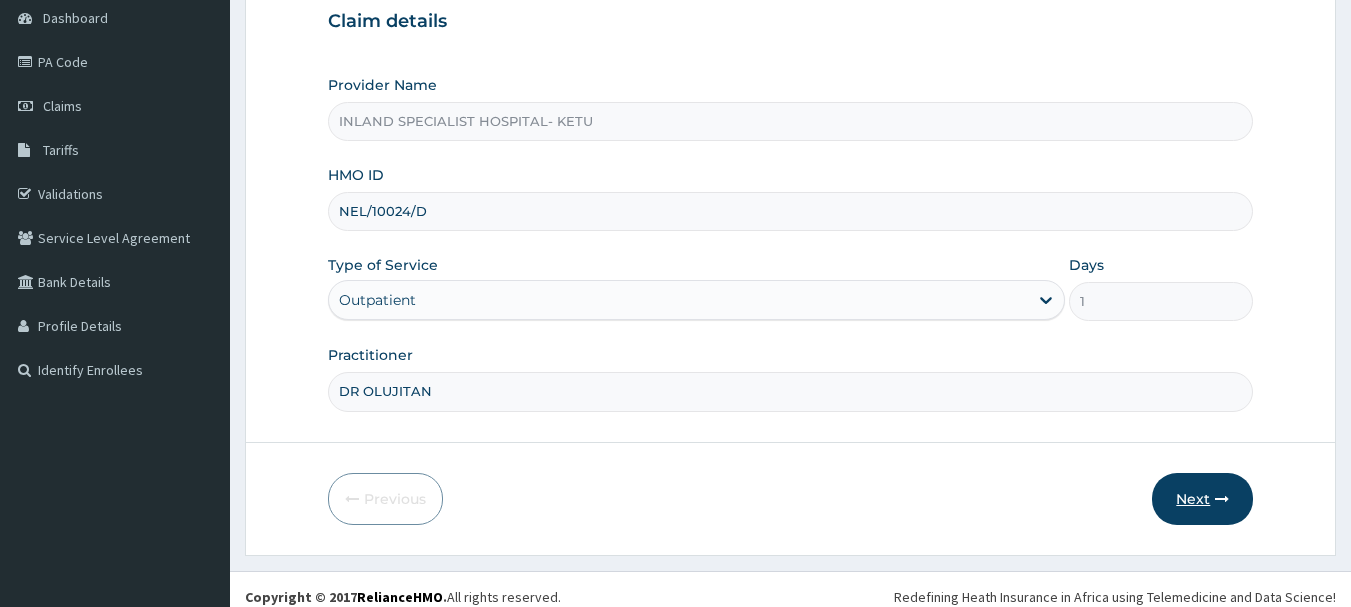 type on "DR OLUJITAN" 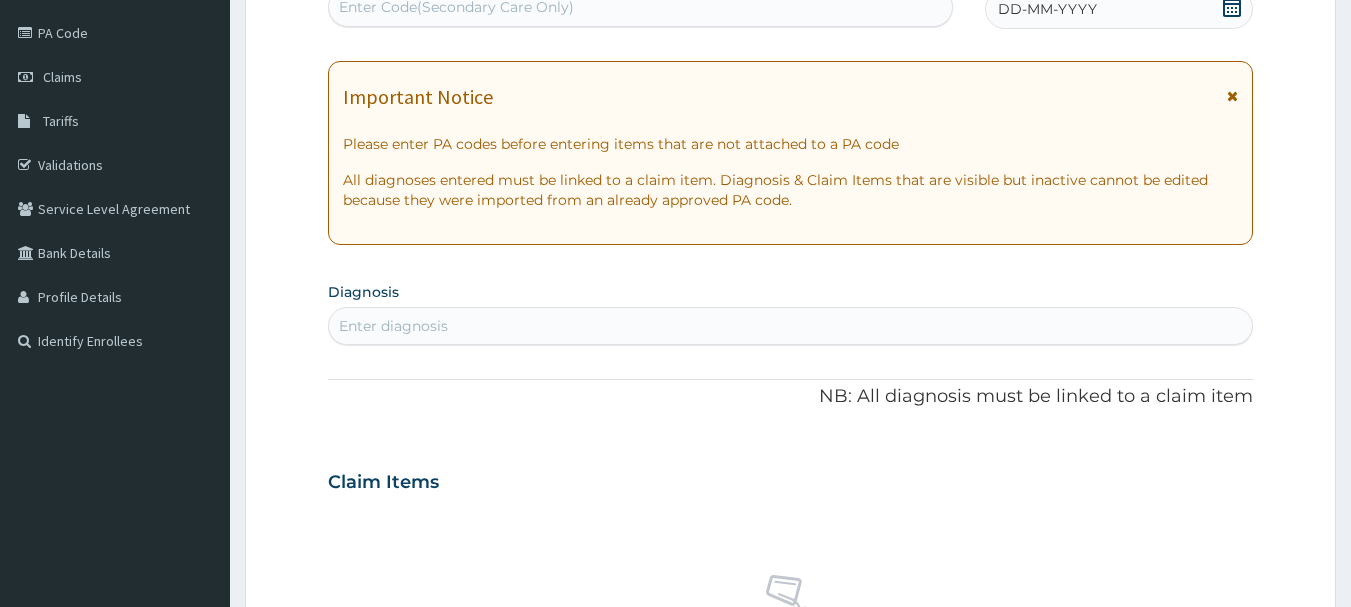 scroll, scrollTop: 200, scrollLeft: 0, axis: vertical 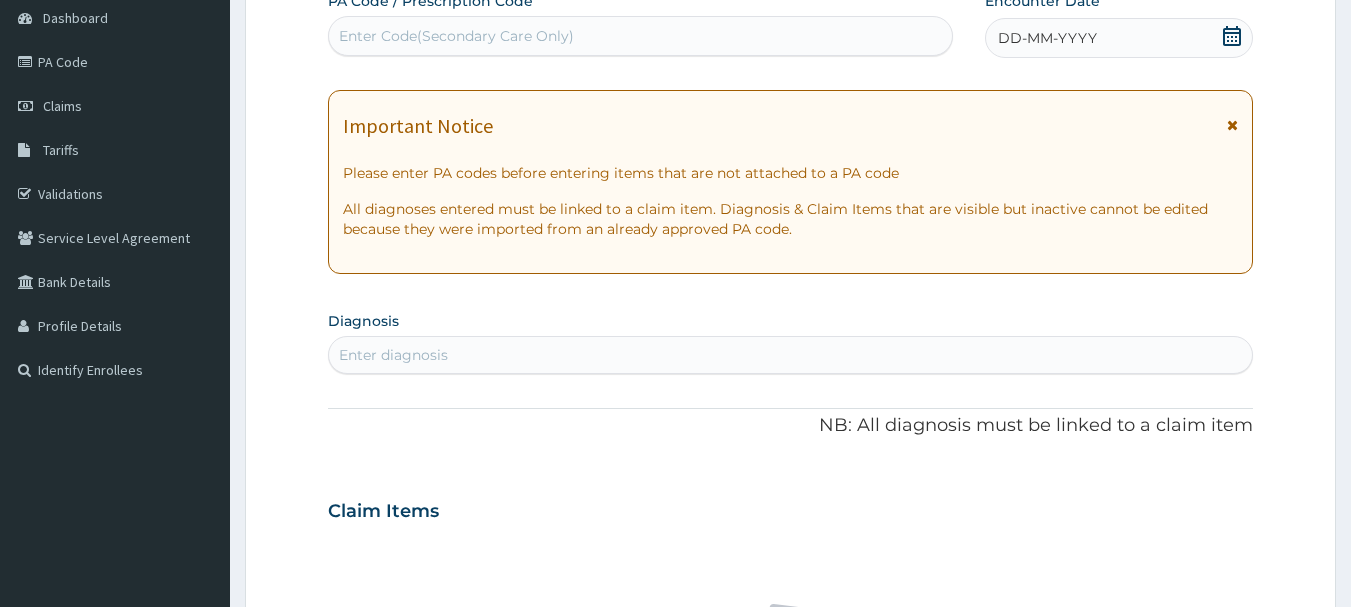 click 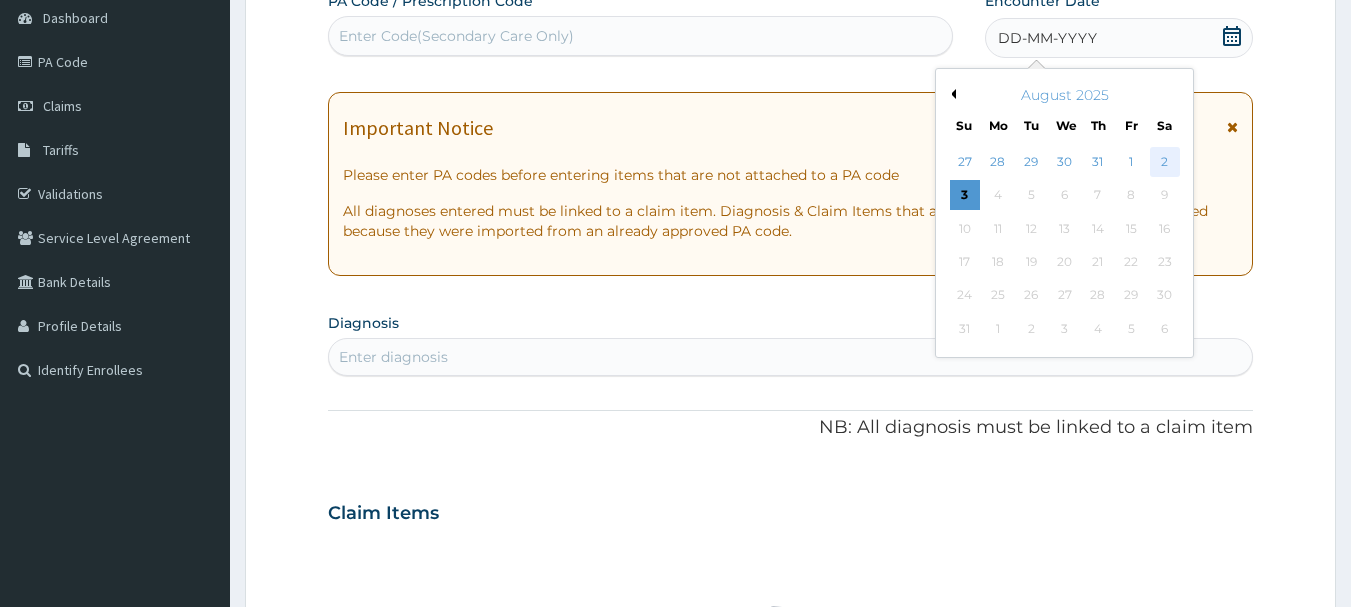 click on "2" at bounding box center [1165, 162] 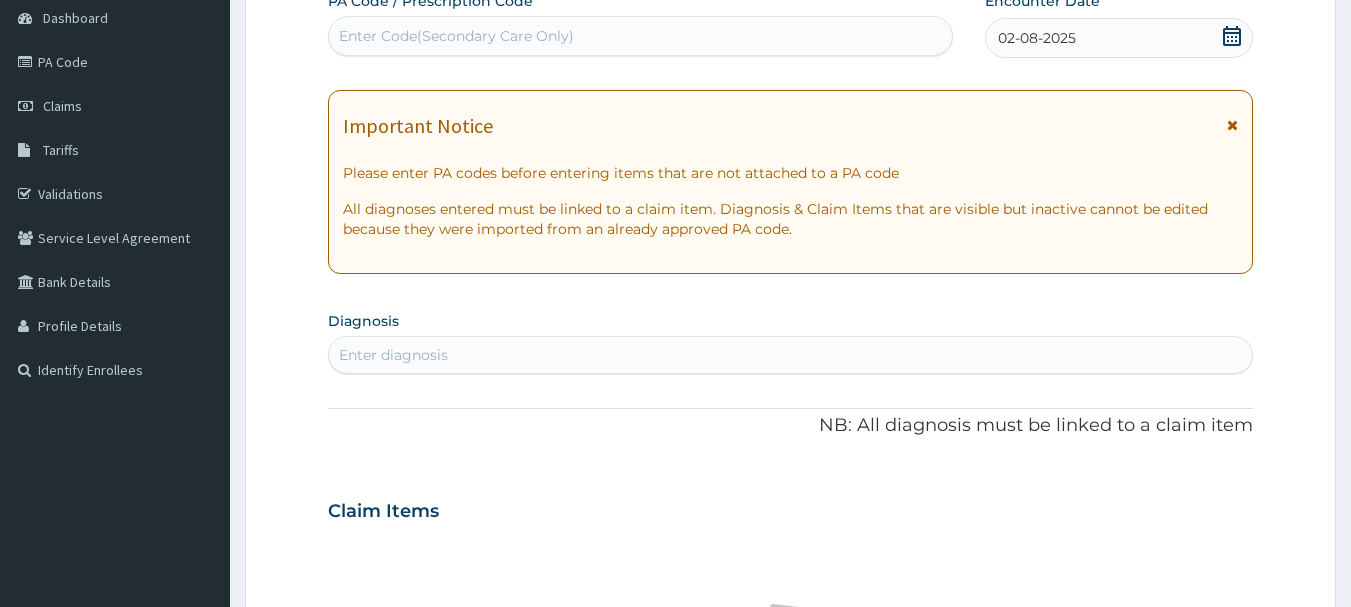scroll, scrollTop: 300, scrollLeft: 0, axis: vertical 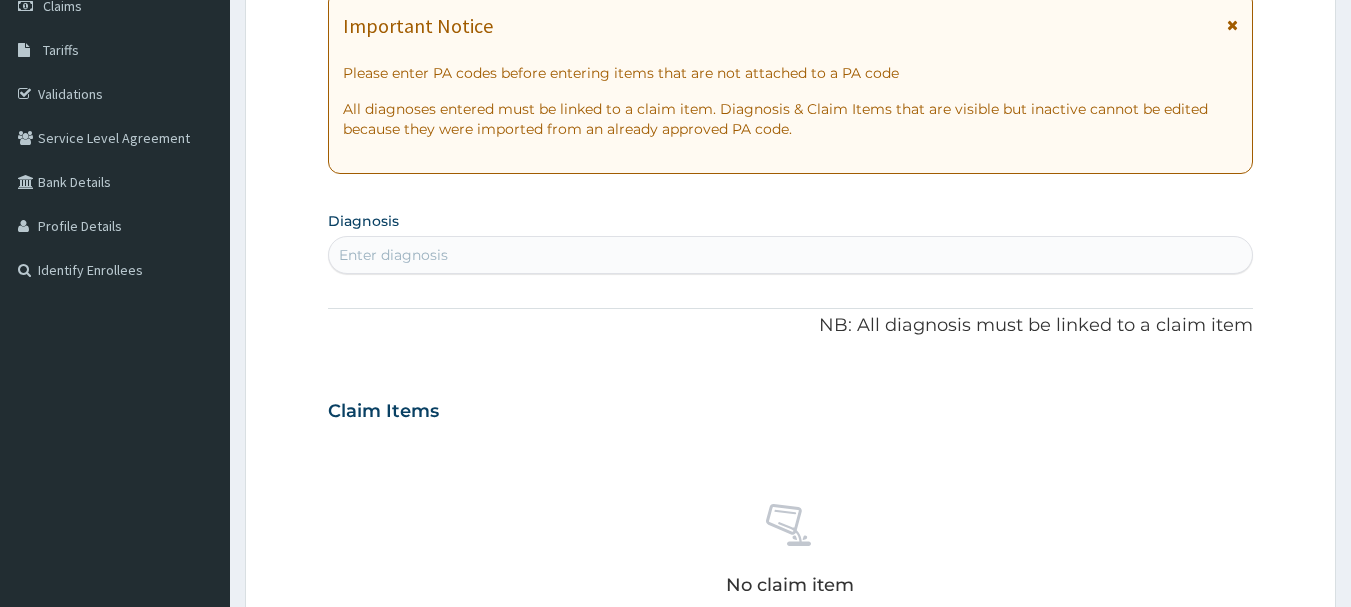 click on "Enter diagnosis" at bounding box center [791, 255] 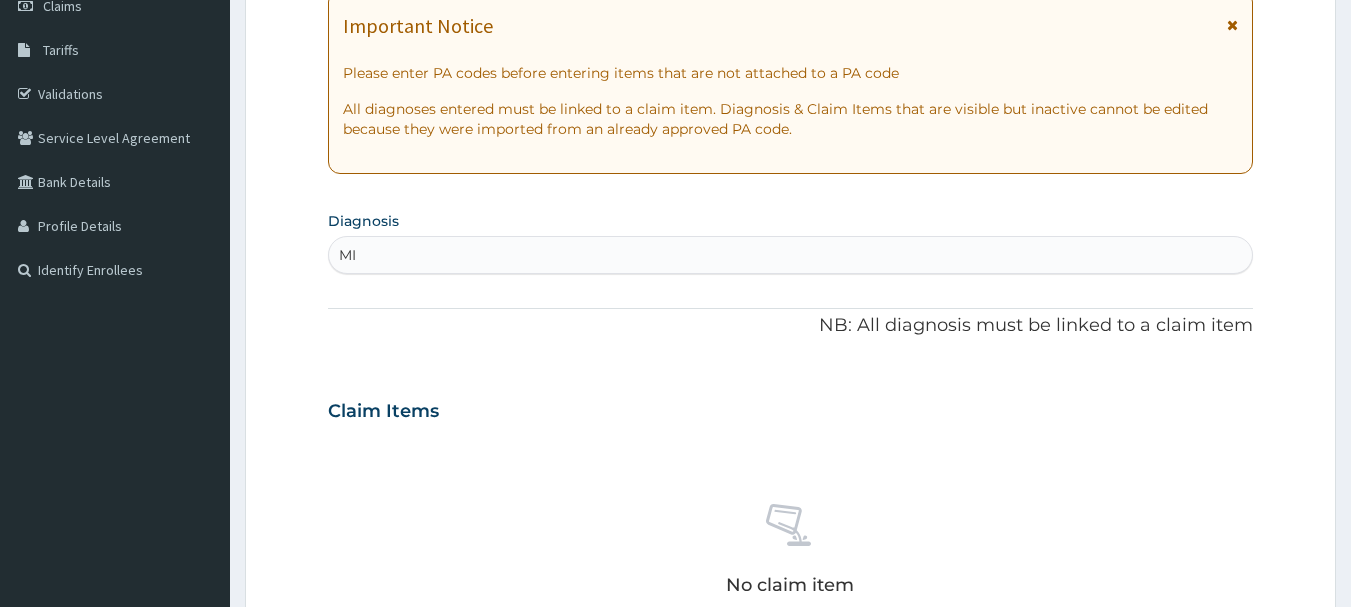 type on "M" 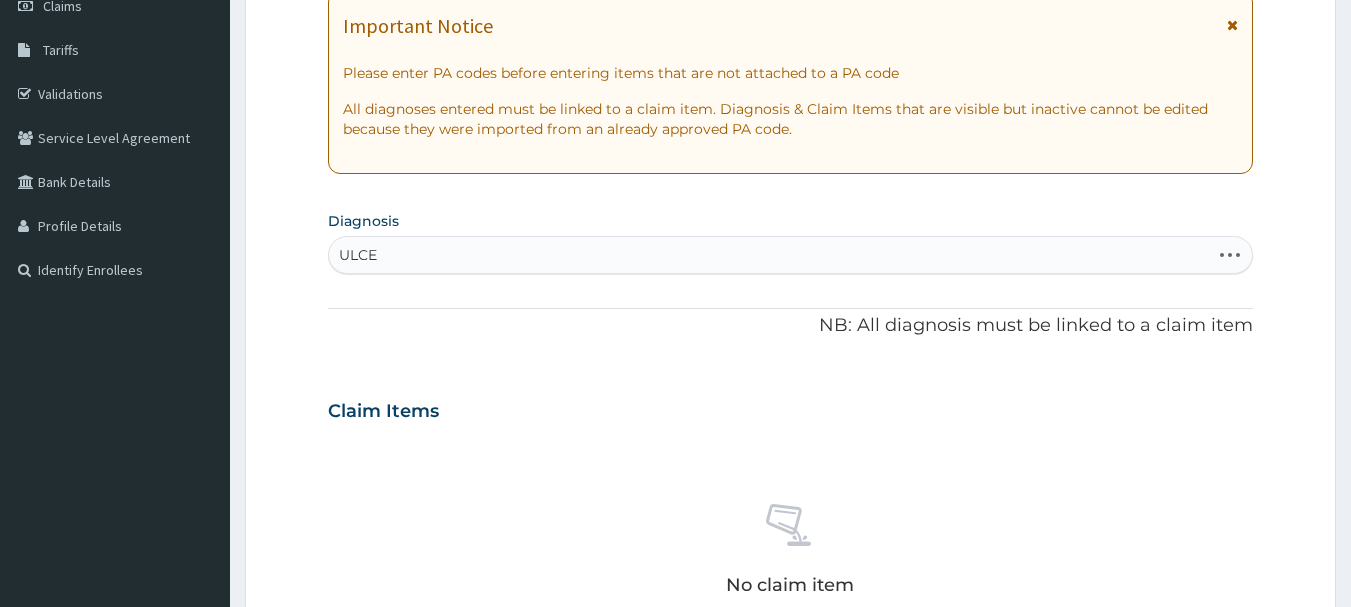 type on "ULCER" 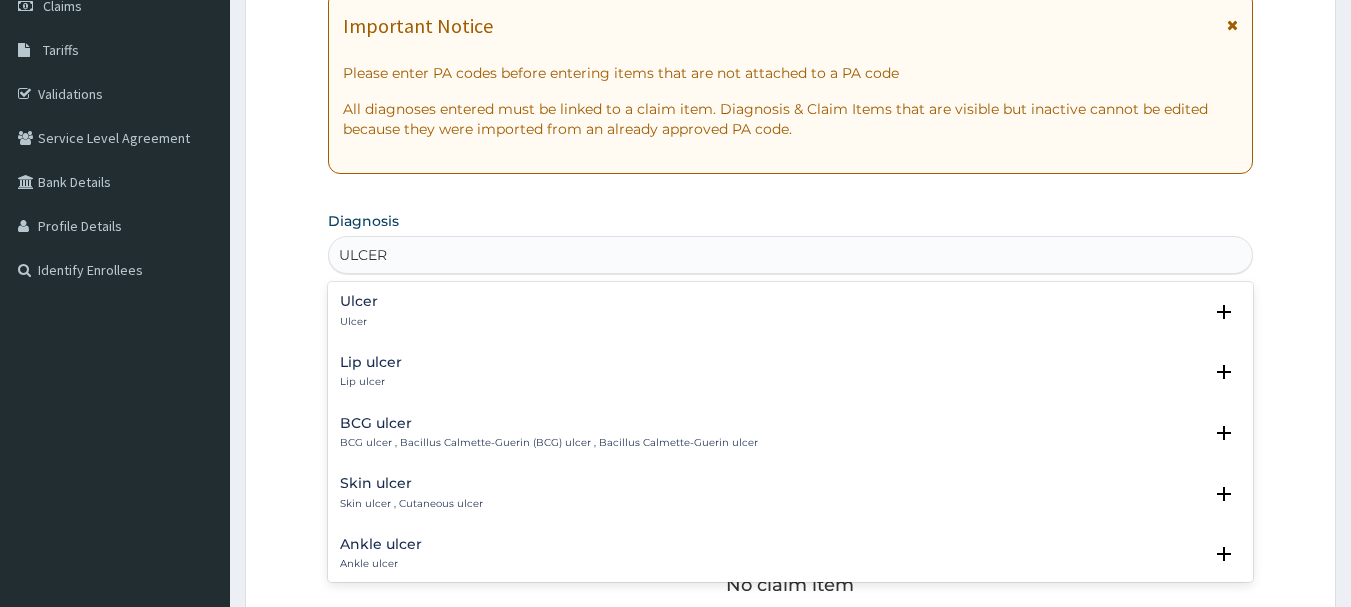 click on "Ulcer" at bounding box center (359, 301) 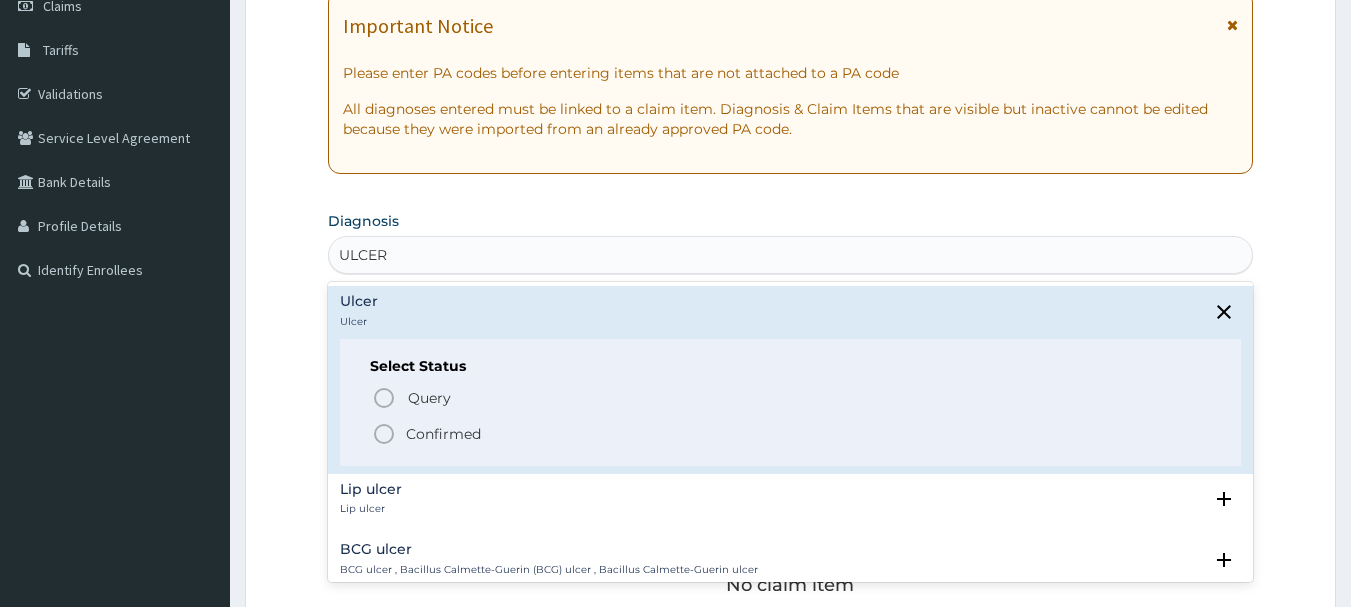 click 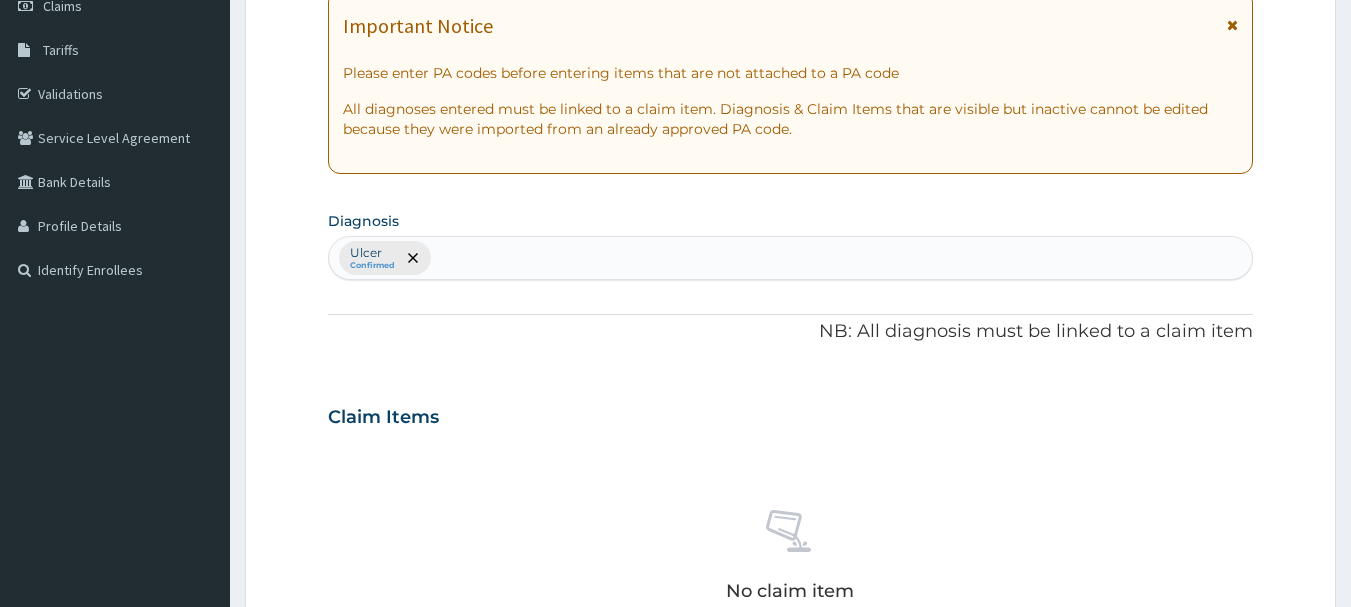 click on "Ulcer Confirmed" at bounding box center (791, 258) 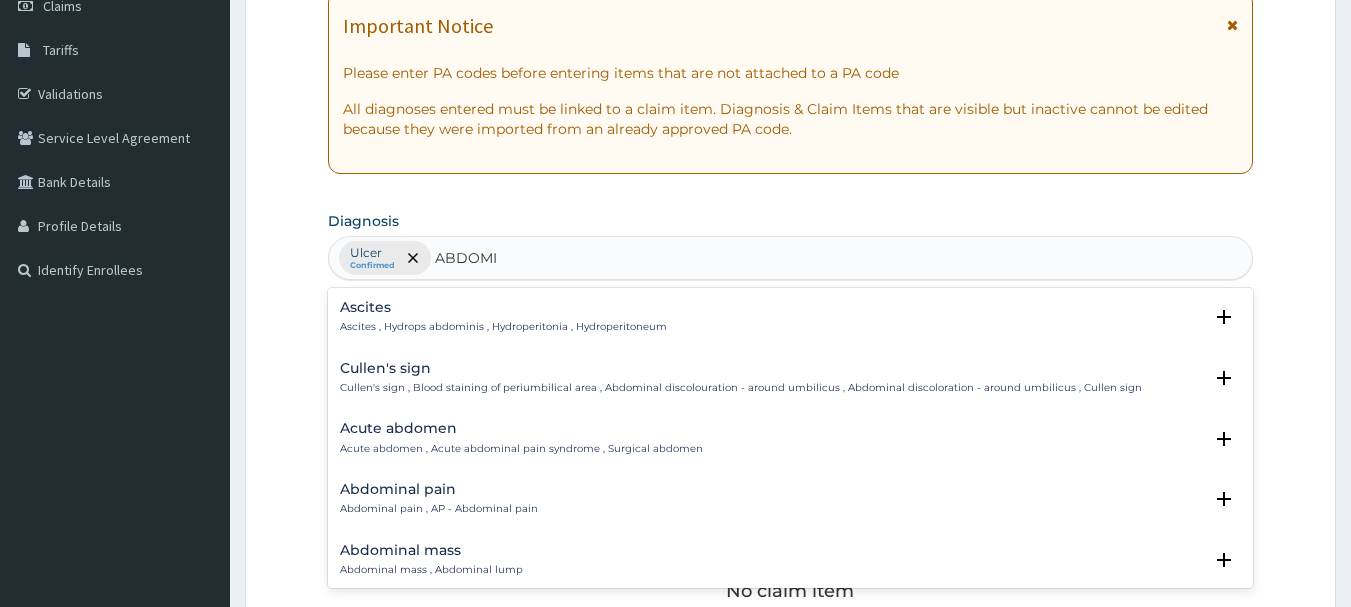 type on "ABDOMIN" 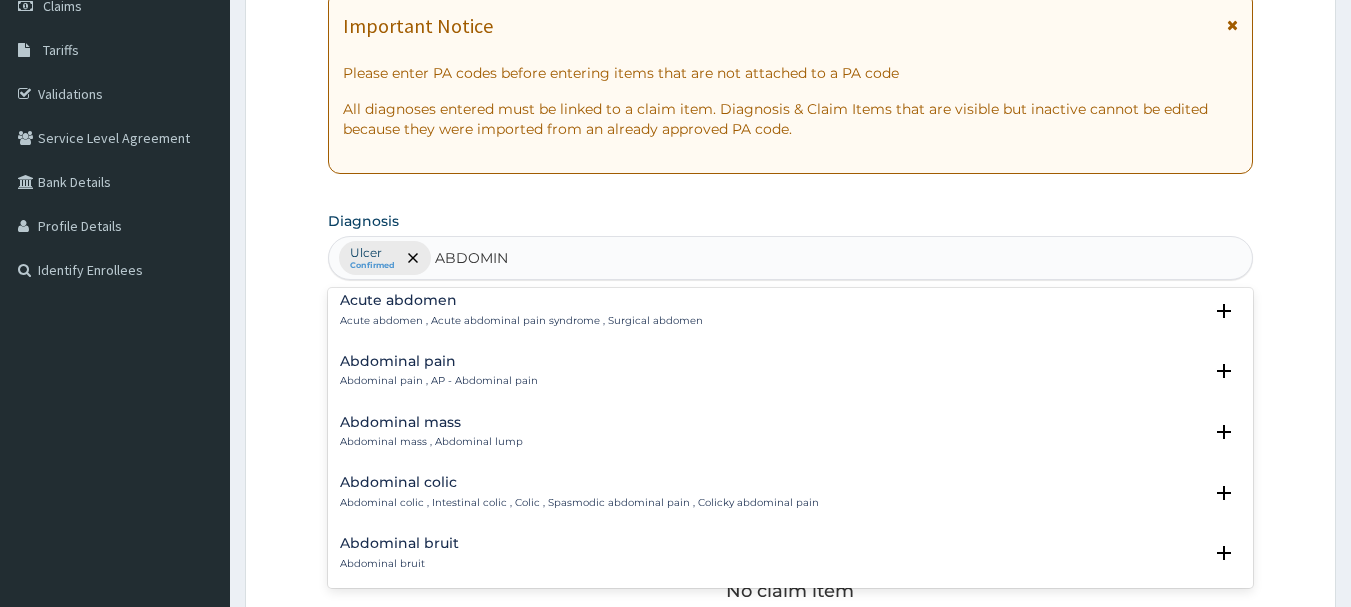 scroll, scrollTop: 100, scrollLeft: 0, axis: vertical 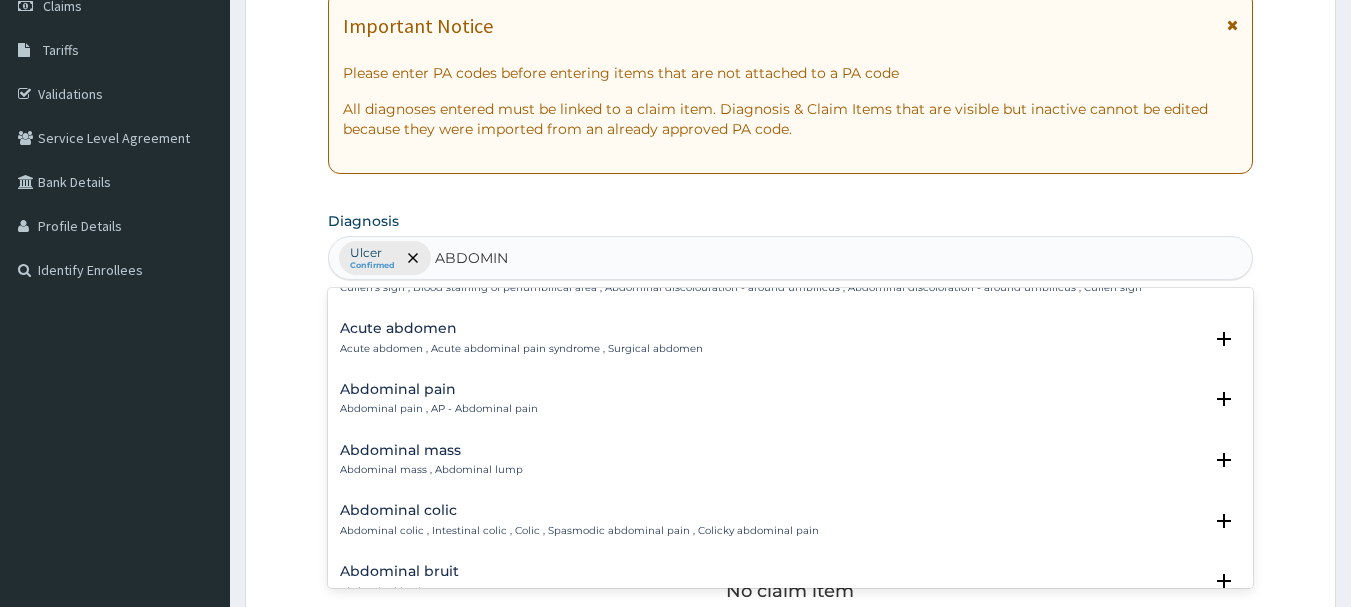 click on "Abdominal pain" at bounding box center (439, 389) 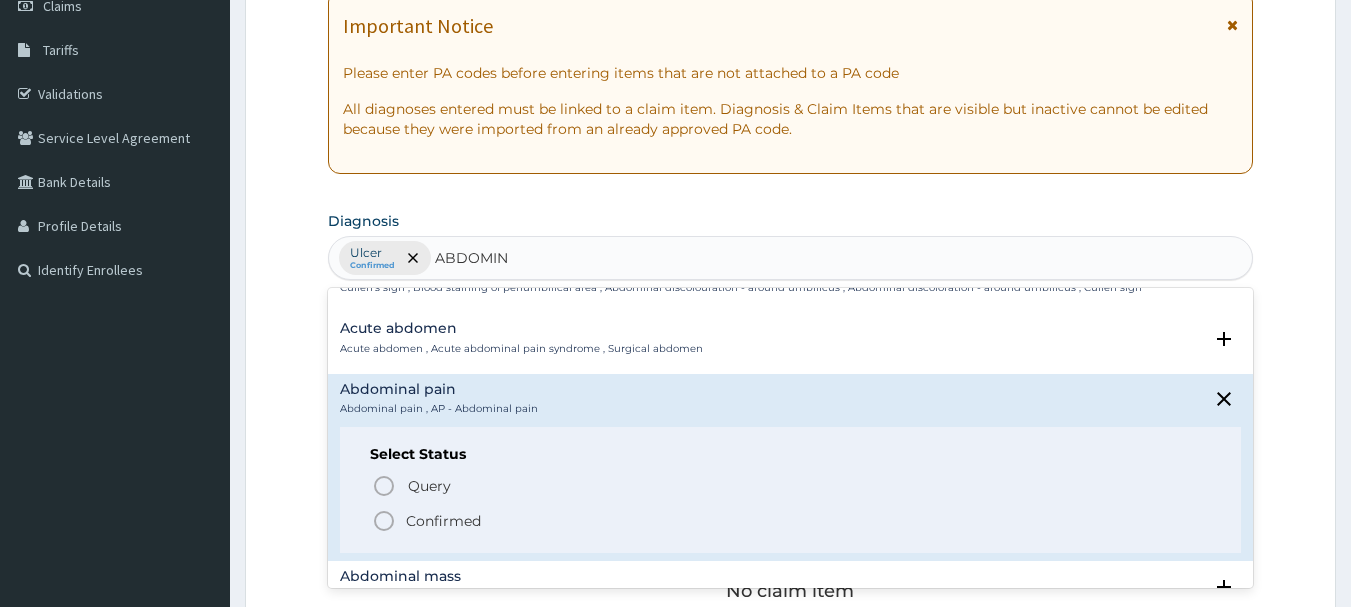click 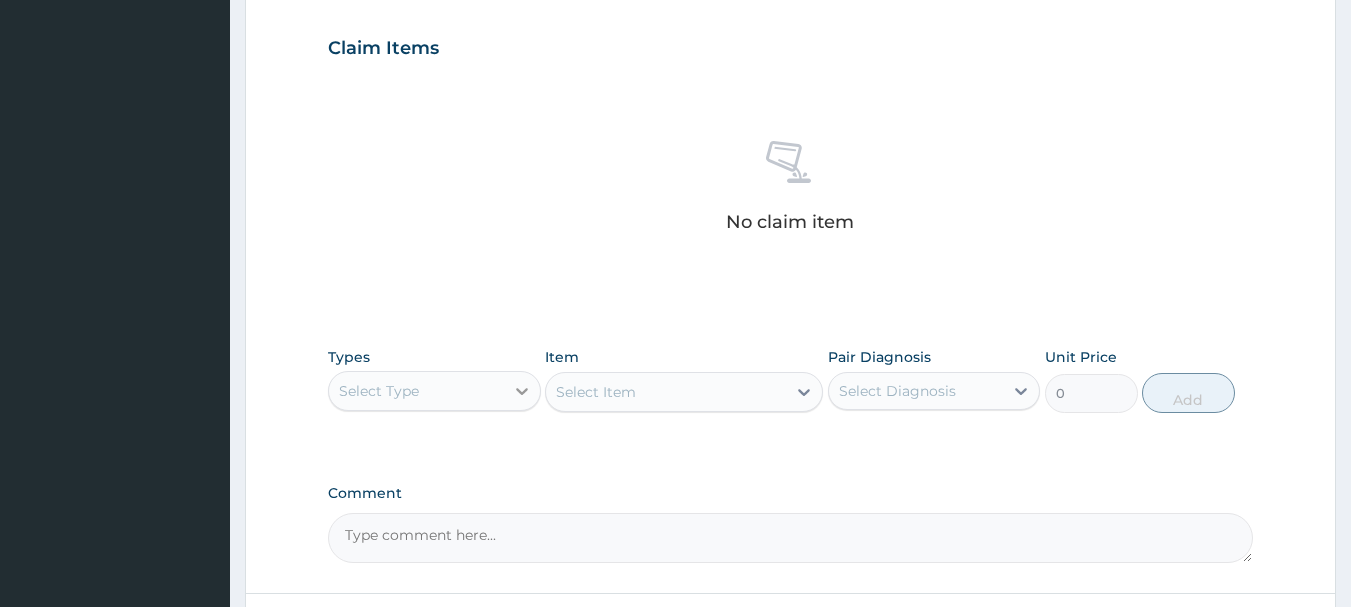 scroll, scrollTop: 700, scrollLeft: 0, axis: vertical 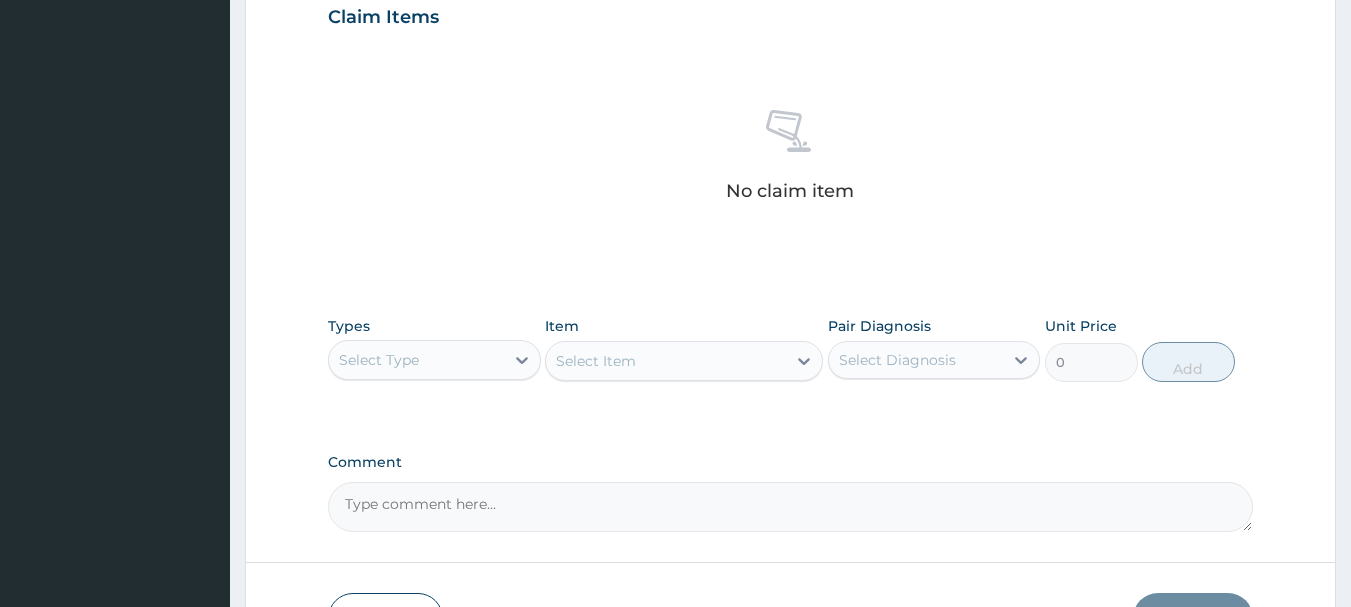 click on "Select Type" at bounding box center [416, 360] 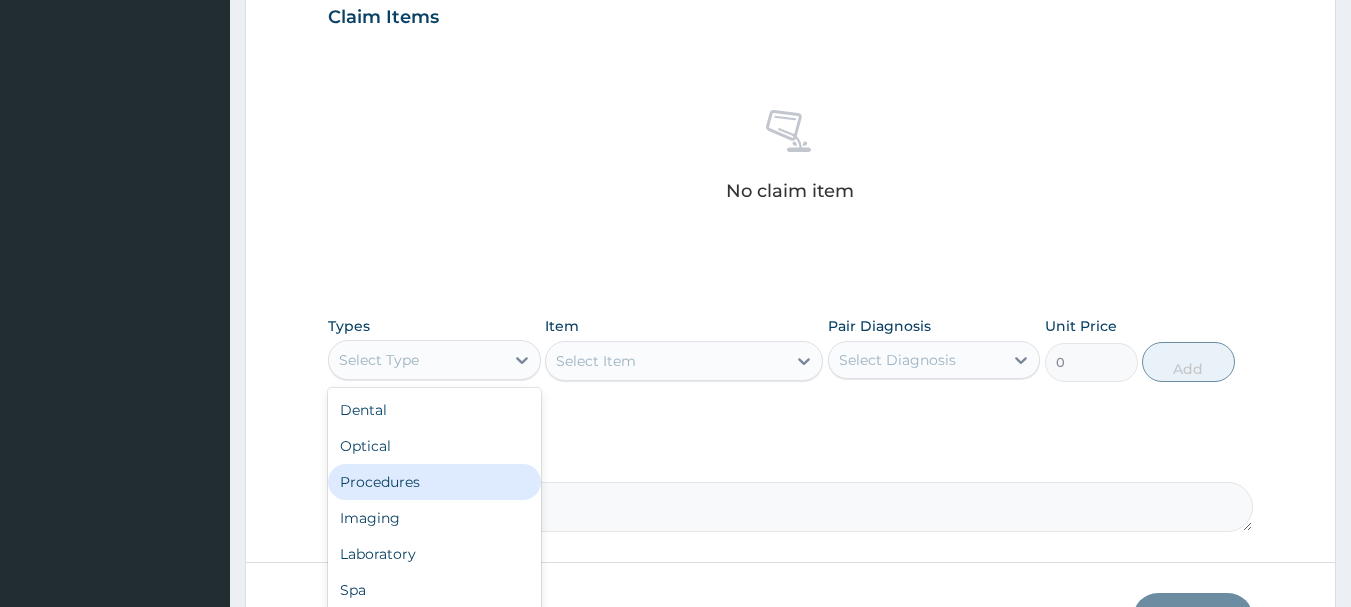 click on "Procedures" at bounding box center (434, 482) 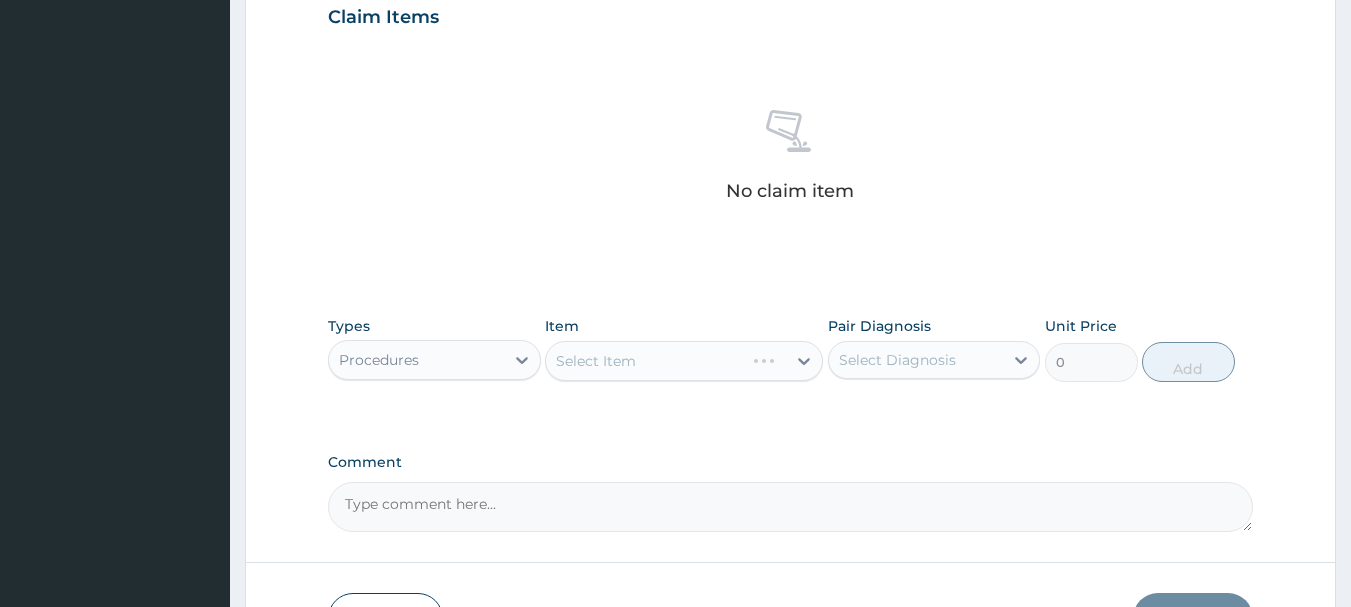 click on "Select Diagnosis" at bounding box center (897, 360) 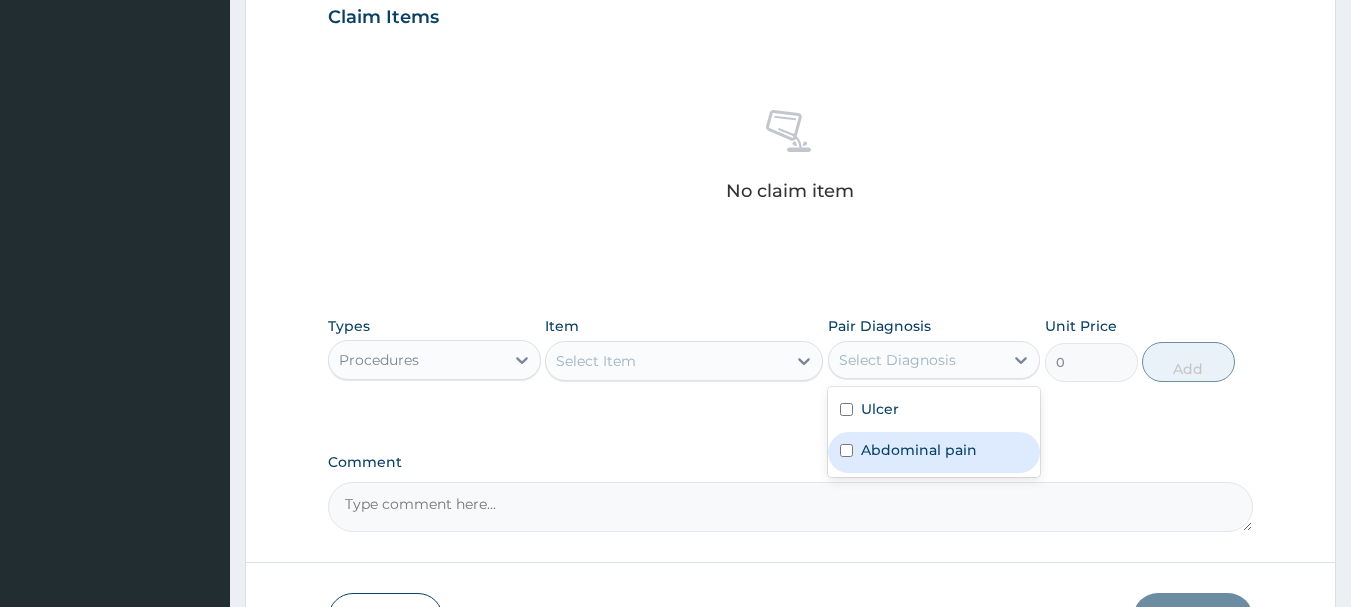 click on "Abdominal pain" at bounding box center (934, 452) 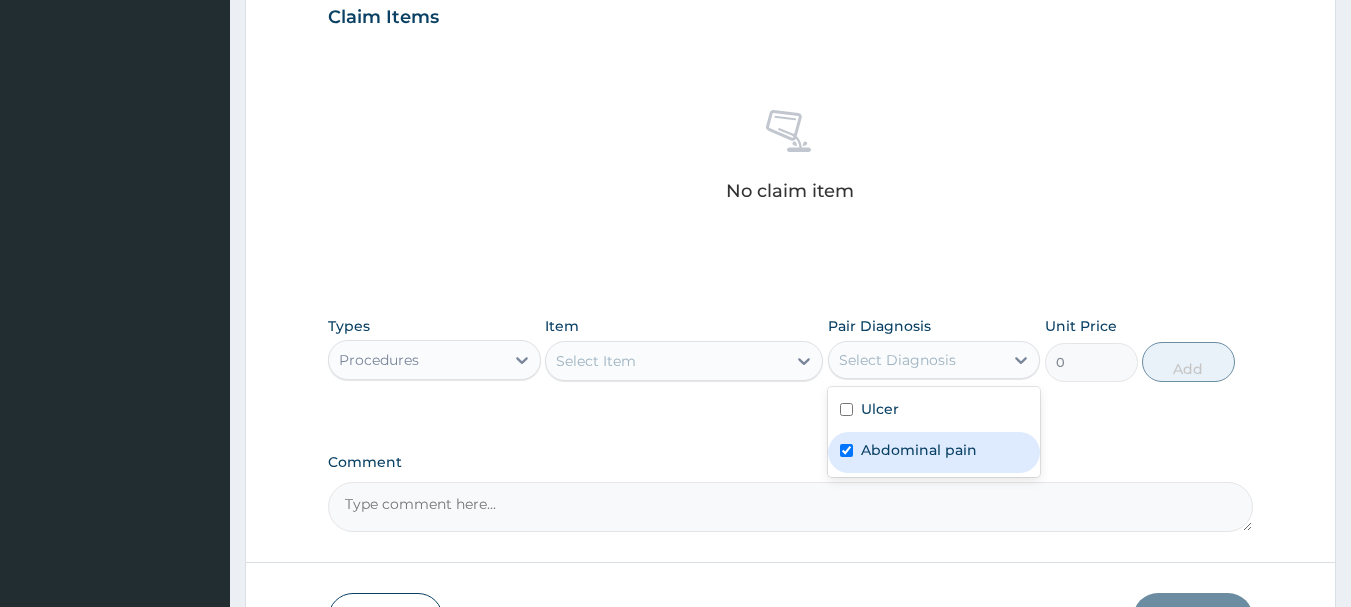 checkbox on "true" 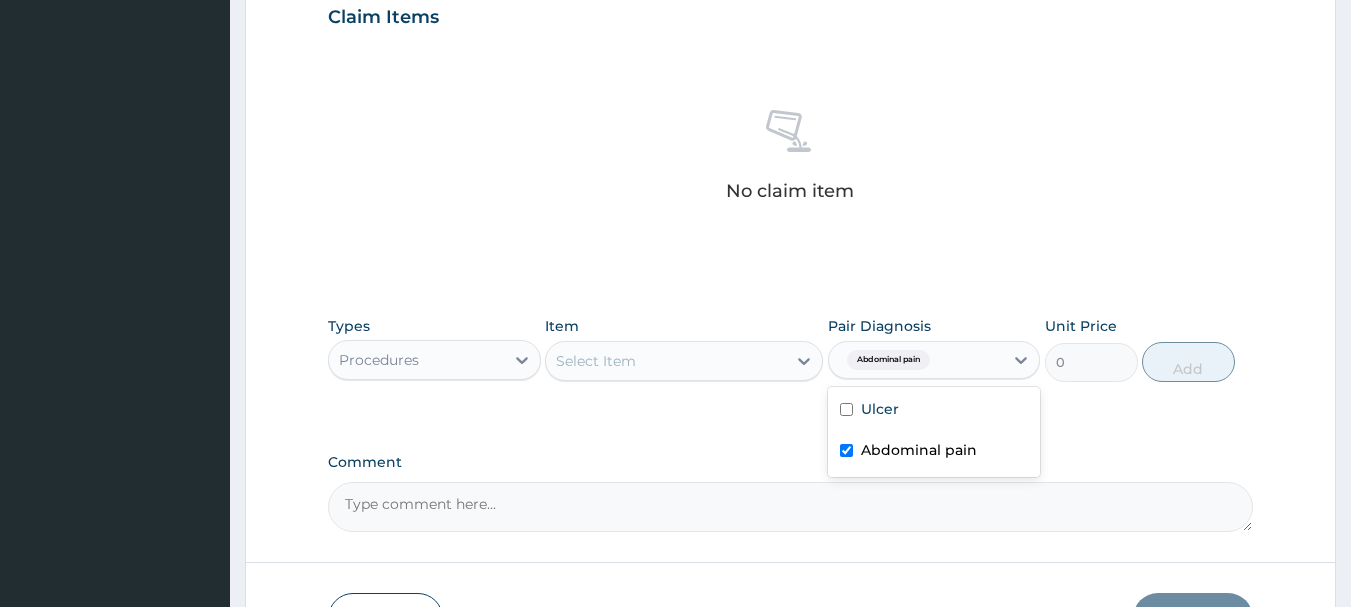 click on "Select Item" at bounding box center (666, 361) 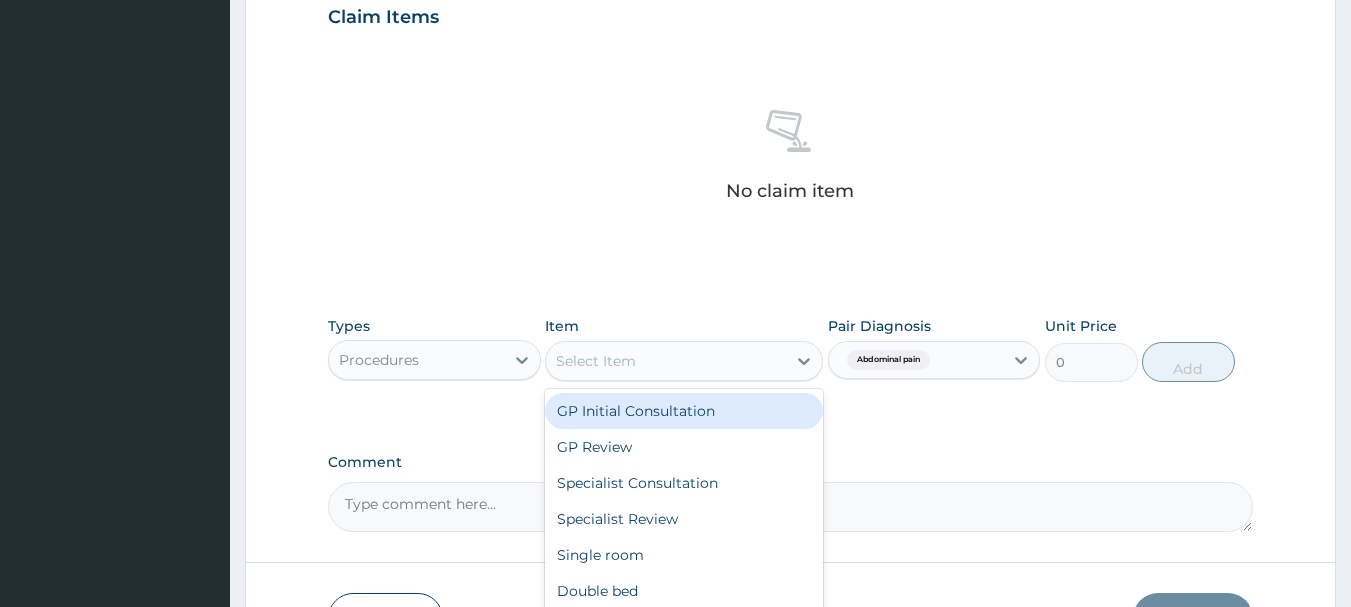 click on "GP Initial Consultation" at bounding box center (684, 411) 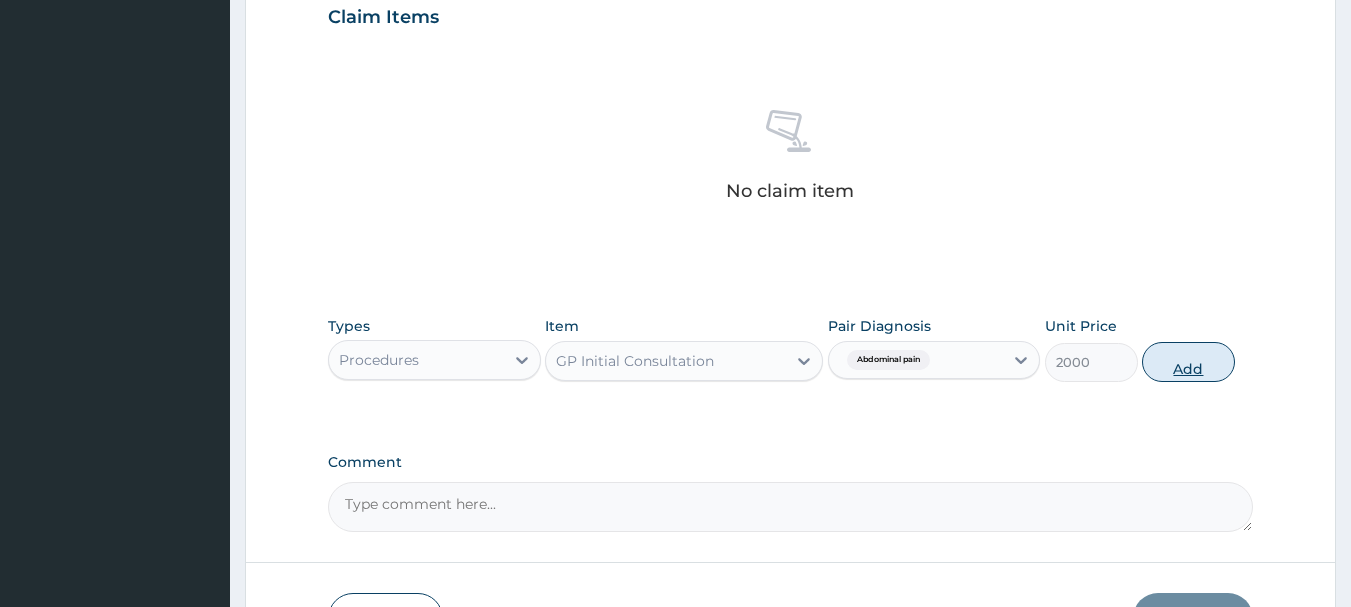 click on "Add" at bounding box center (1188, 362) 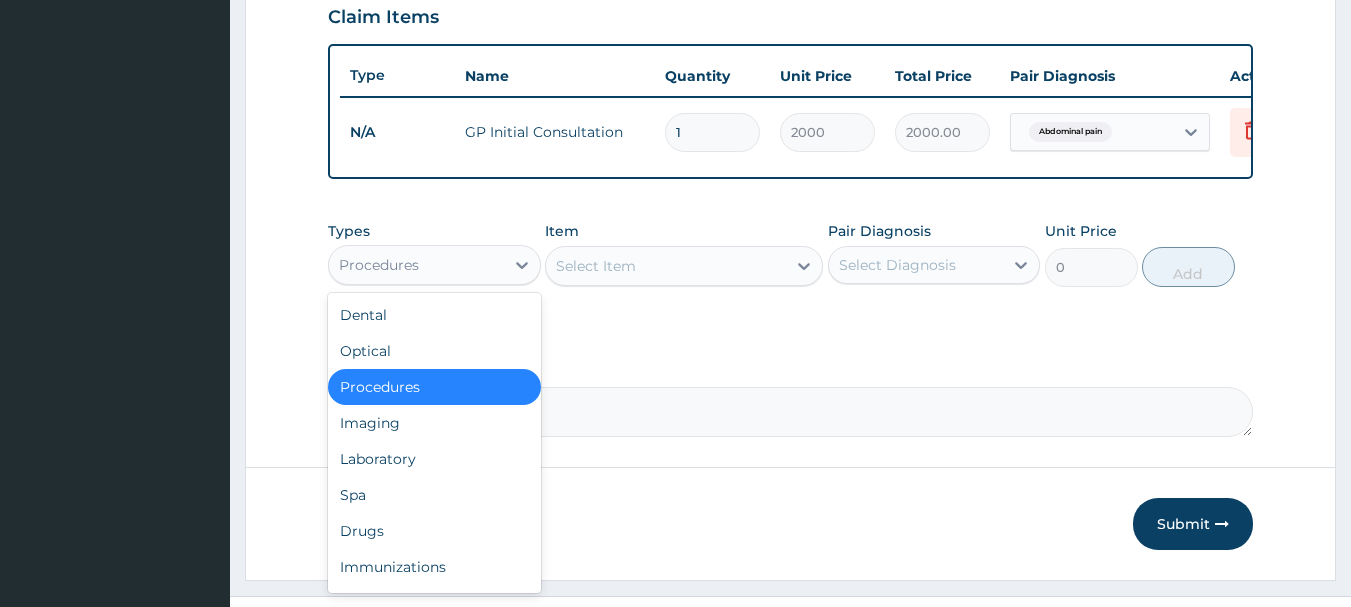 click on "Procedures" at bounding box center [416, 265] 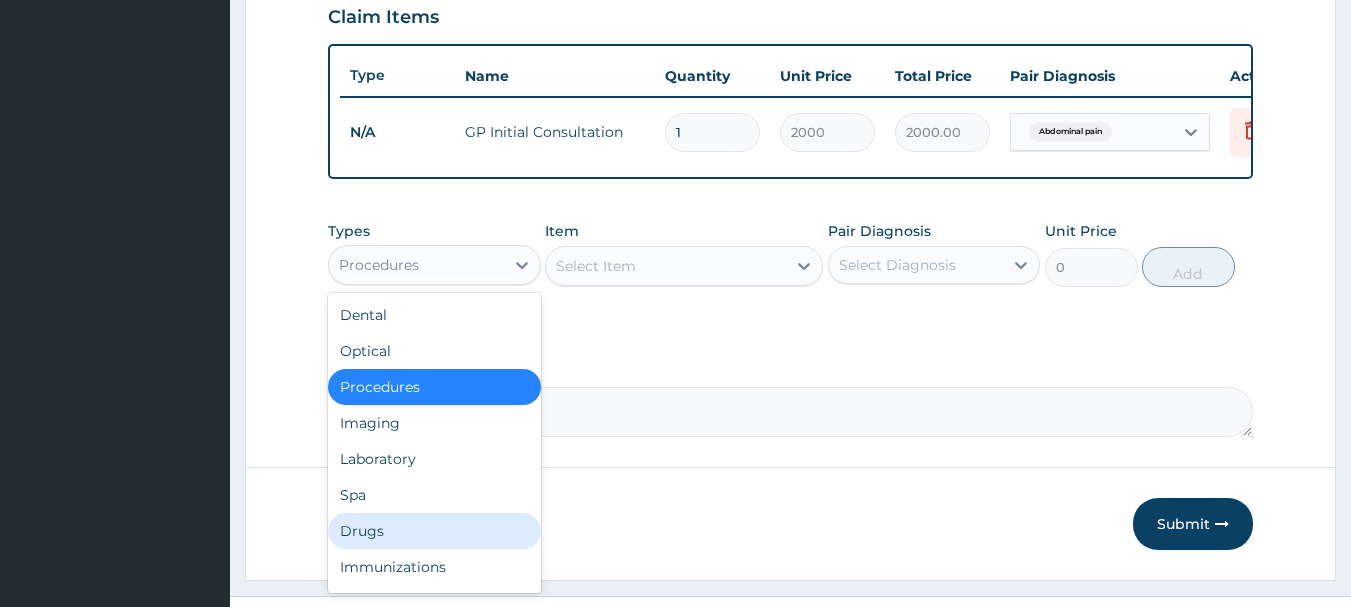 click on "Drugs" at bounding box center (434, 531) 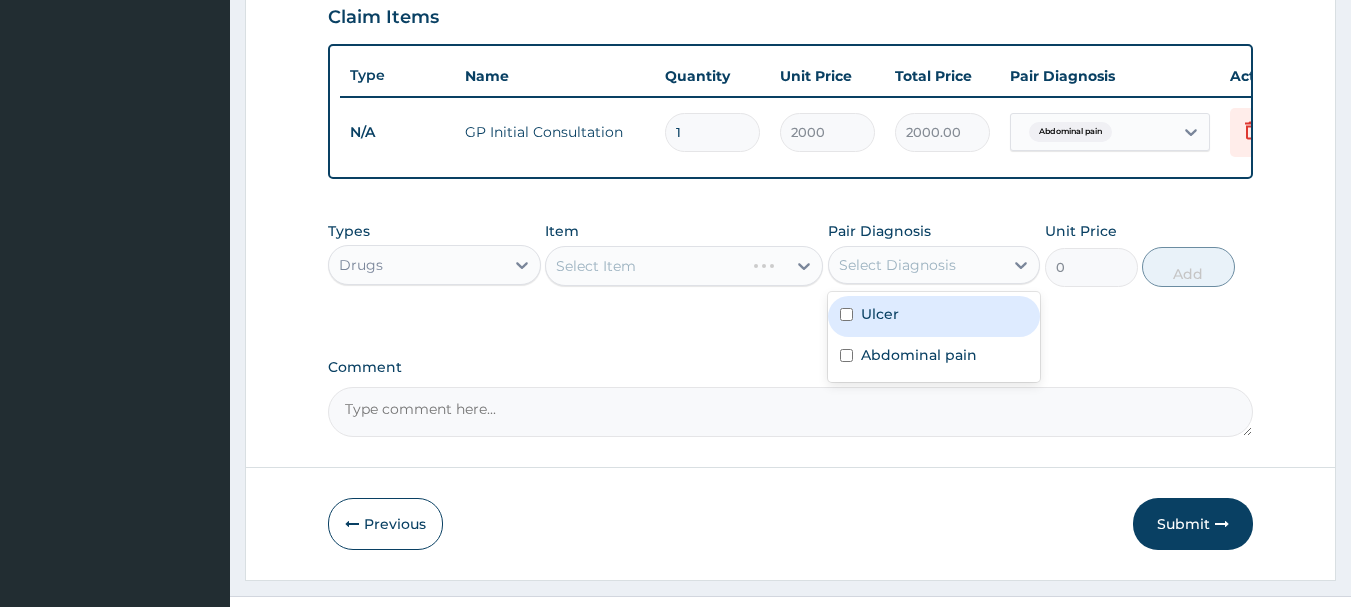 click on "Select Diagnosis" at bounding box center [916, 265] 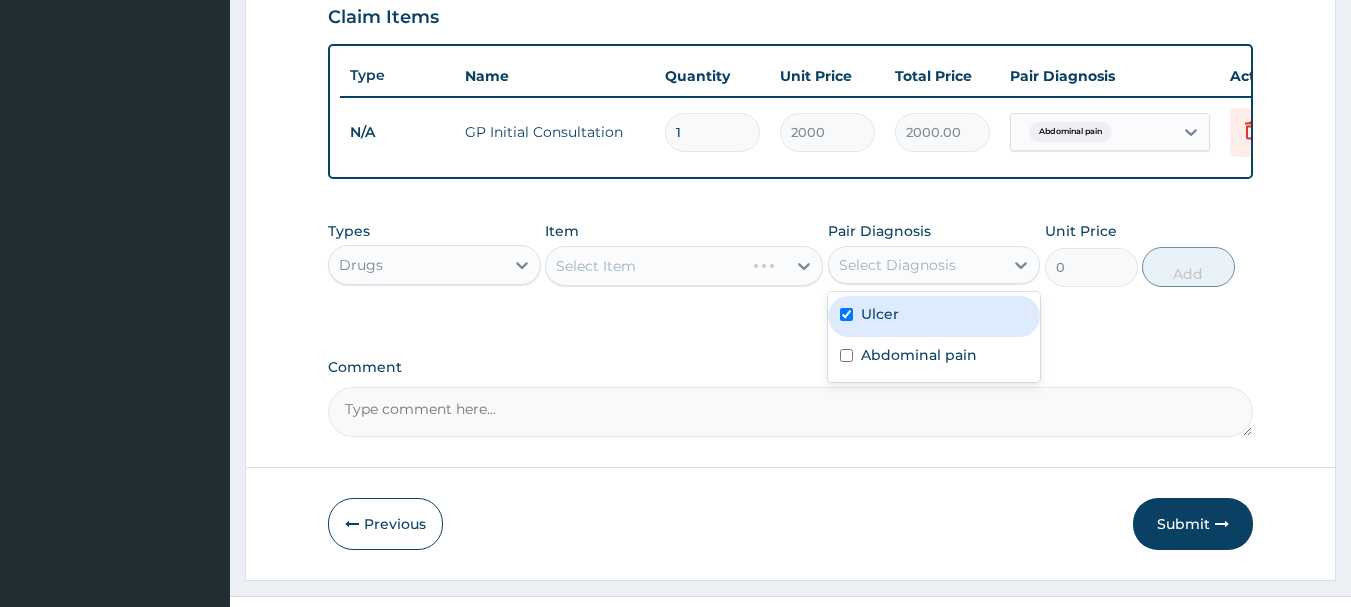 checkbox on "true" 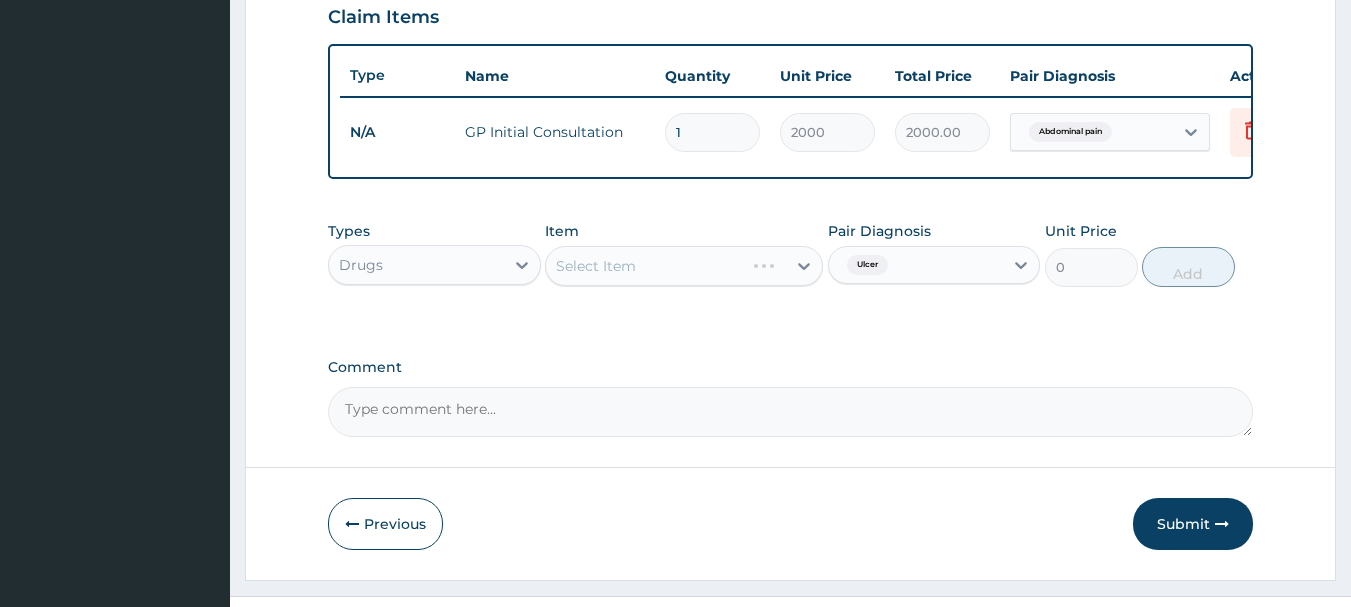 click on "Select Item" at bounding box center [684, 266] 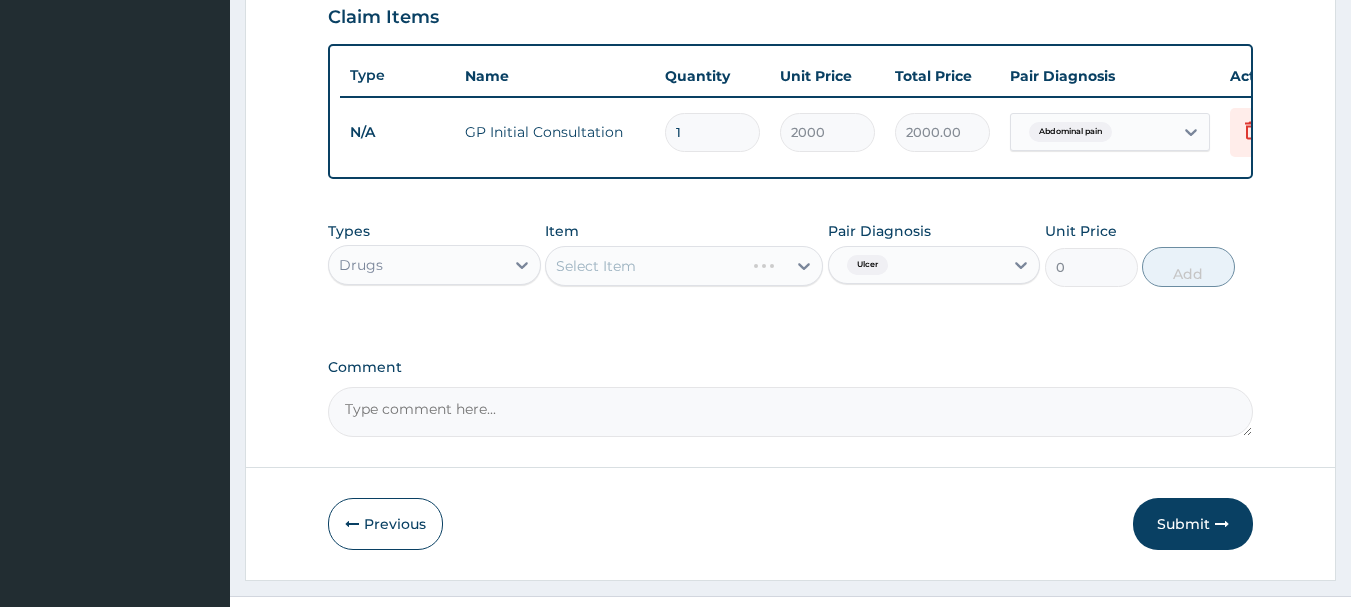 click on "Select Item" at bounding box center (684, 266) 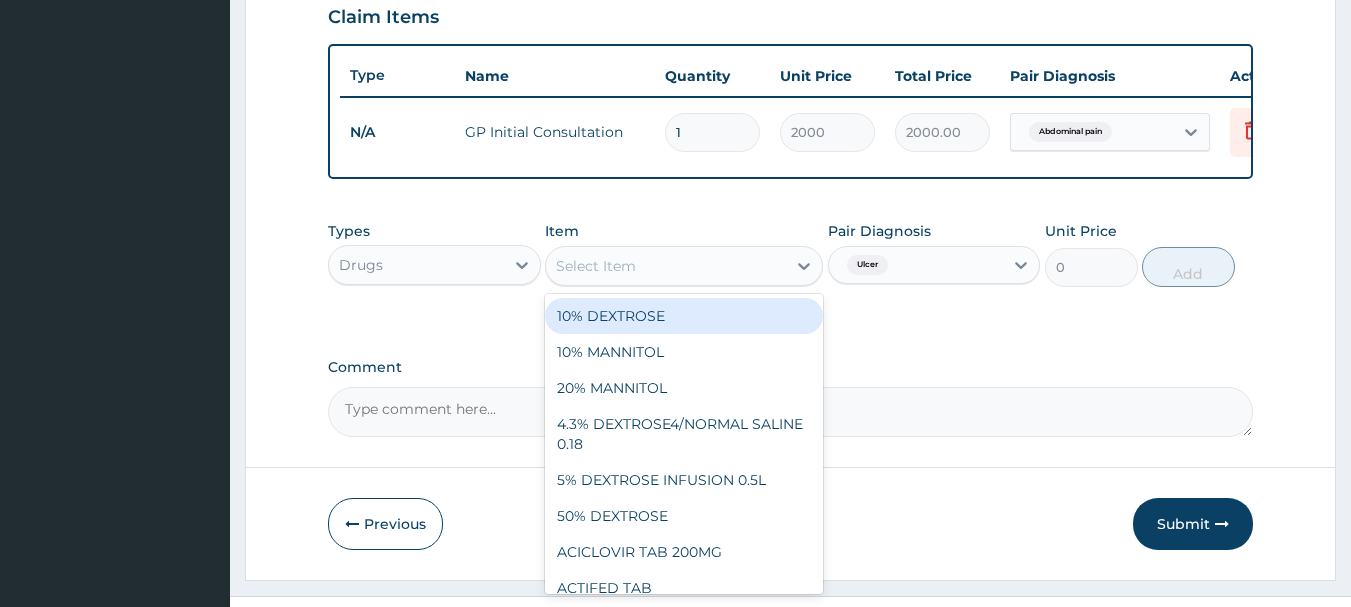 click on "Select Item" at bounding box center (666, 266) 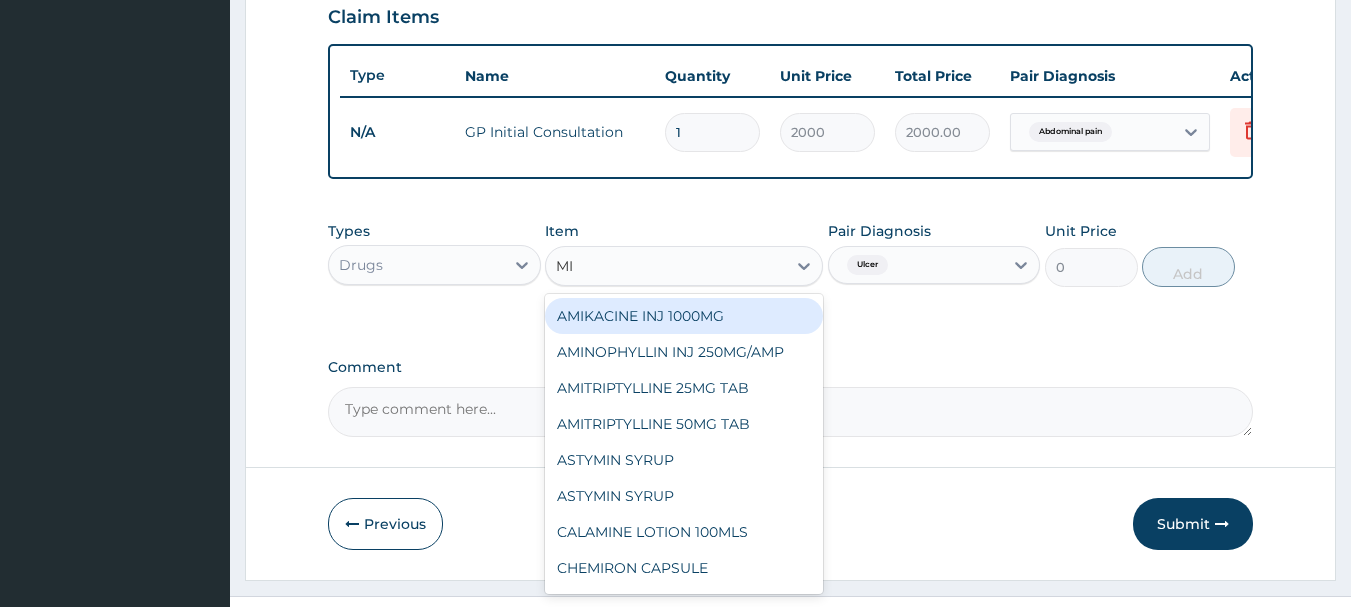 type on "MIS" 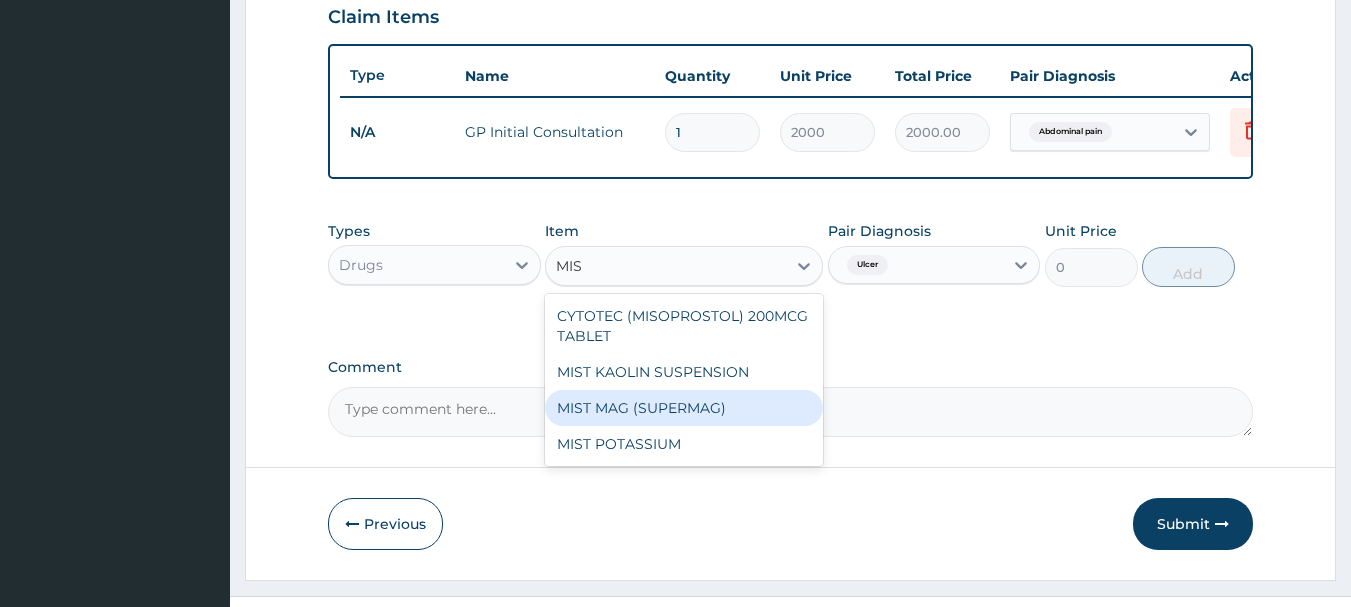 click on "MIST MAG (SUPERMAG)" at bounding box center [684, 408] 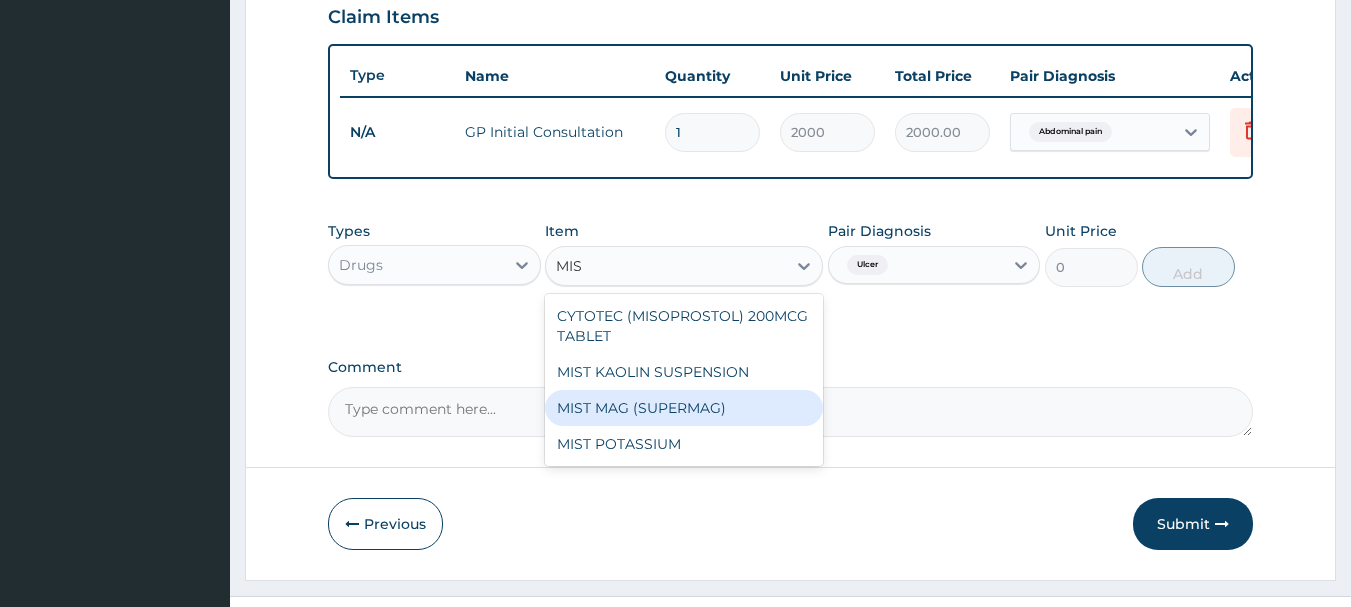 type 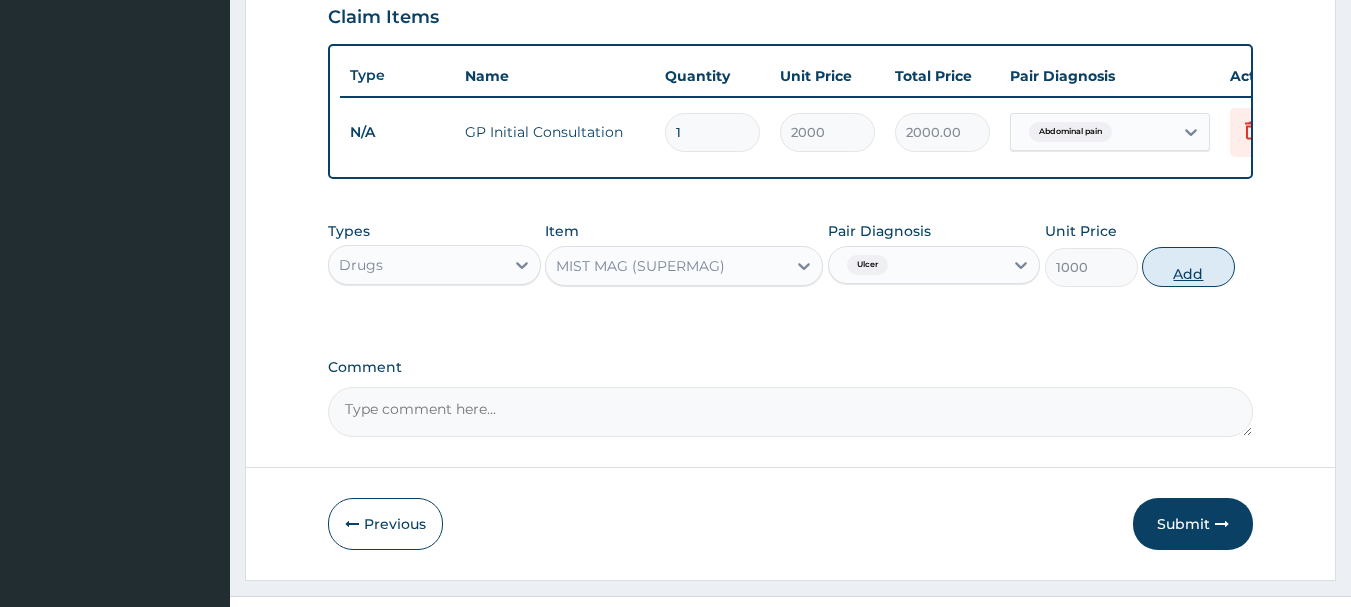 click on "Add" at bounding box center [1188, 267] 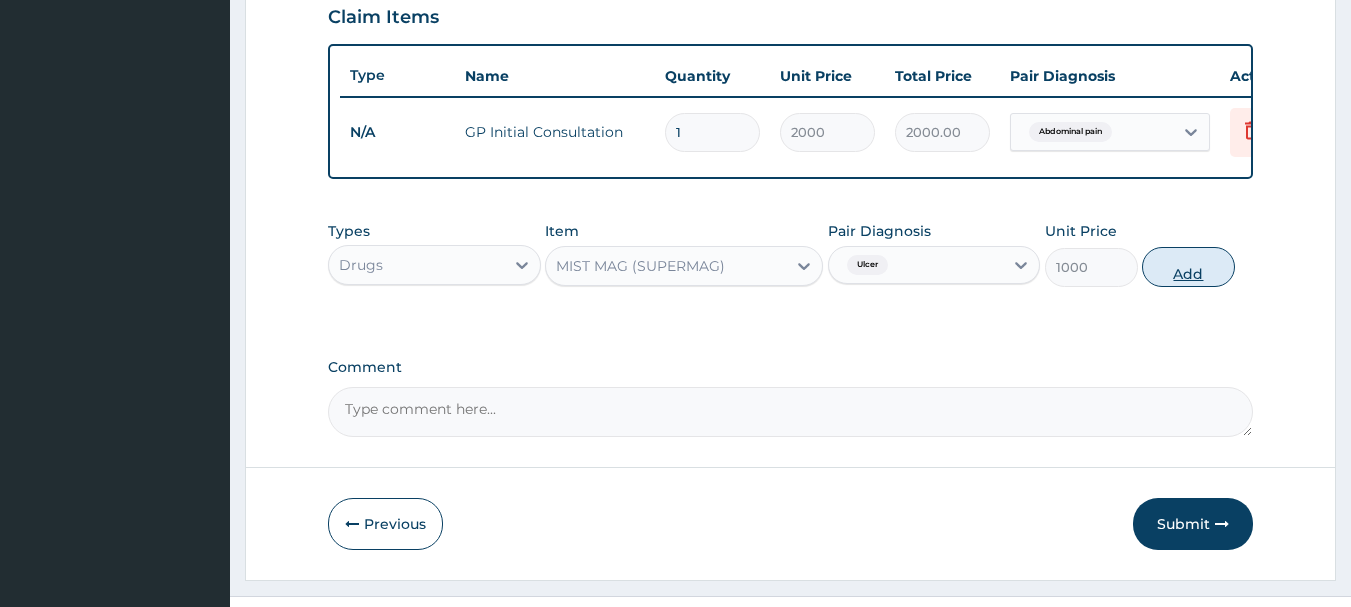 type on "0" 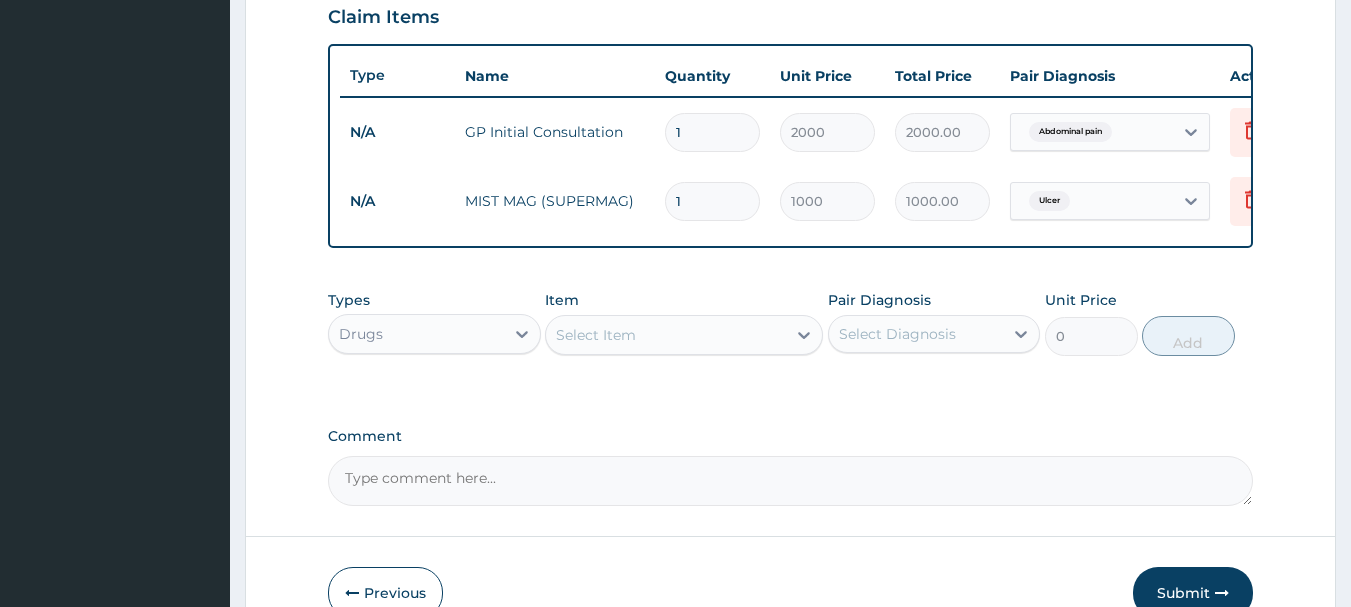 click on "Select Item" at bounding box center [666, 335] 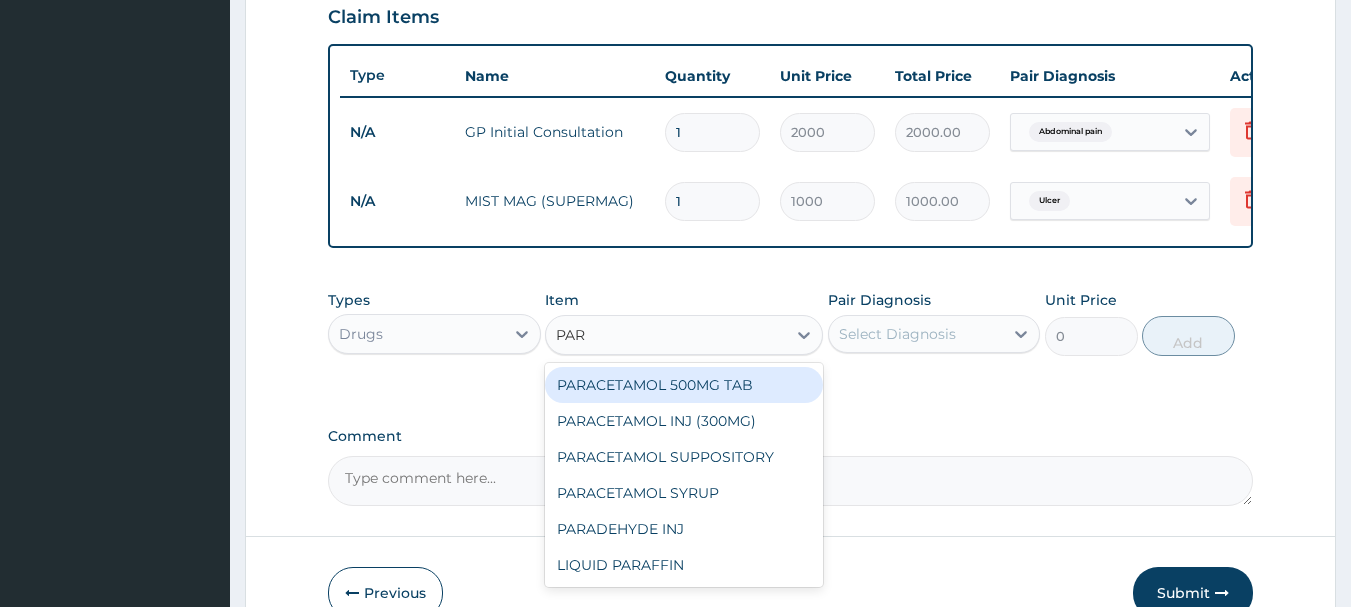 type on "PARA" 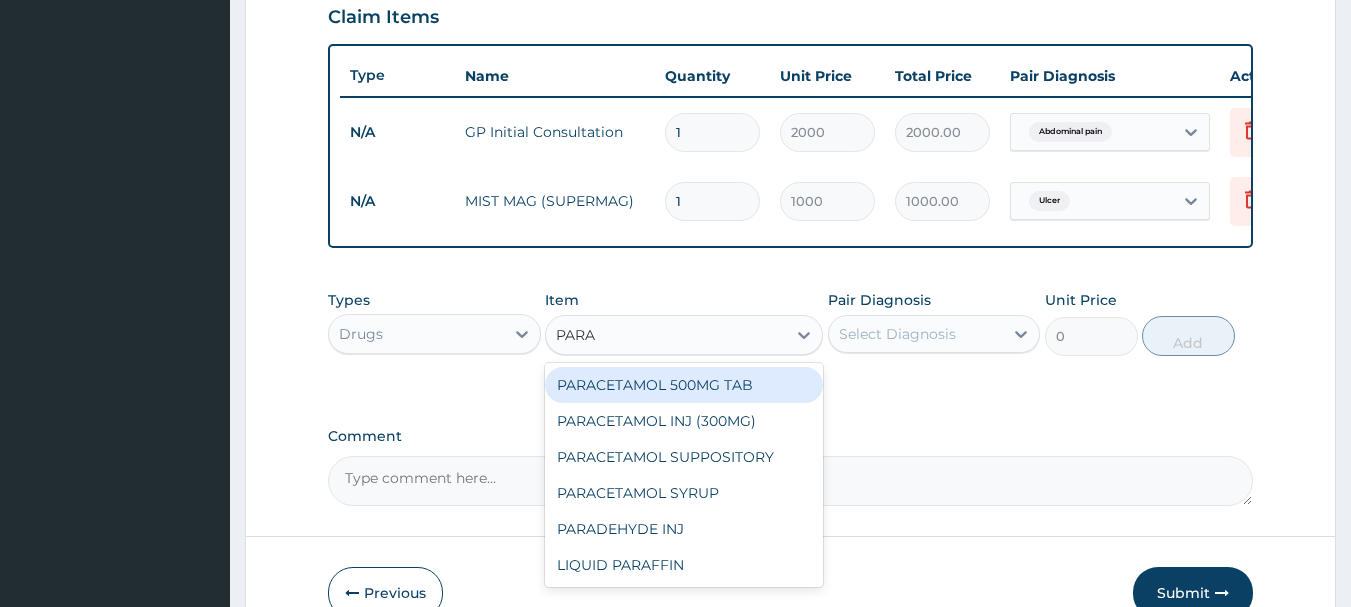 click on "PARACETAMOL 500MG TAB" at bounding box center (684, 385) 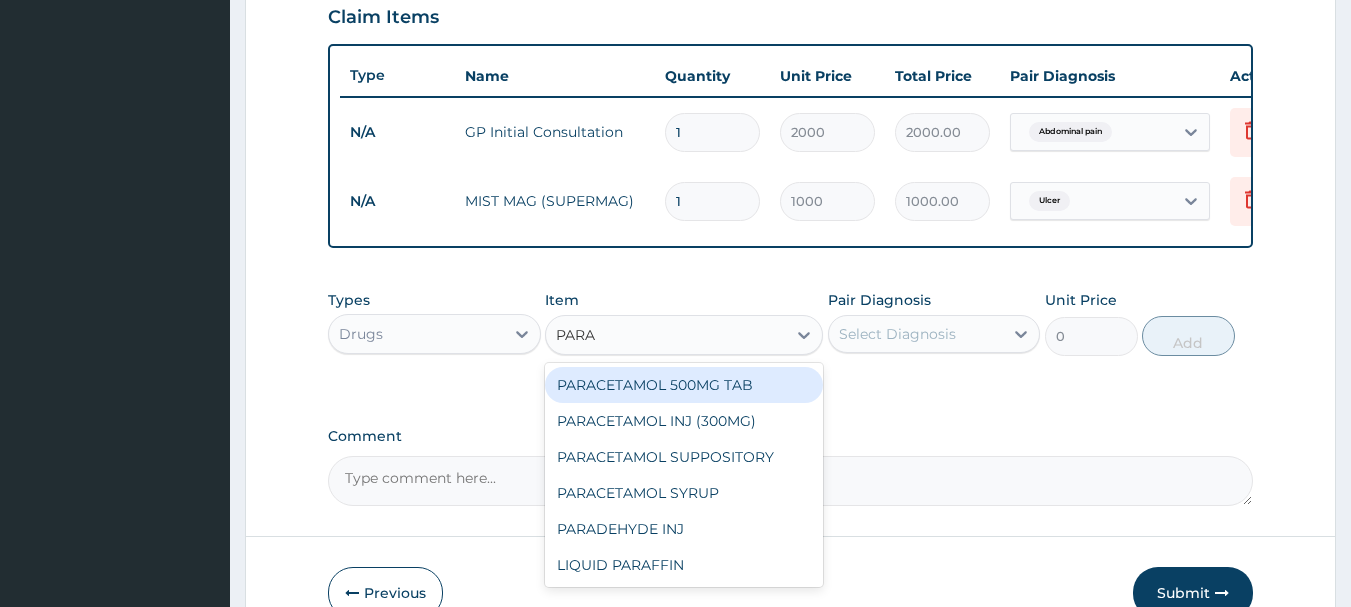 type 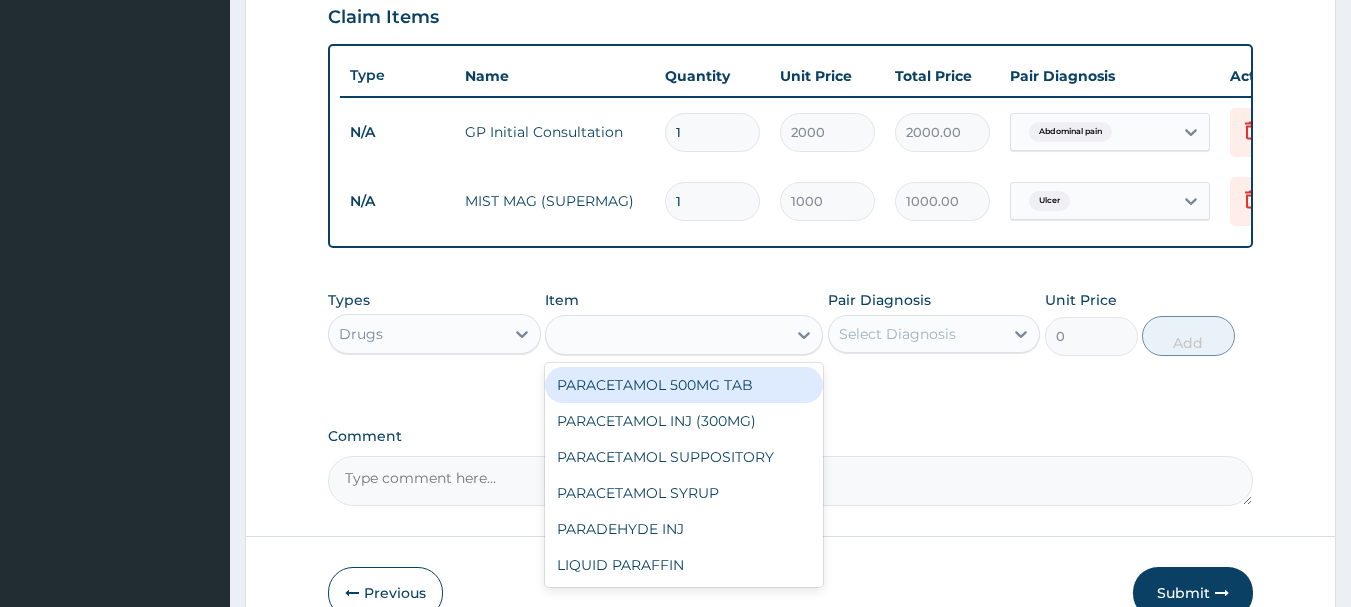 type on "15" 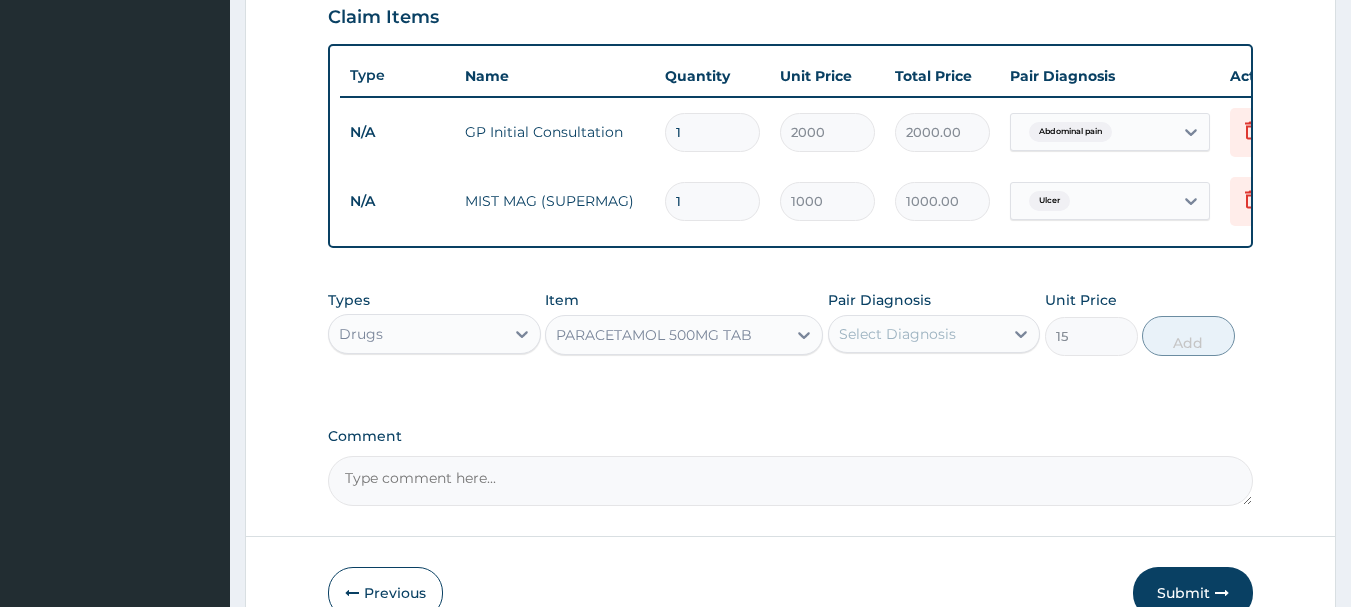 click on "Select Diagnosis" at bounding box center [897, 334] 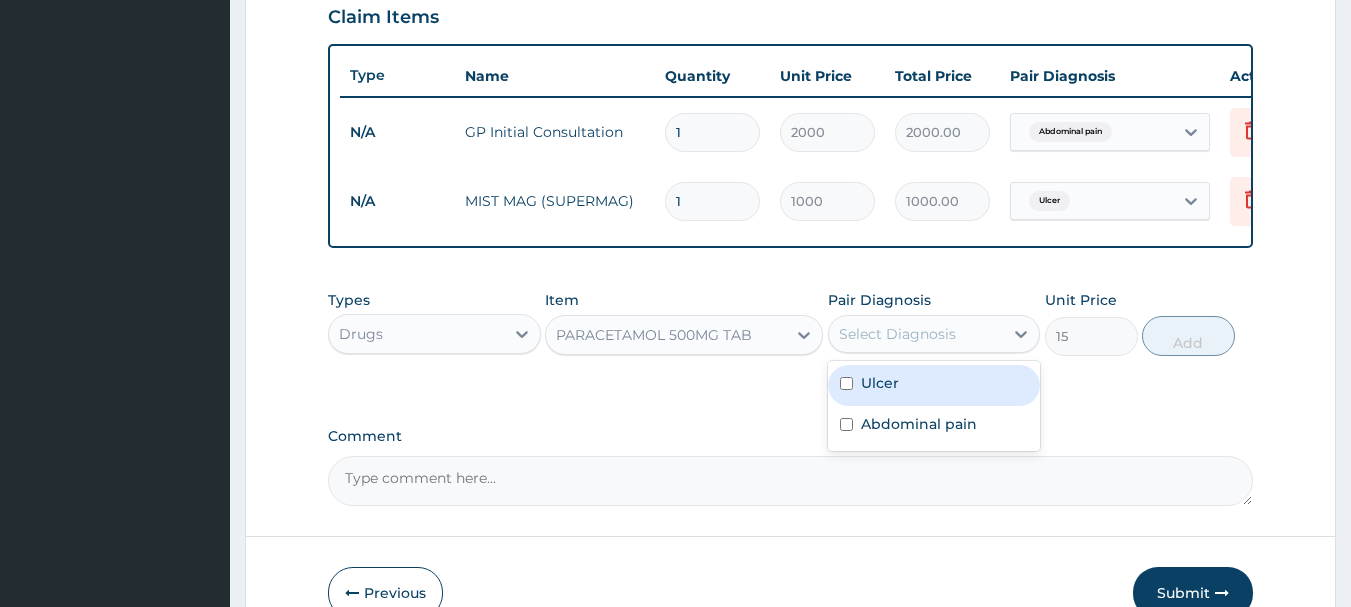 click on "Ulcer" at bounding box center [934, 385] 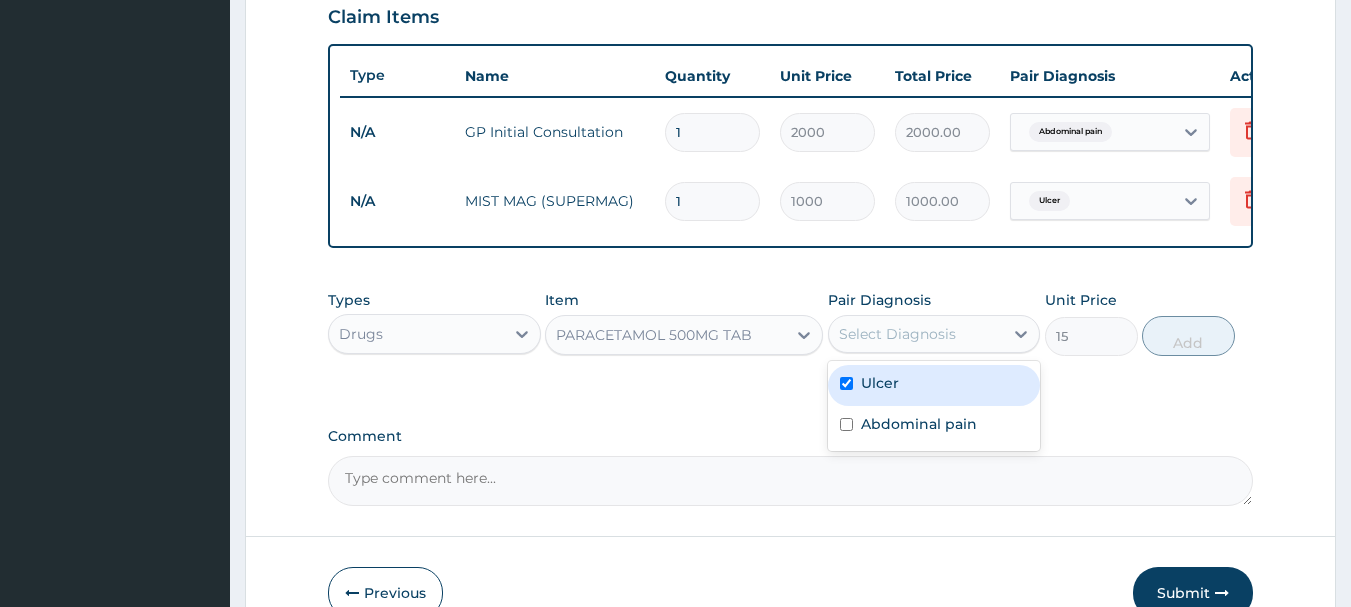checkbox on "true" 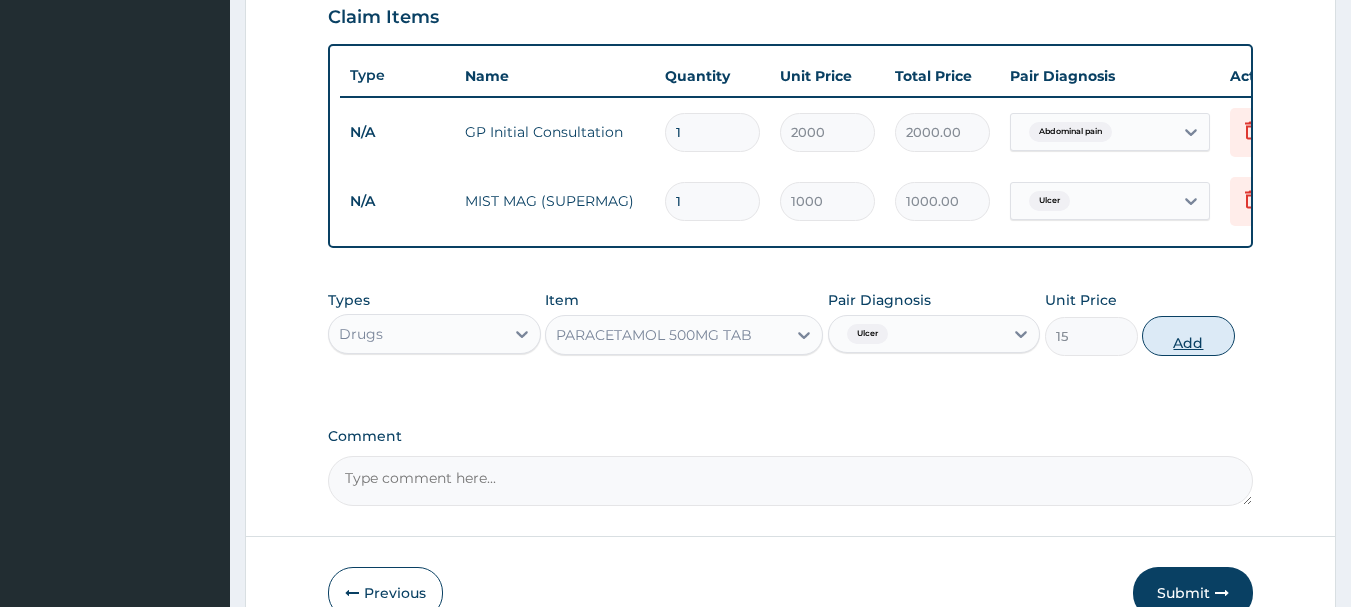 click on "Add" at bounding box center (1188, 336) 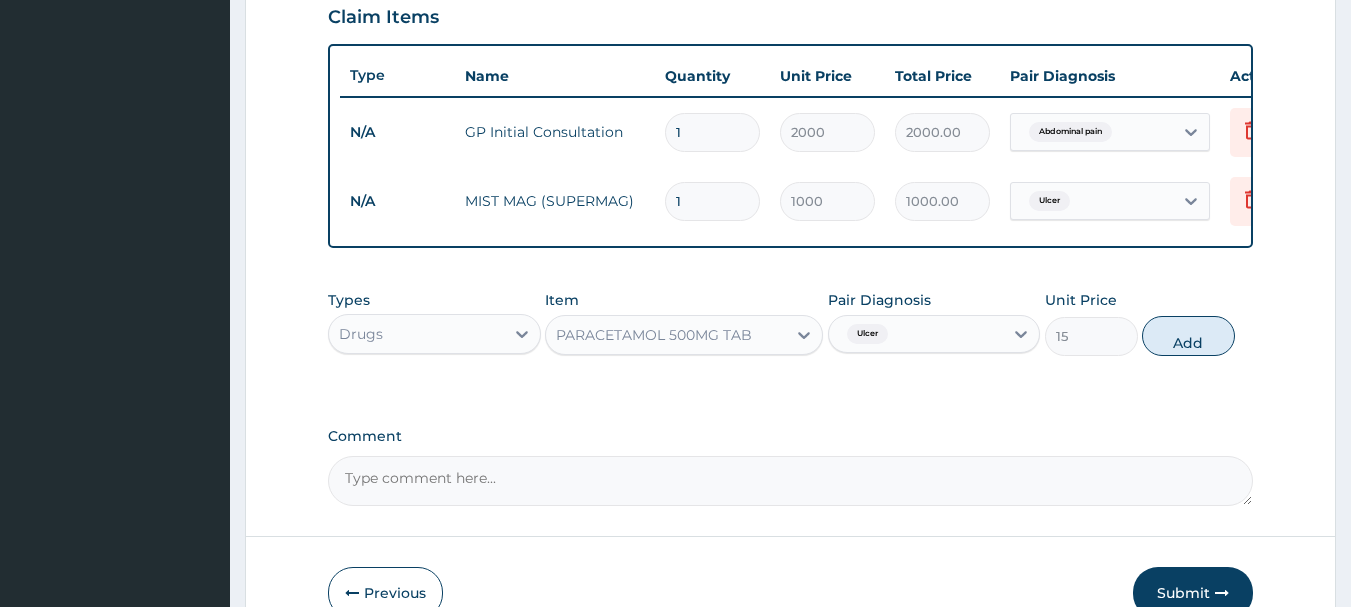 type on "0" 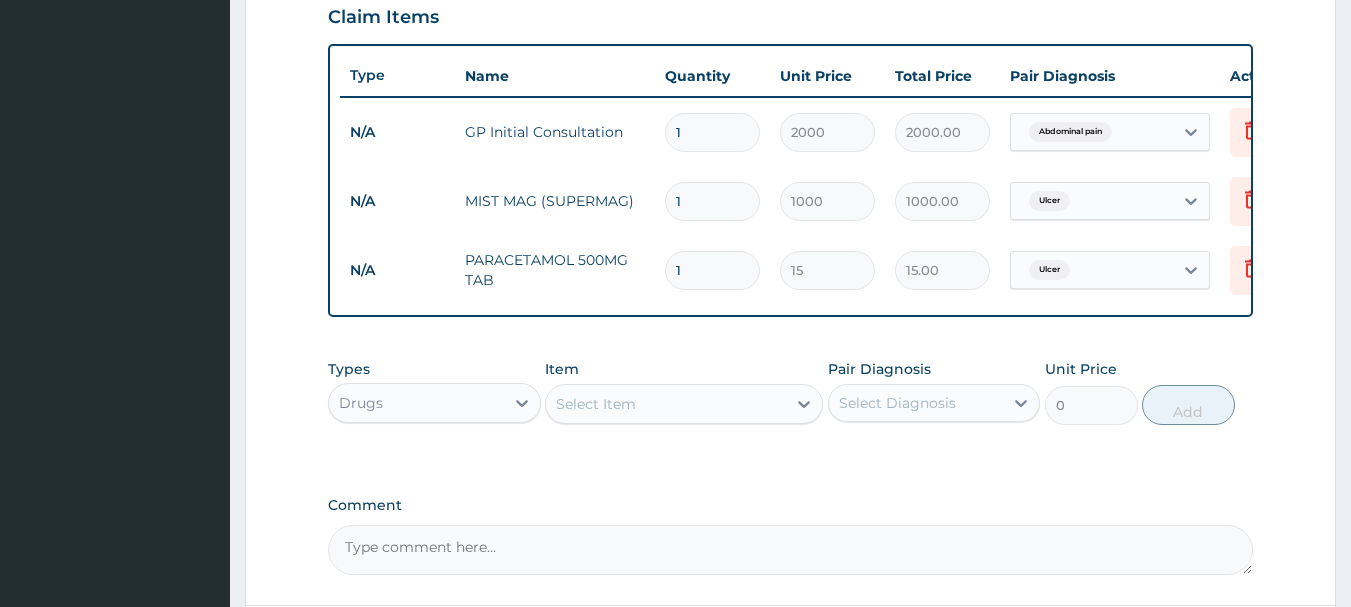 type on "18" 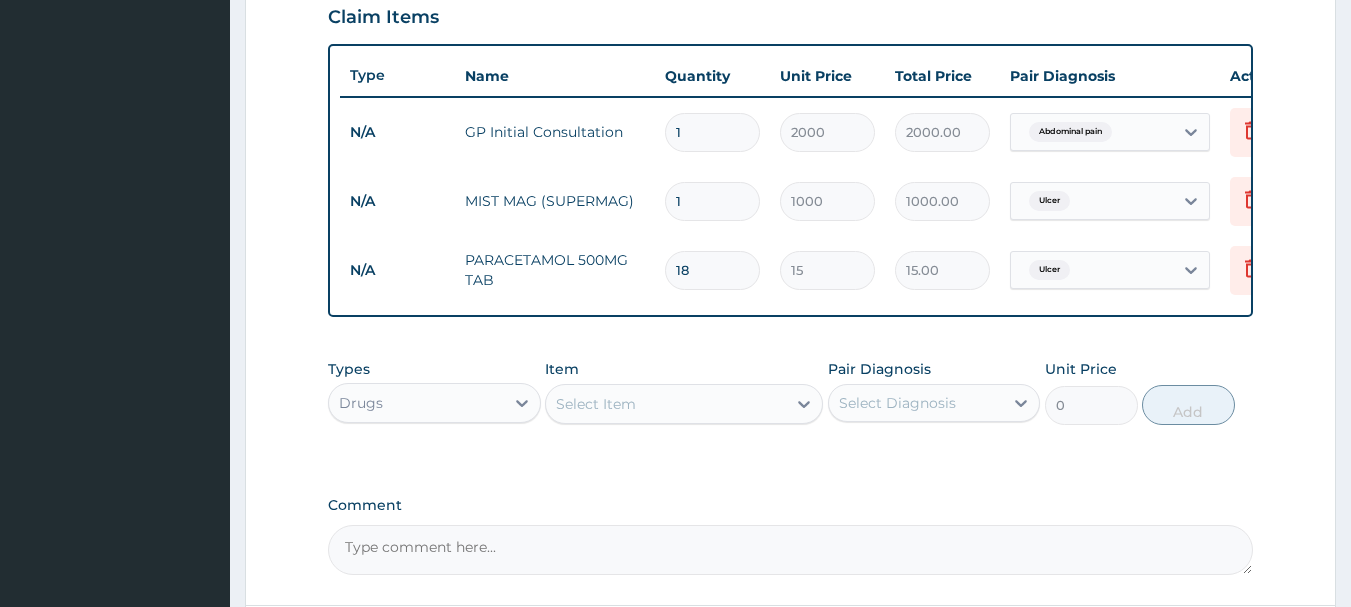 type on "270.00" 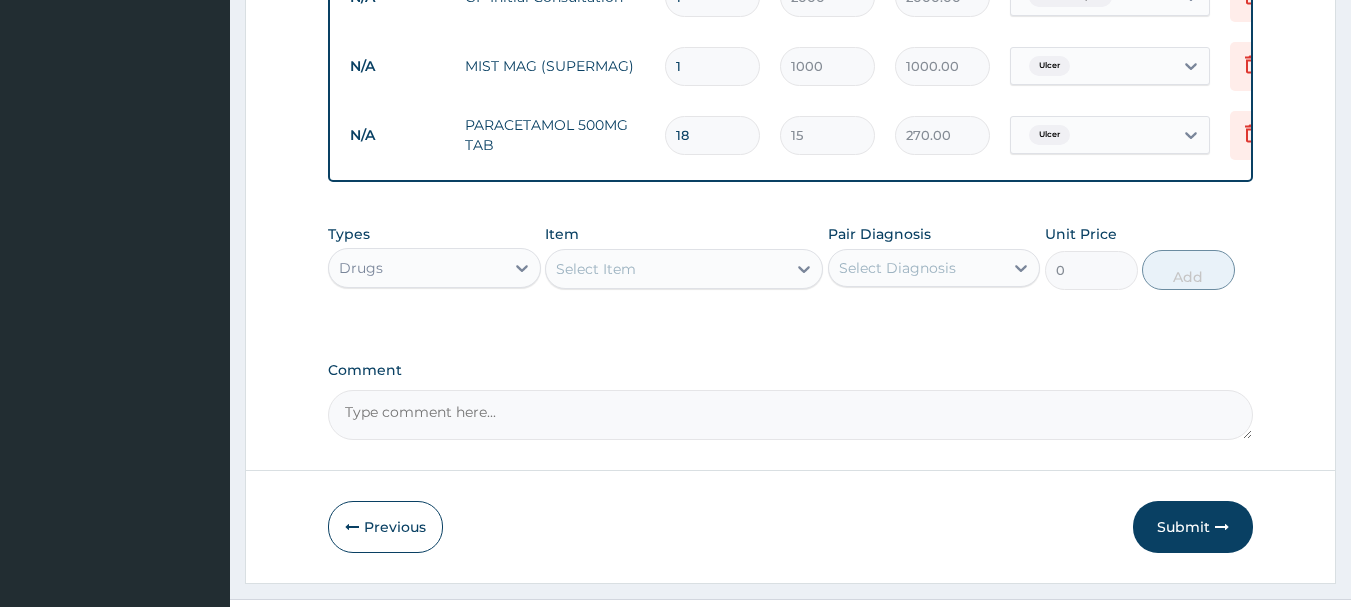 scroll, scrollTop: 893, scrollLeft: 0, axis: vertical 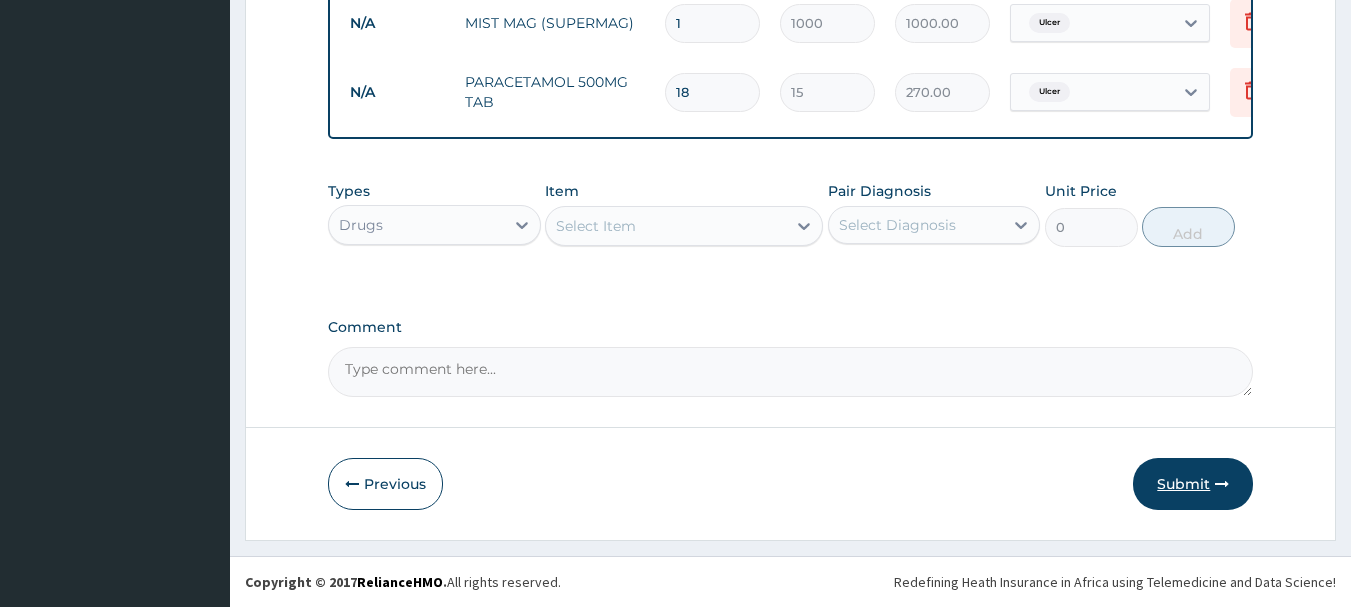type on "18" 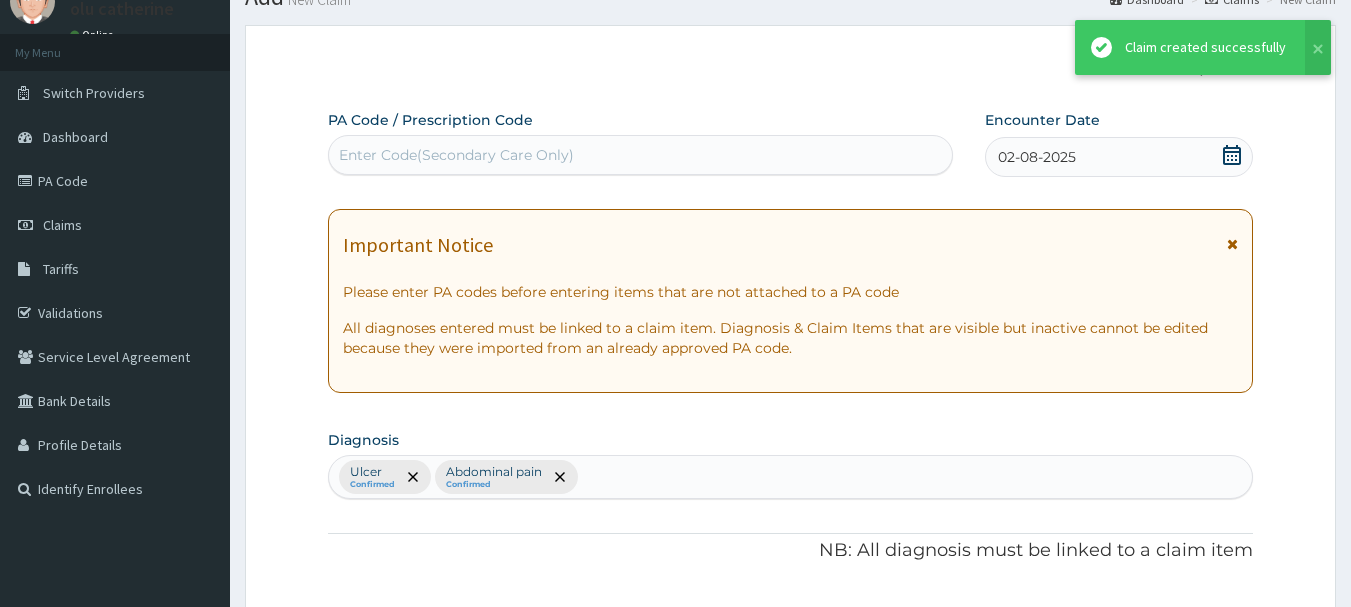 scroll, scrollTop: 893, scrollLeft: 0, axis: vertical 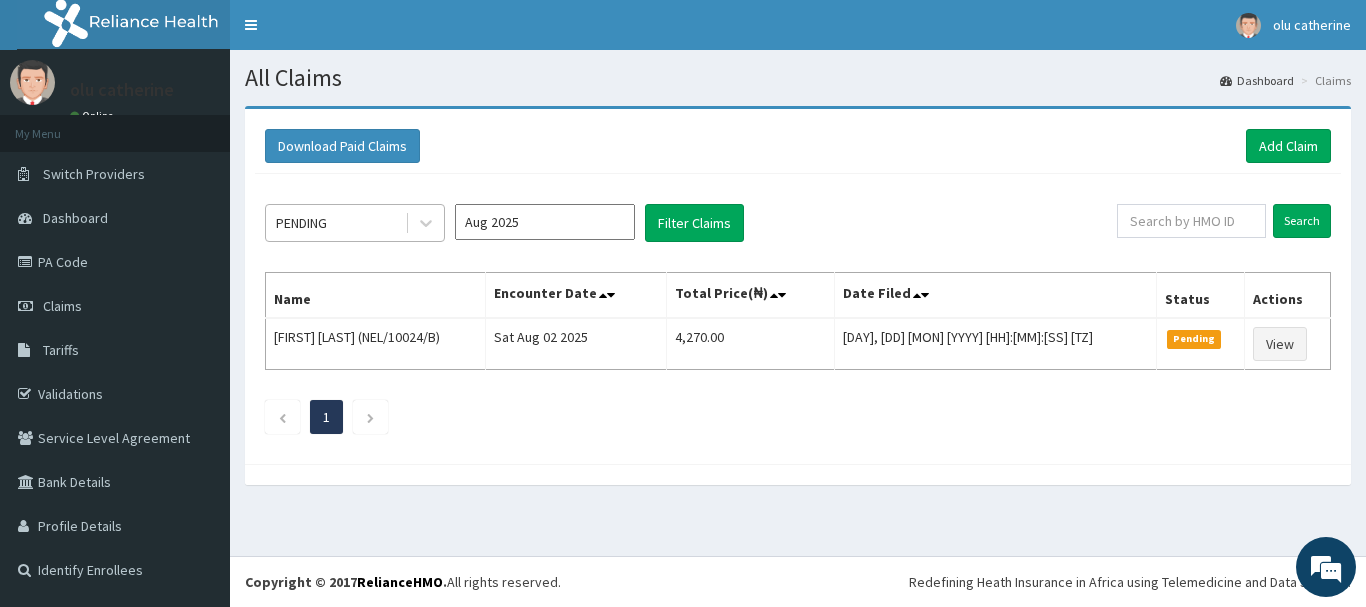 click on "PENDING" at bounding box center (335, 223) 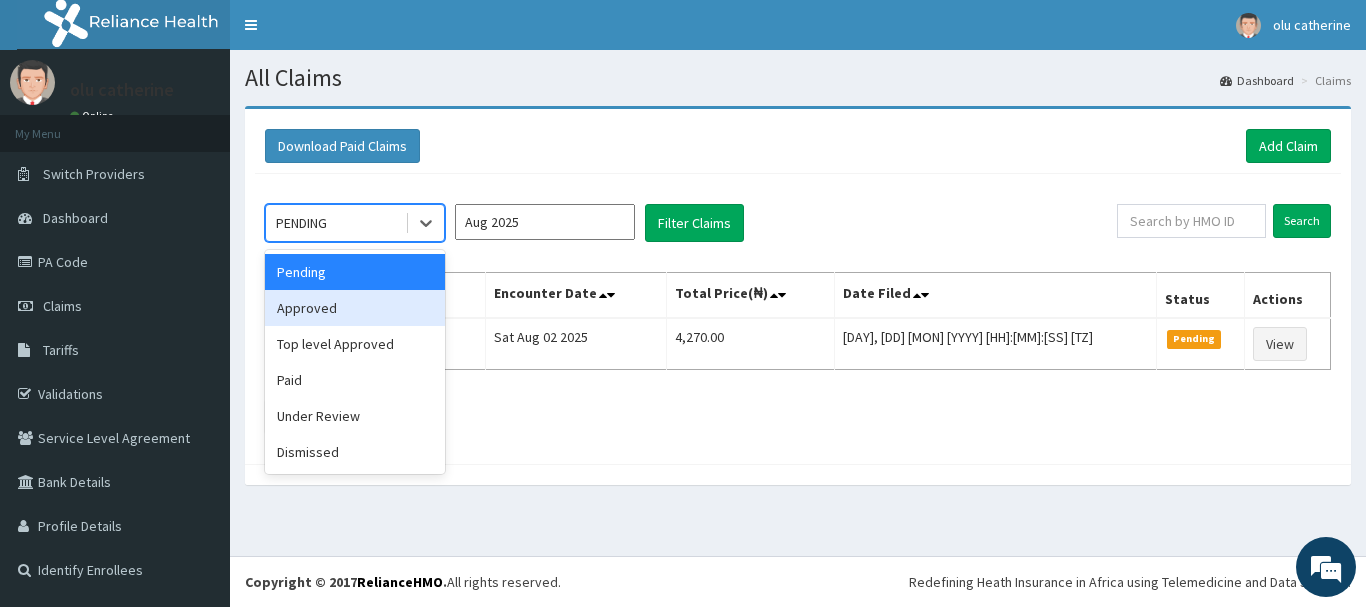 click on "Approved" at bounding box center [355, 308] 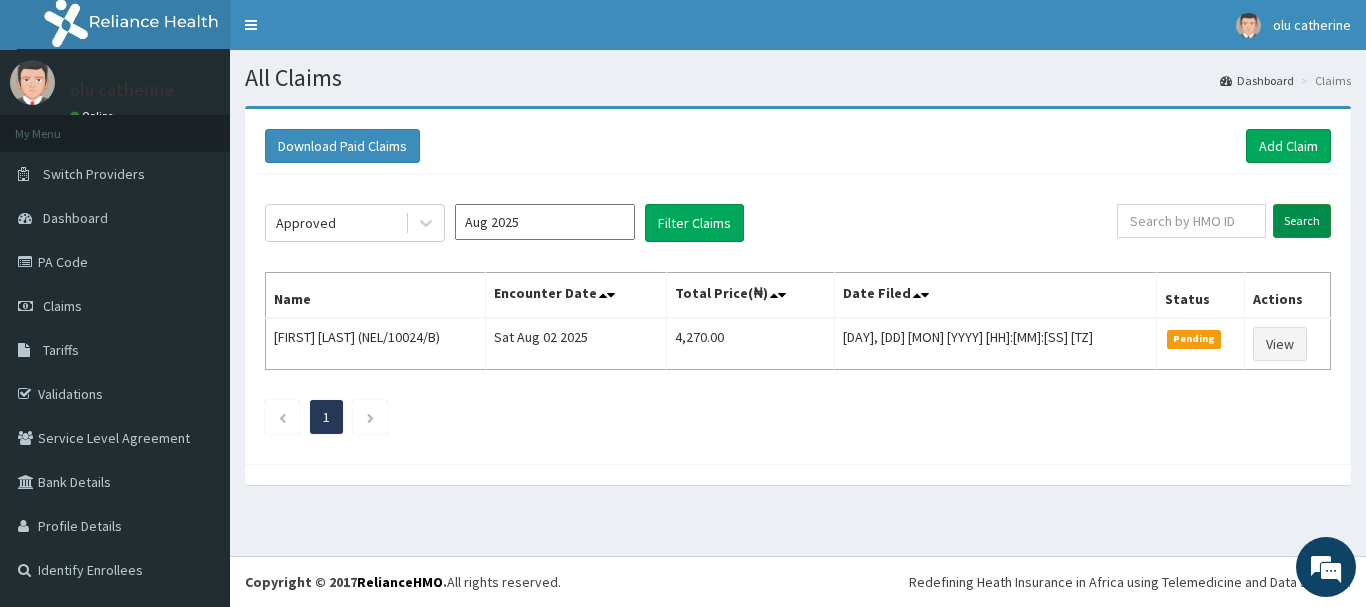 click on "Search" at bounding box center [1302, 221] 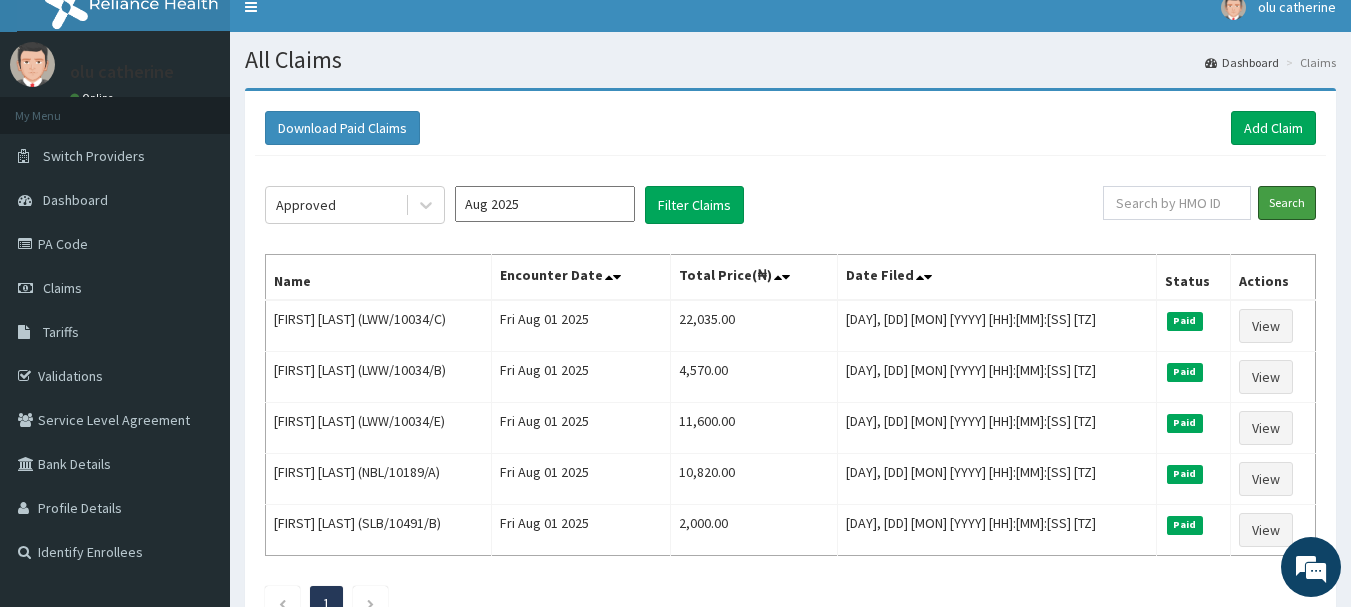 scroll, scrollTop: 0, scrollLeft: 0, axis: both 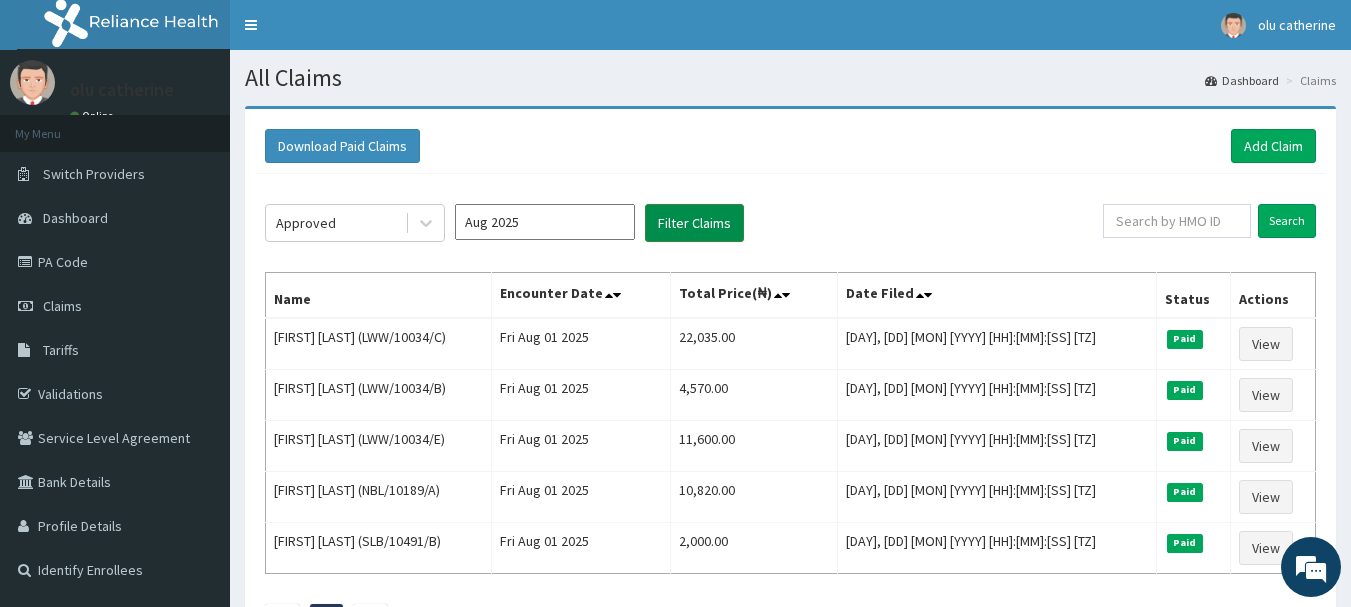 click on "Filter Claims" at bounding box center [694, 223] 